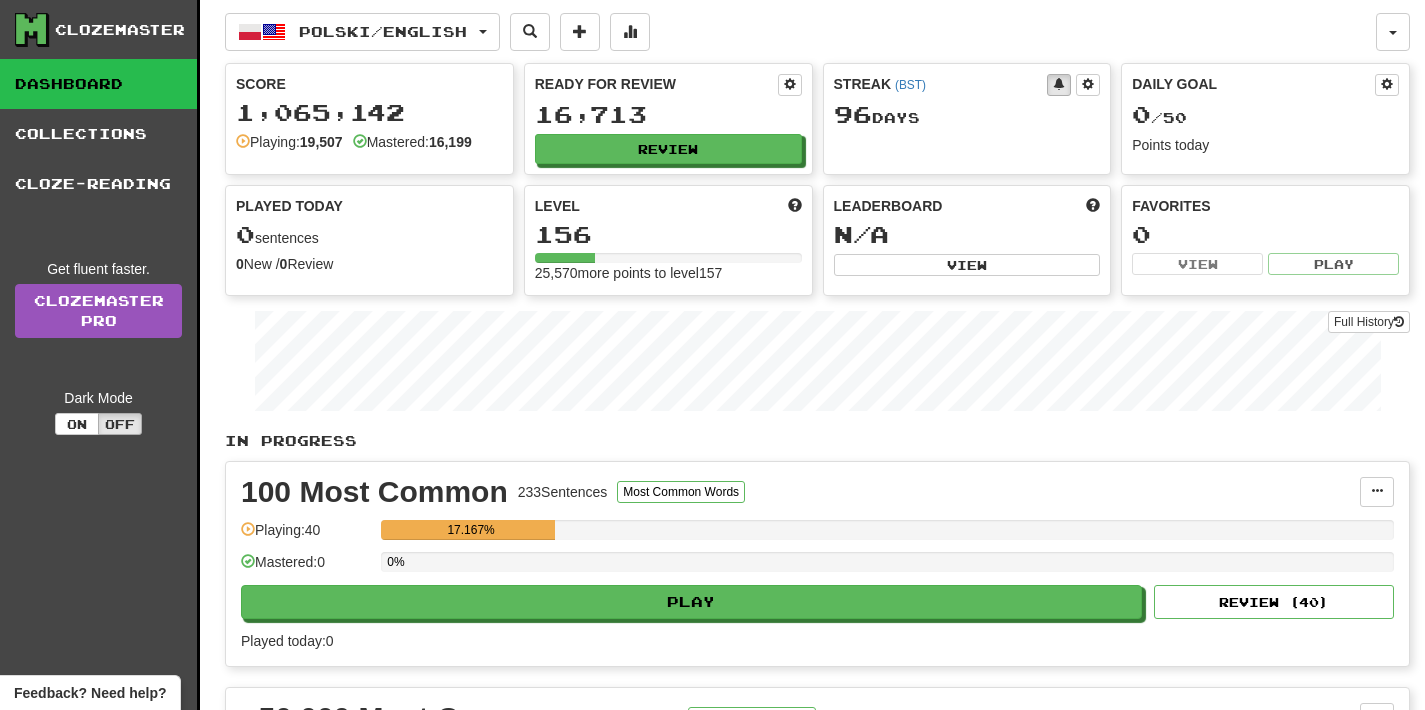 scroll, scrollTop: 0, scrollLeft: 0, axis: both 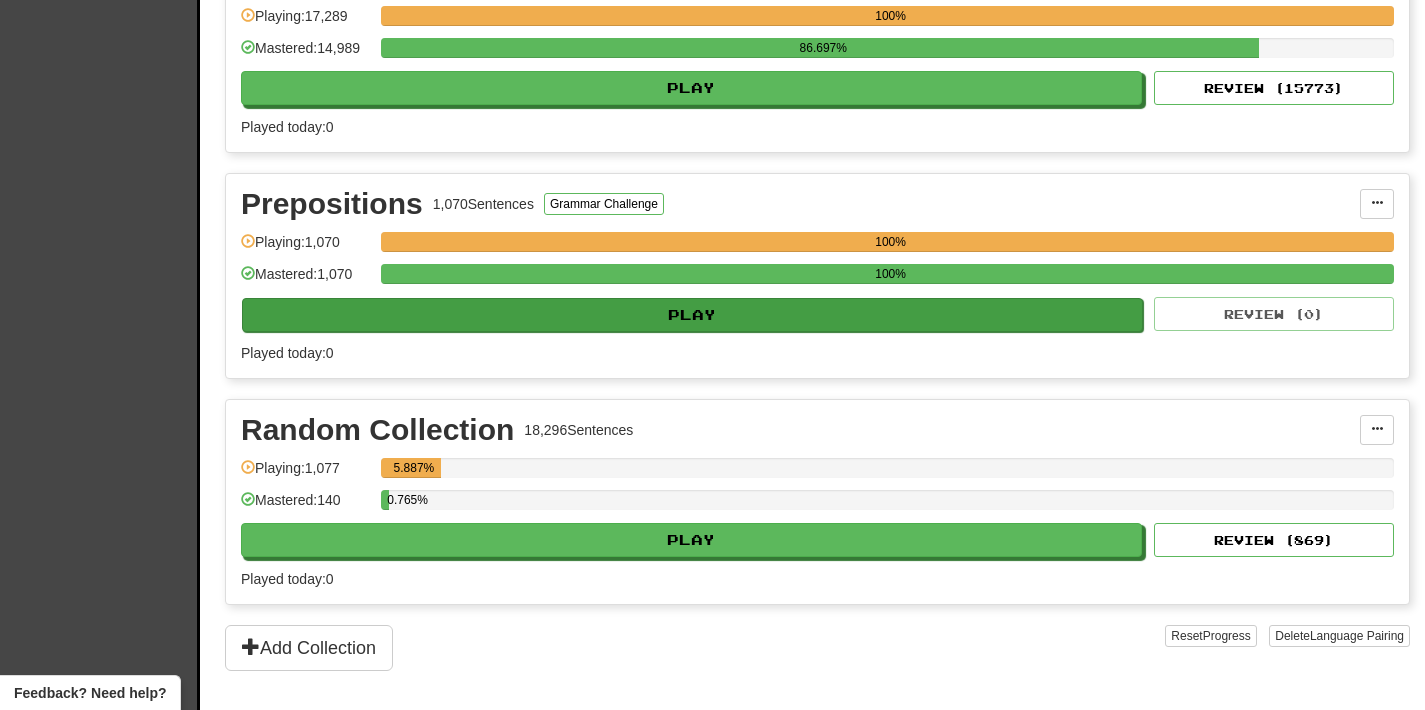 click on "Play" at bounding box center [692, 315] 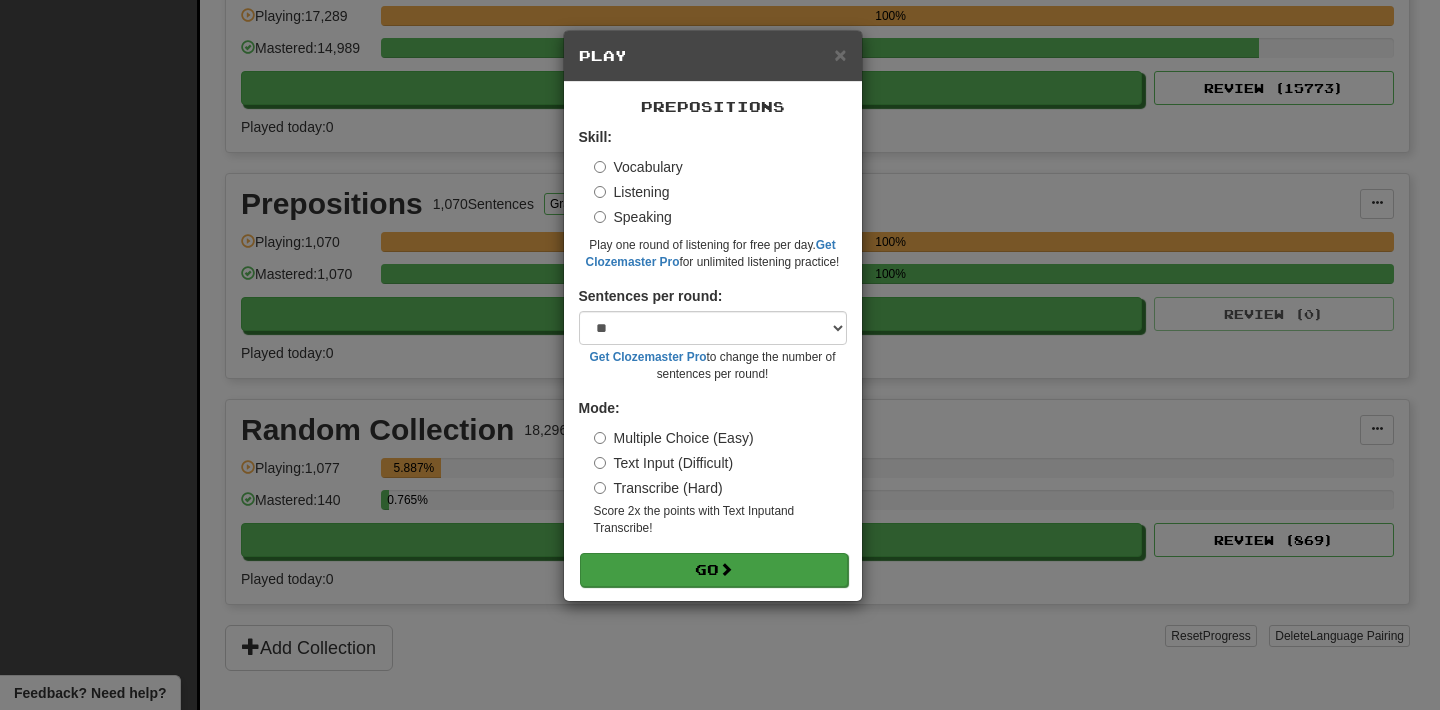 click on "Go" at bounding box center (714, 570) 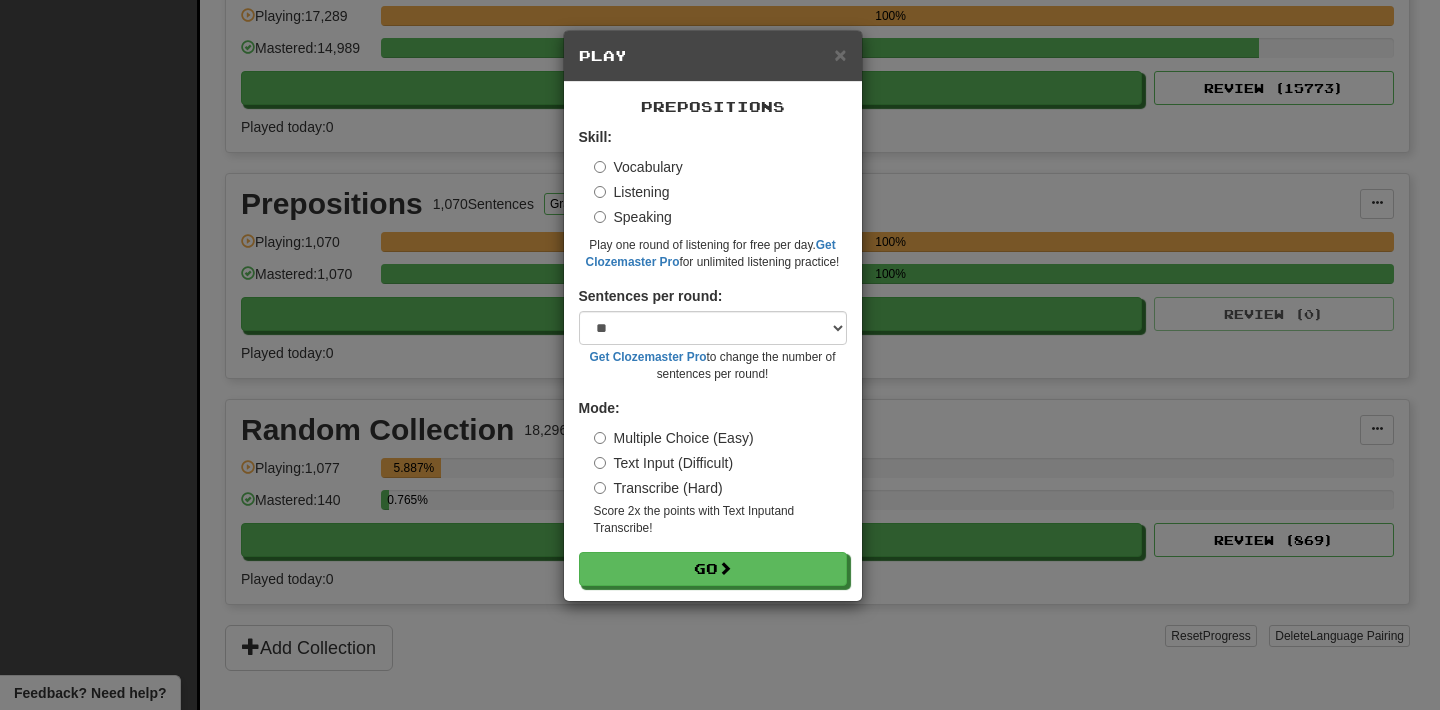 click on "× Play Prepositions Skill: Vocabulary Listening Speaking Play one round of listening for free per day.  Get Clozemaster Pro  for unlimited listening practice! Sentences per round: * ** ** ** ** ** *** ******** Get Clozemaster Pro  to change the number of sentences per round! Mode: Multiple Choice (Easy) Text Input (Difficult) Transcribe (Hard) Score 2x the points with Text Input  and Transcribe ! Go" at bounding box center (720, 355) 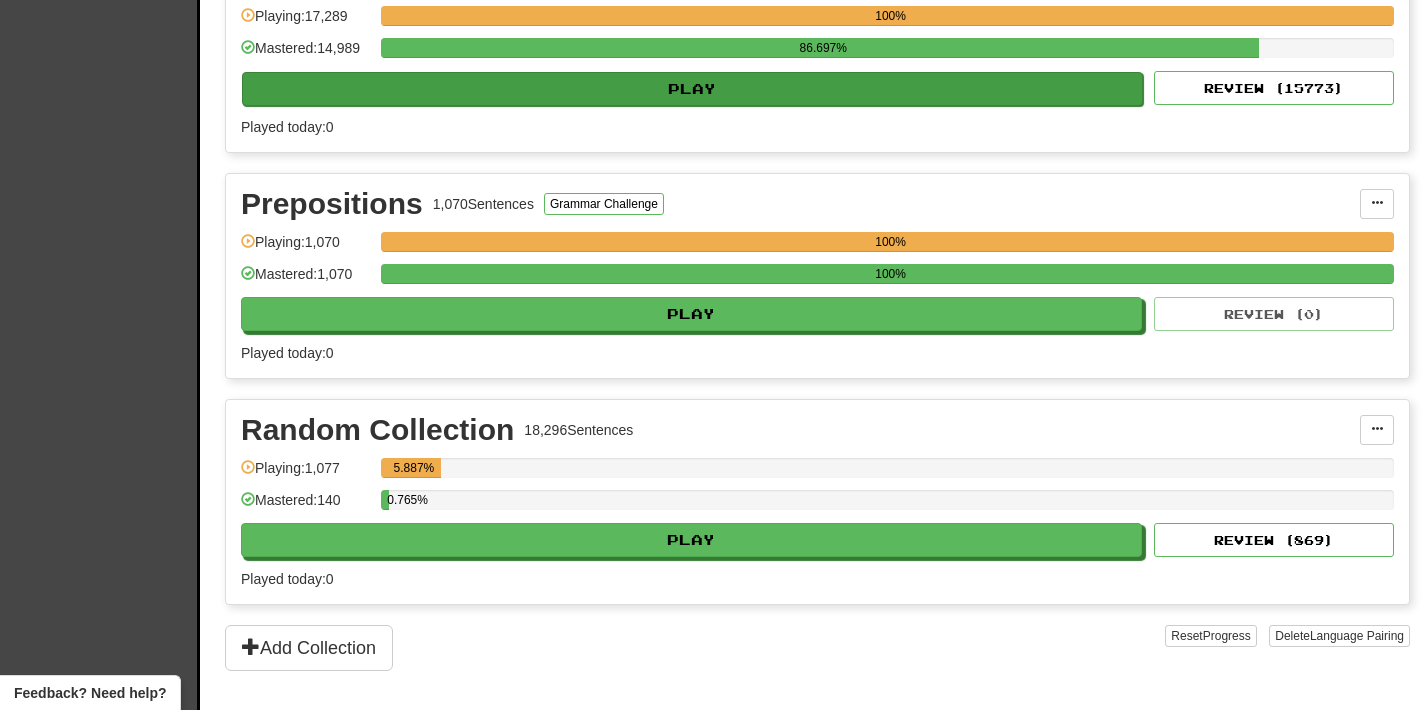 click on "Play" at bounding box center [692, 89] 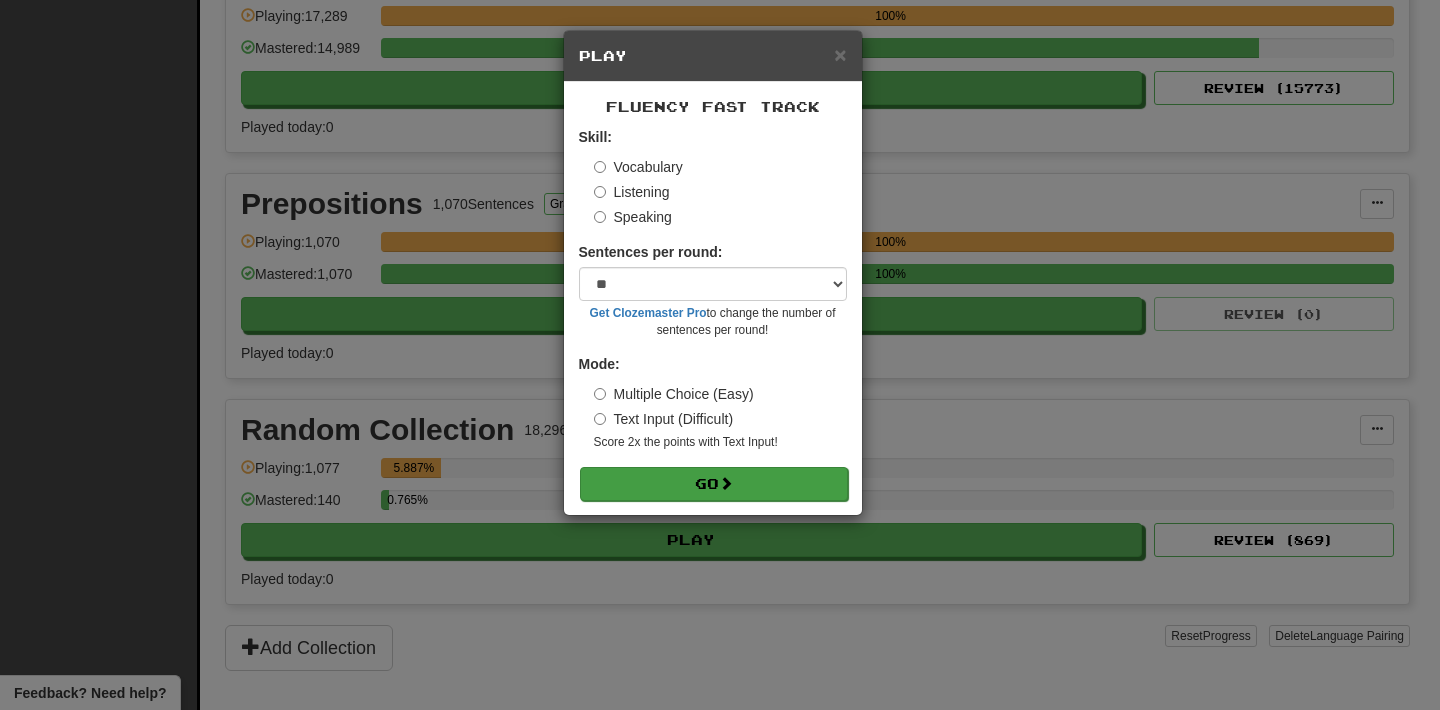 click on "Go" at bounding box center (714, 484) 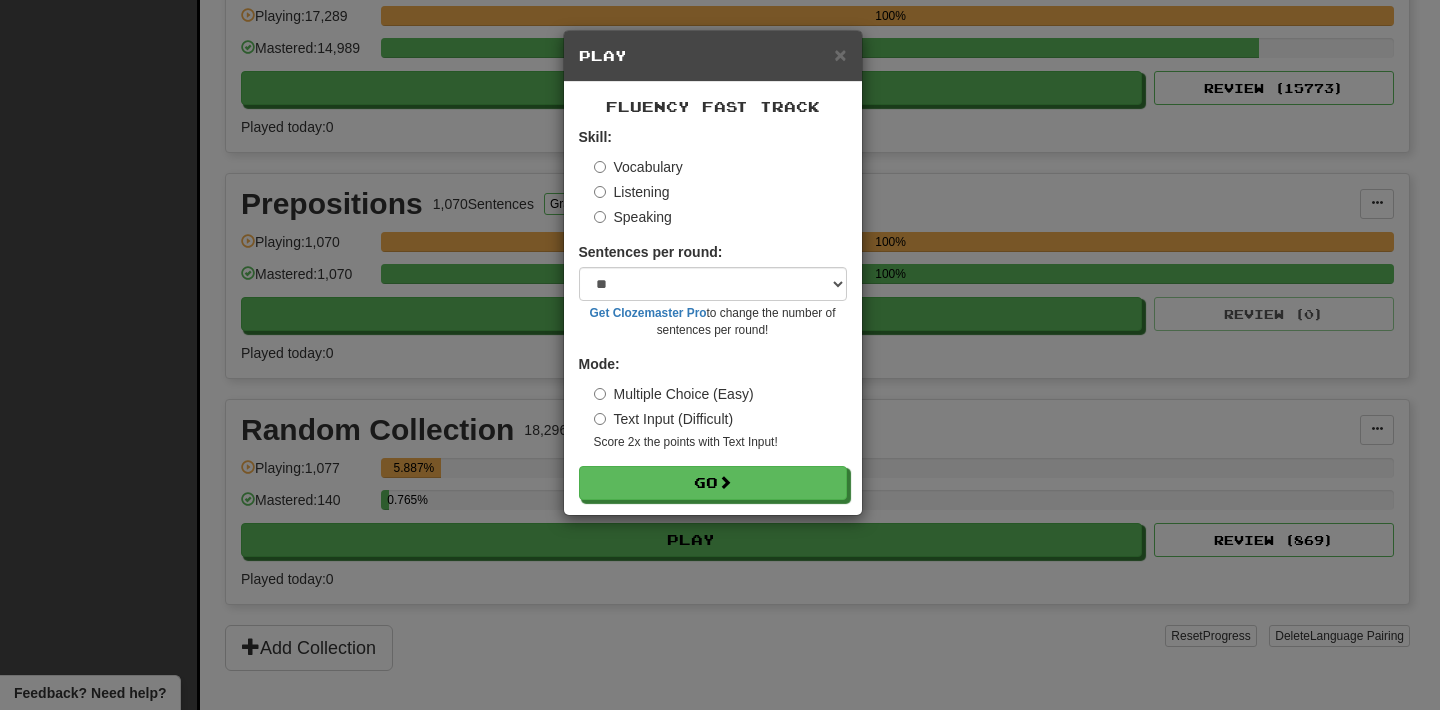 click on "× Play Fluency Fast Track Skill: Vocabulary Listening Speaking Sentences per round: * ** ** ** ** ** *** ******** Get Clozemaster Pro  to change the number of sentences per round! Mode: Multiple Choice (Easy) Text Input (Difficult) Score 2x the points with Text Input ! Go" at bounding box center (720, 355) 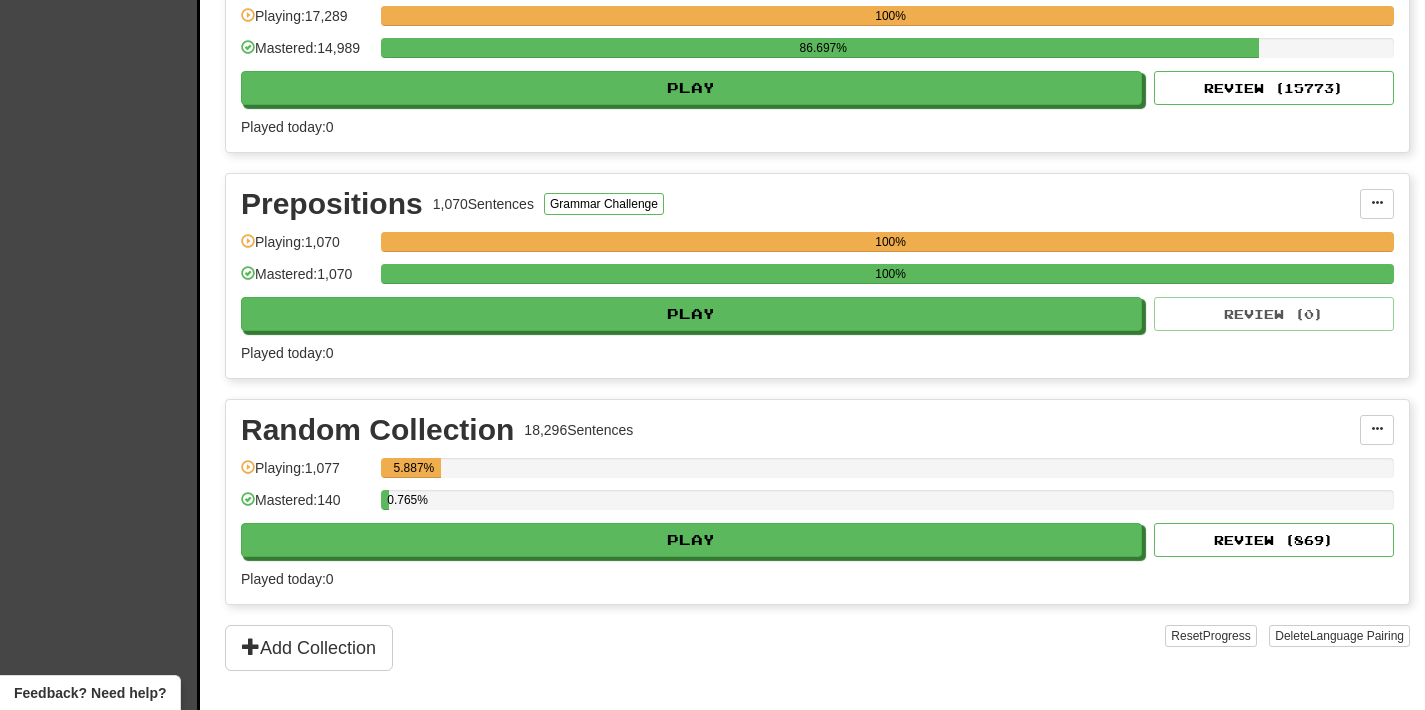 click on "Play" at bounding box center (691, 540) 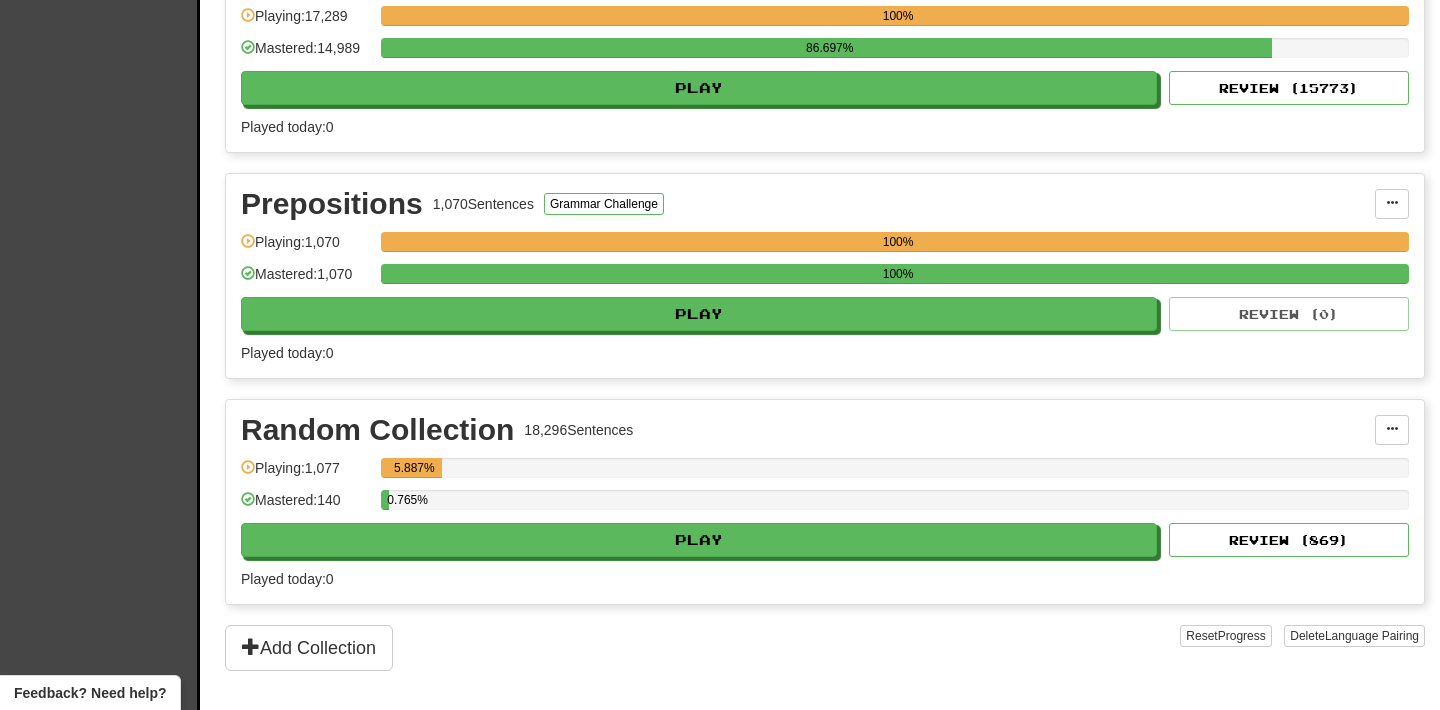 select on "**" 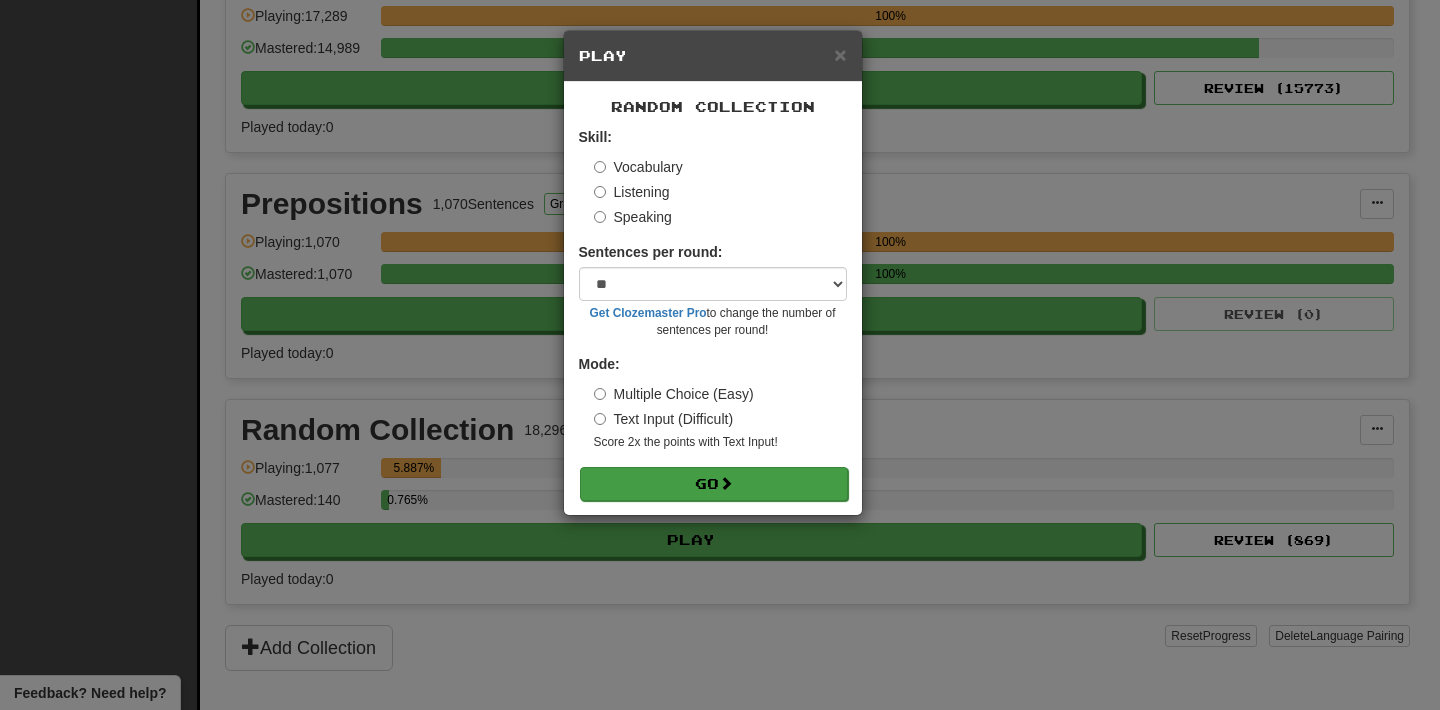 click on "Go" at bounding box center [714, 484] 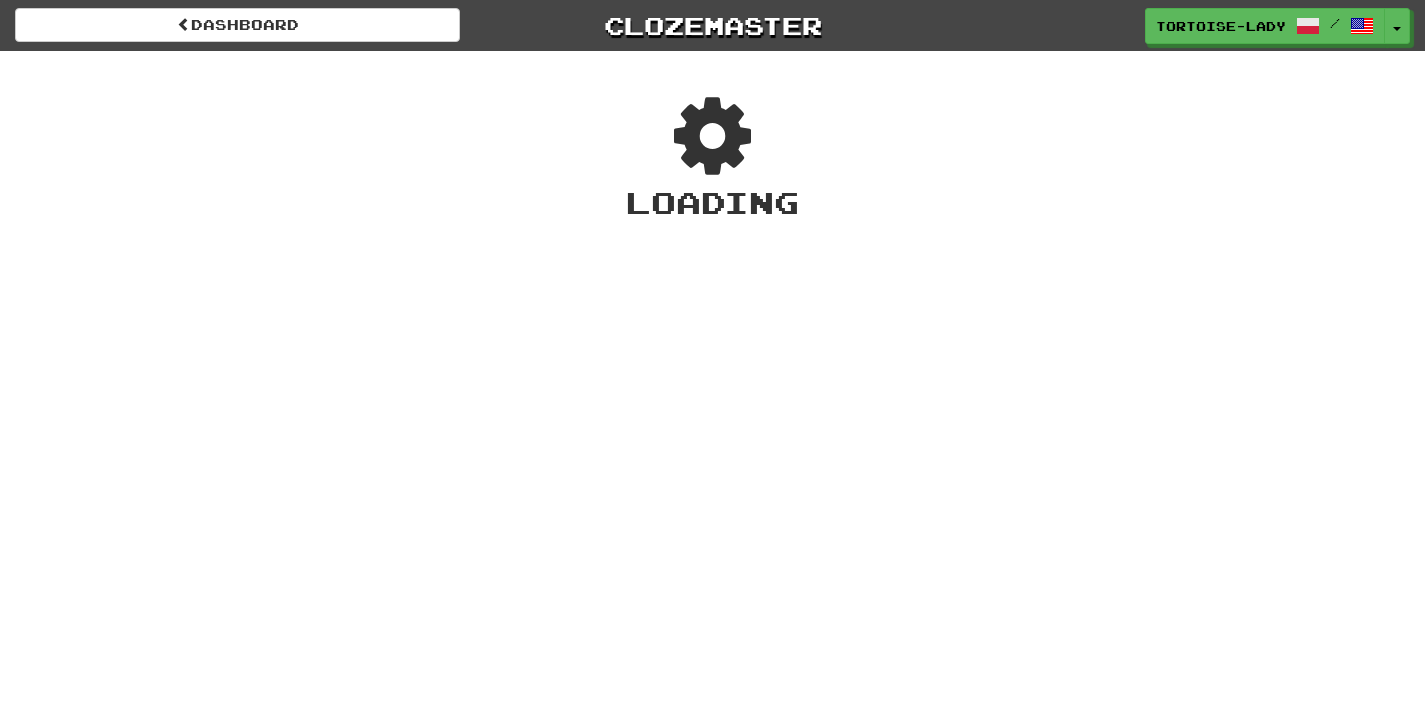 scroll, scrollTop: 0, scrollLeft: 0, axis: both 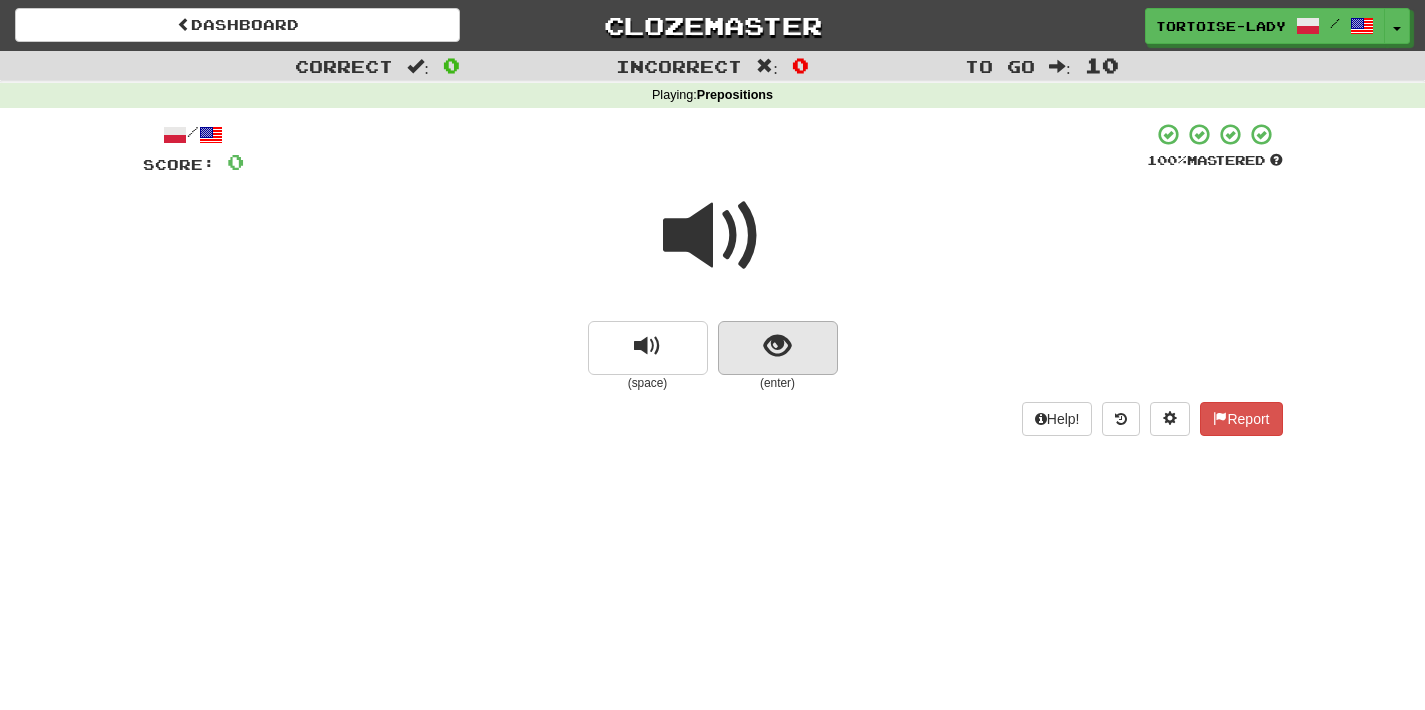 click at bounding box center (778, 348) 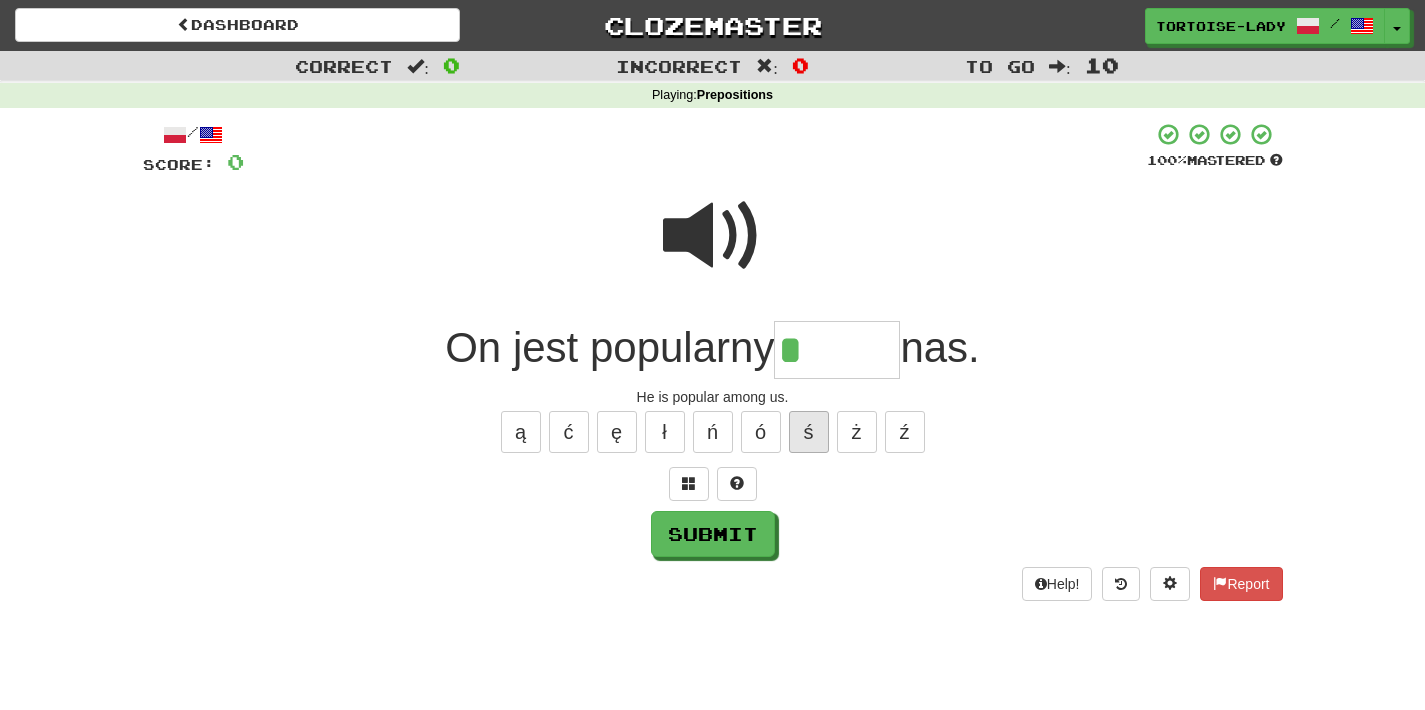 click on "ś" at bounding box center [809, 432] 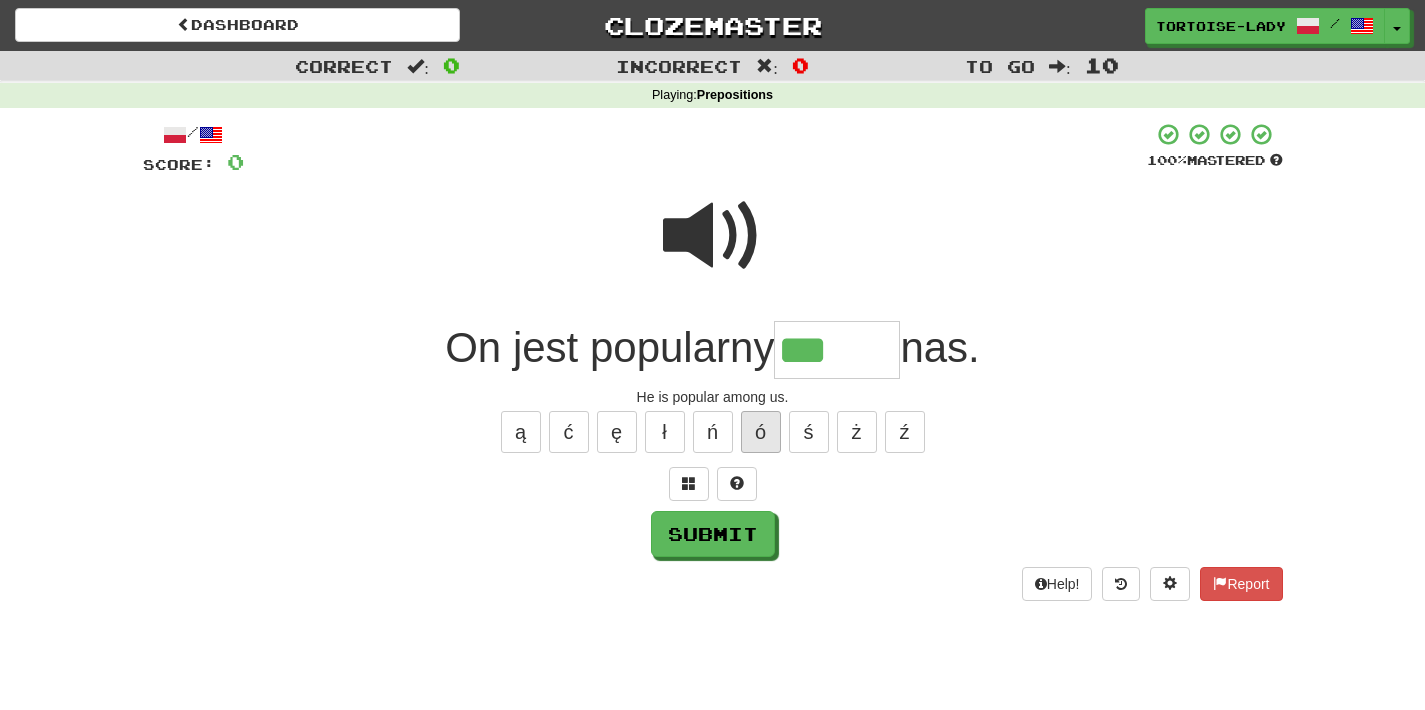 click on "ó" at bounding box center [761, 432] 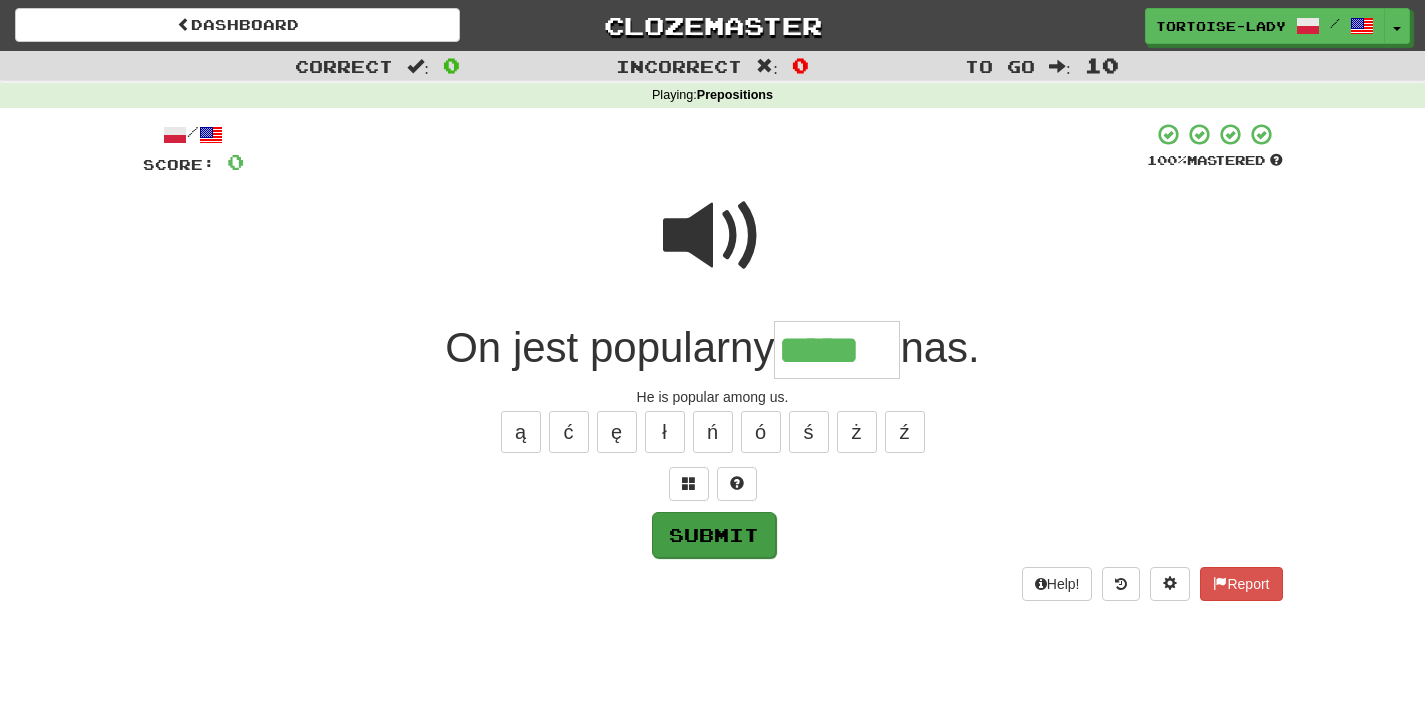 type on "*****" 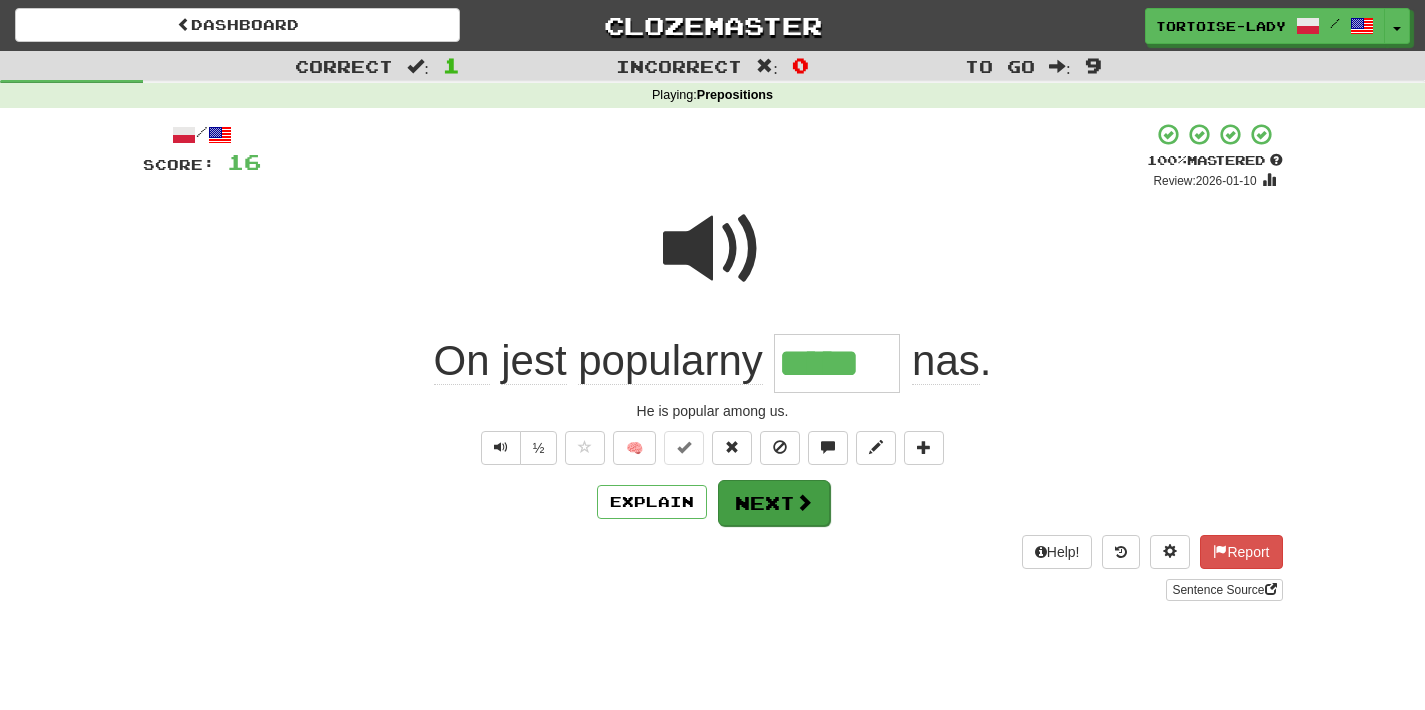 click on "Next" at bounding box center [774, 503] 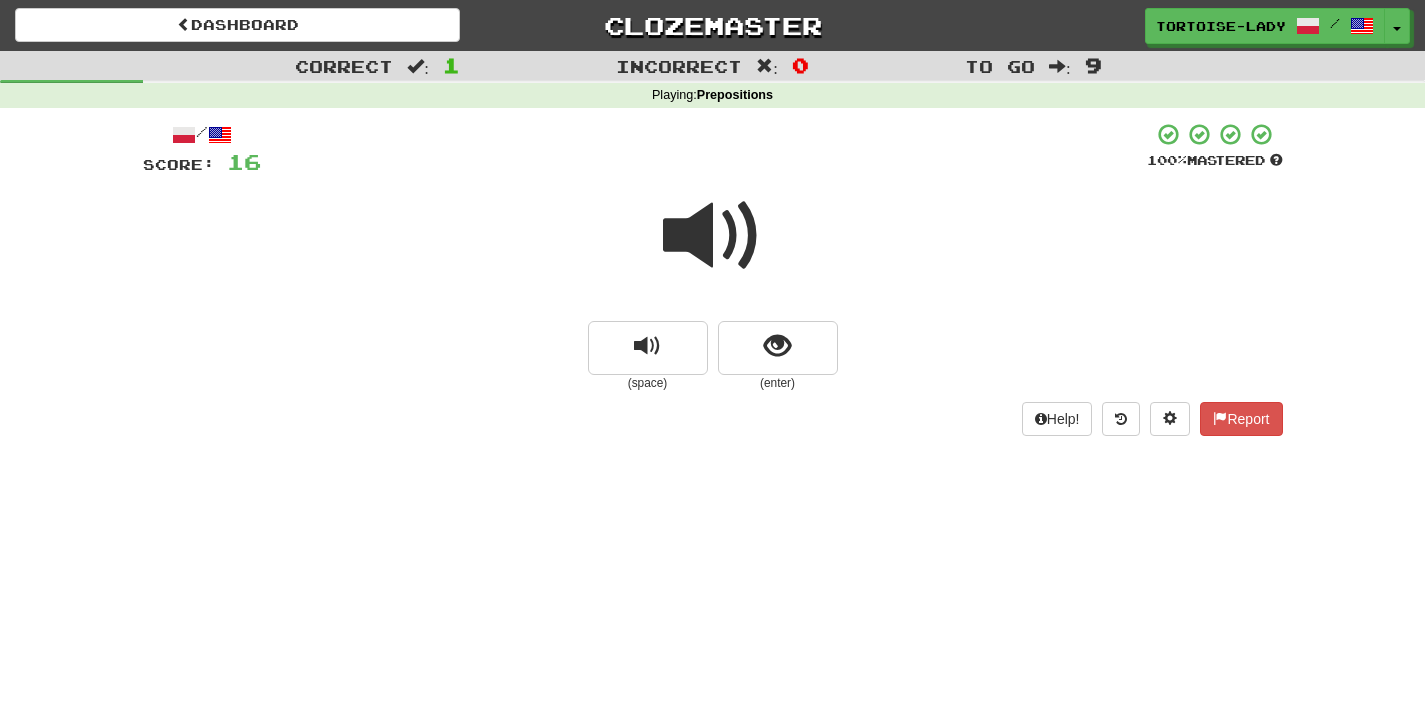 click at bounding box center (713, 236) 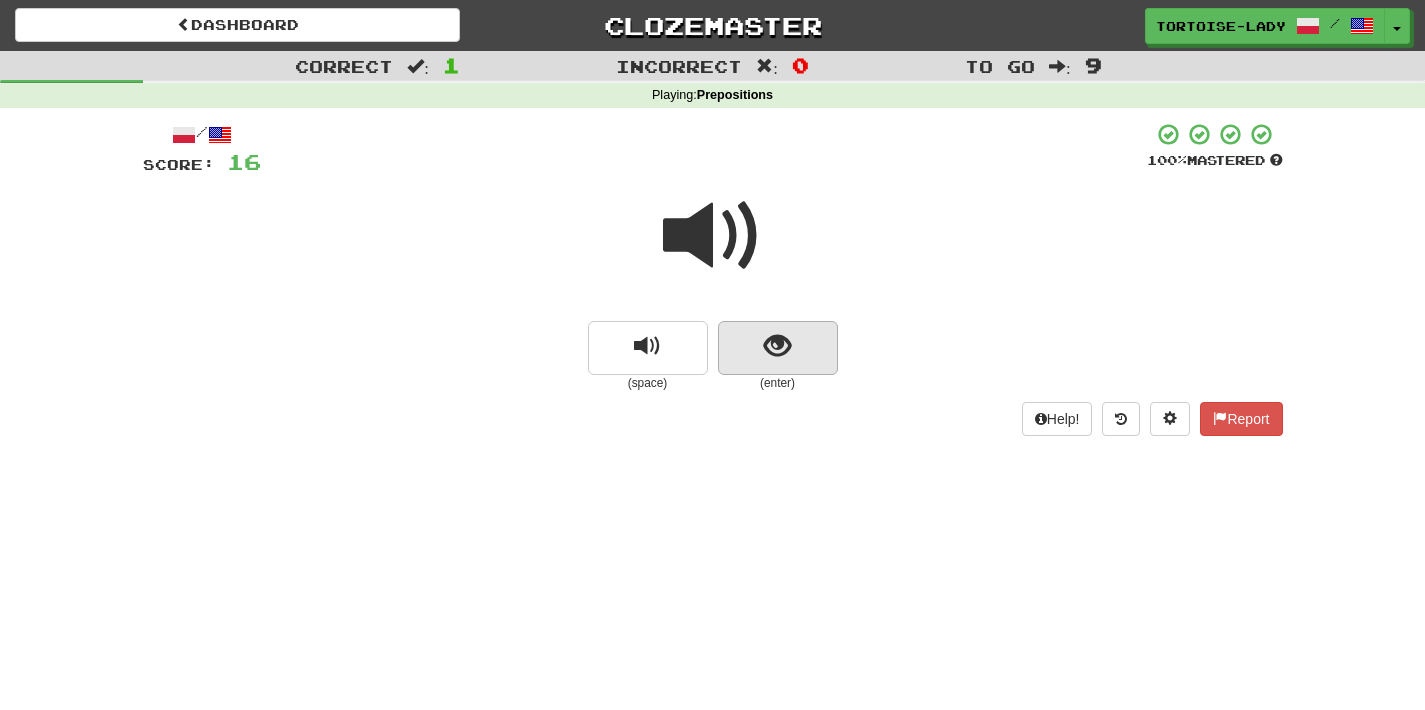 click at bounding box center [778, 348] 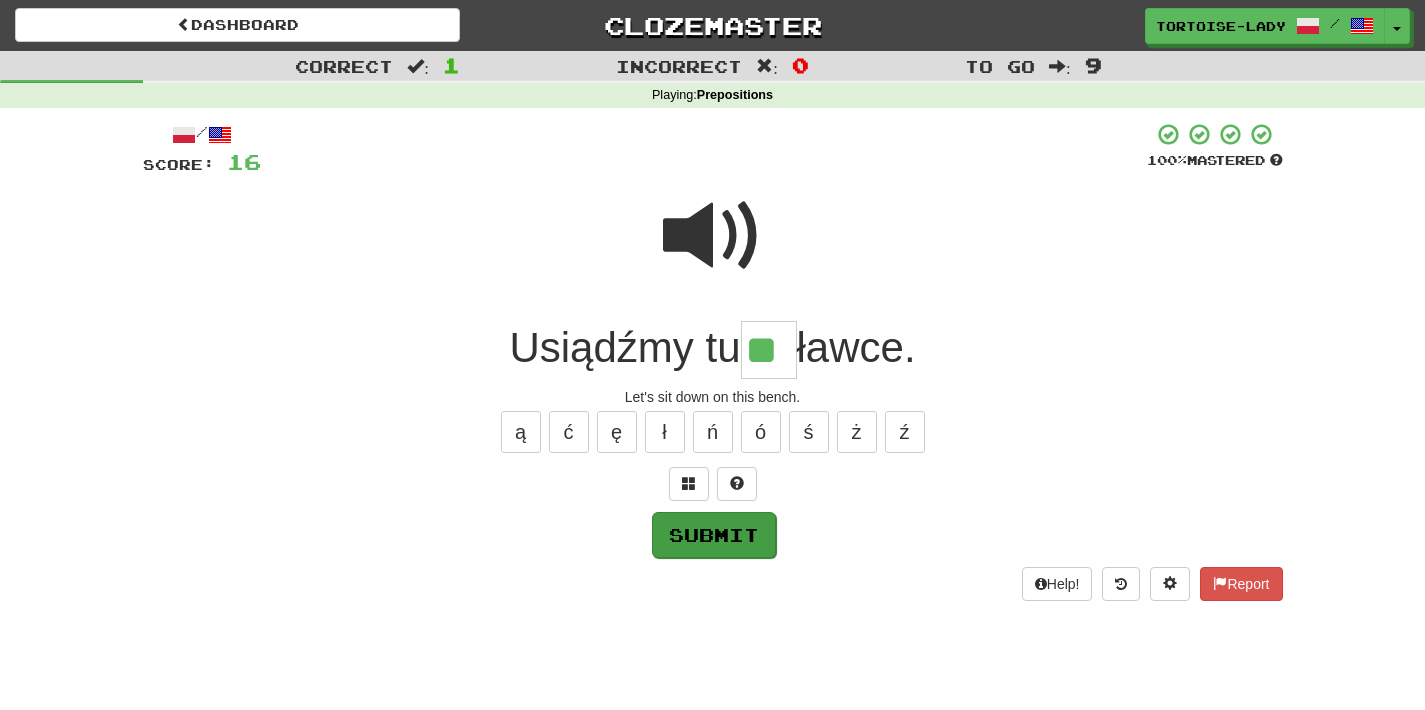 type on "**" 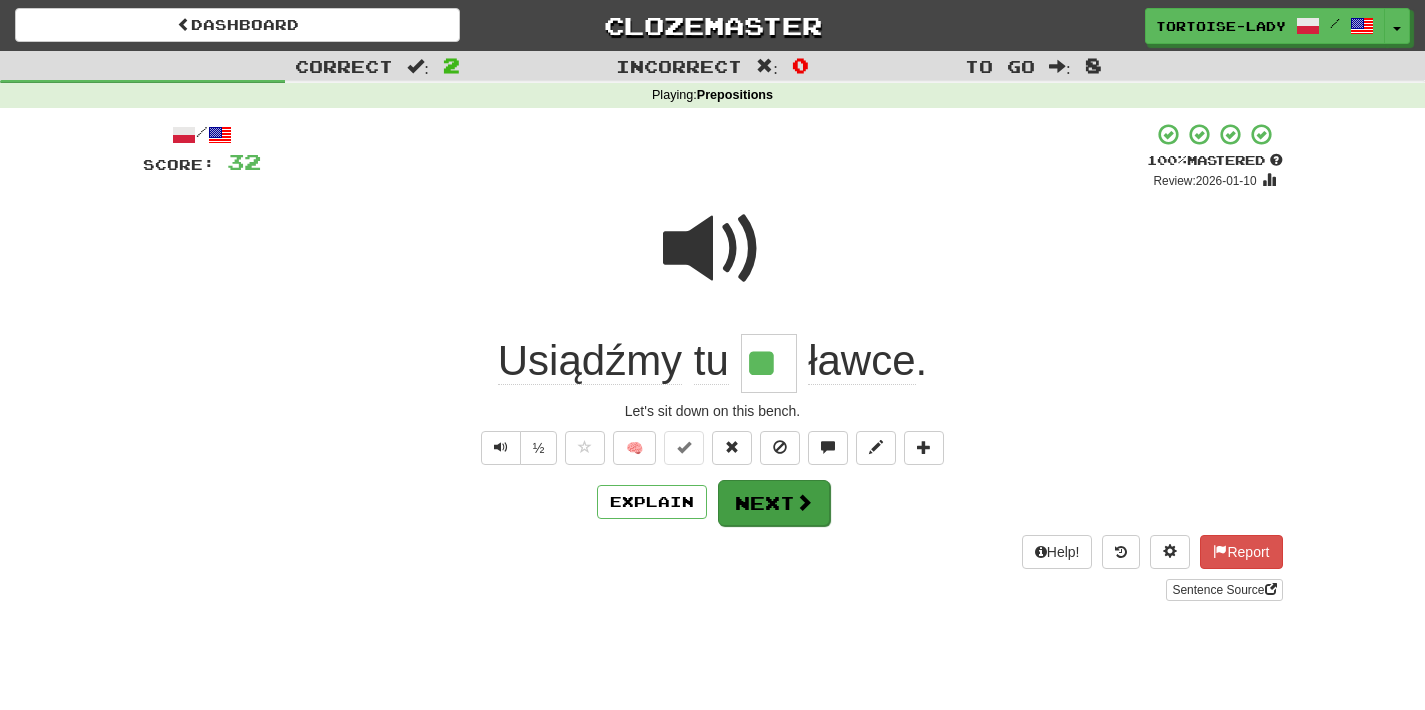 click on "Next" at bounding box center [774, 503] 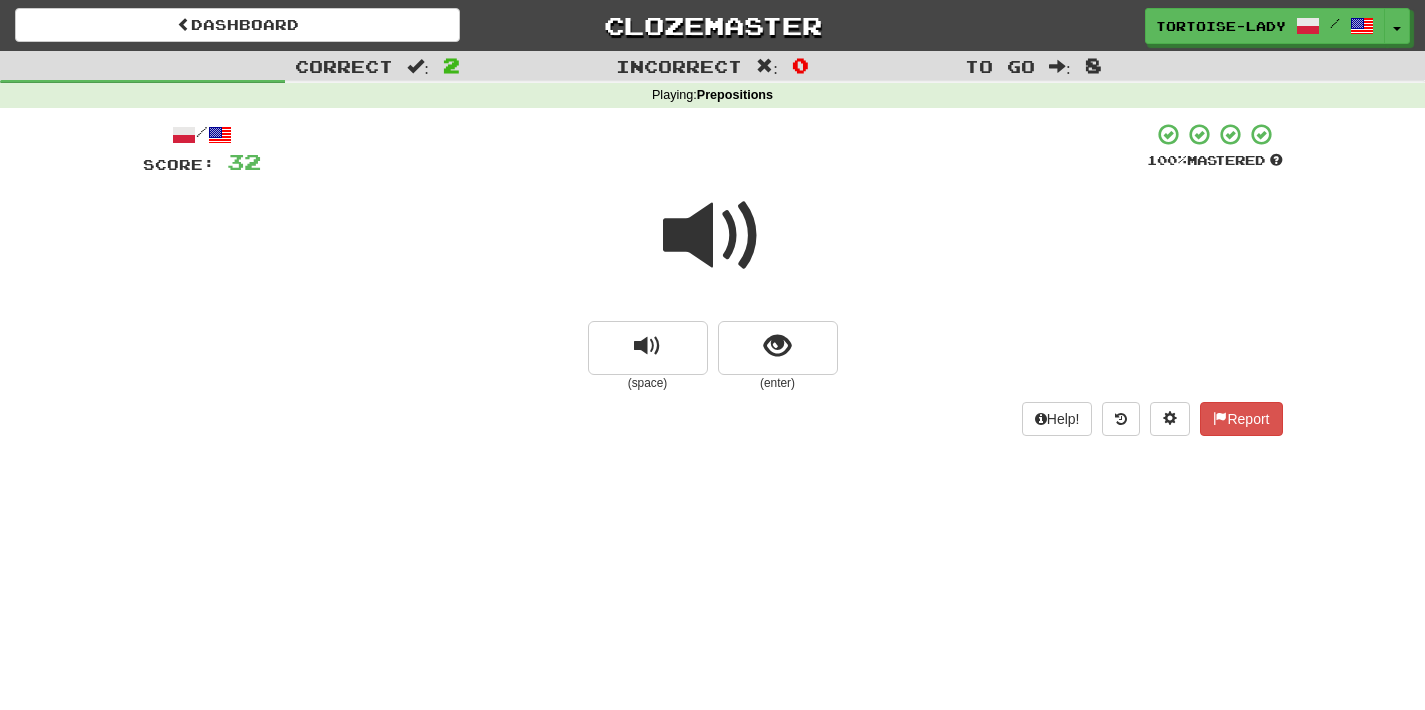 click at bounding box center (713, 236) 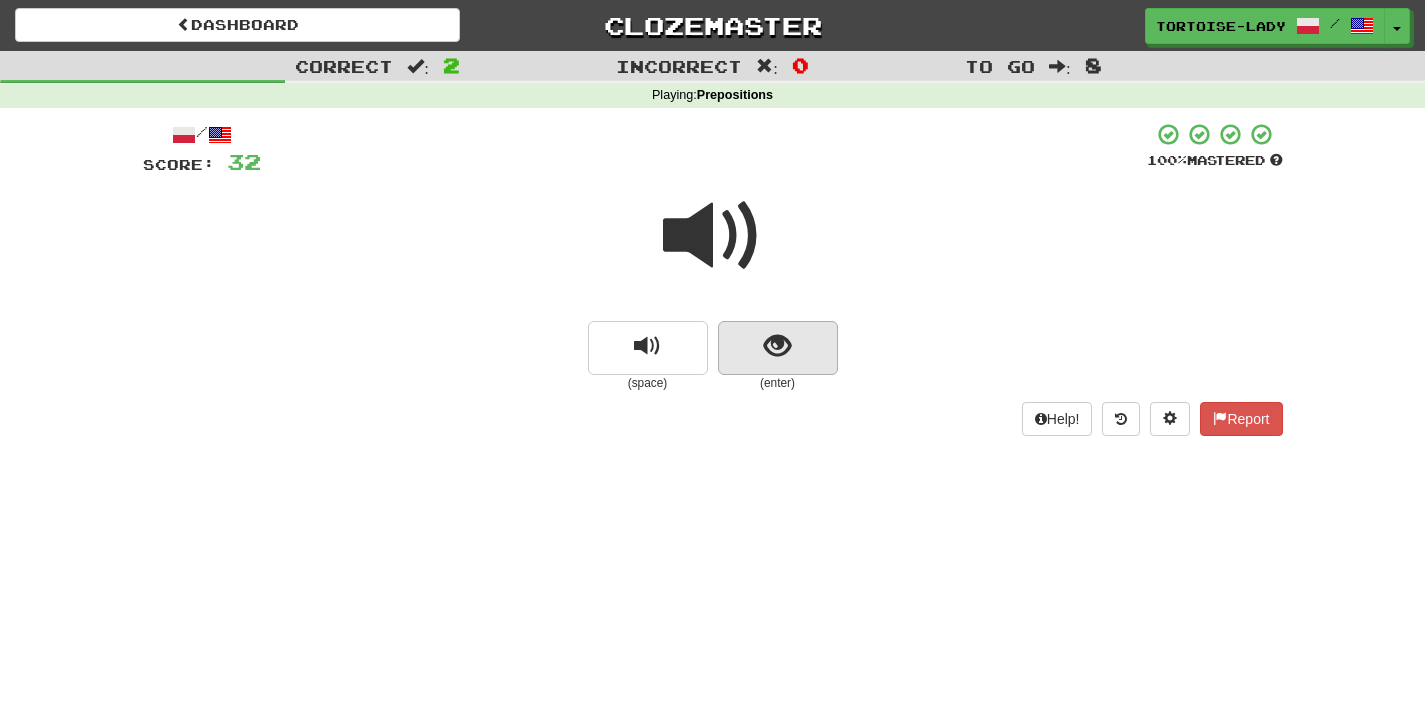 click at bounding box center (778, 348) 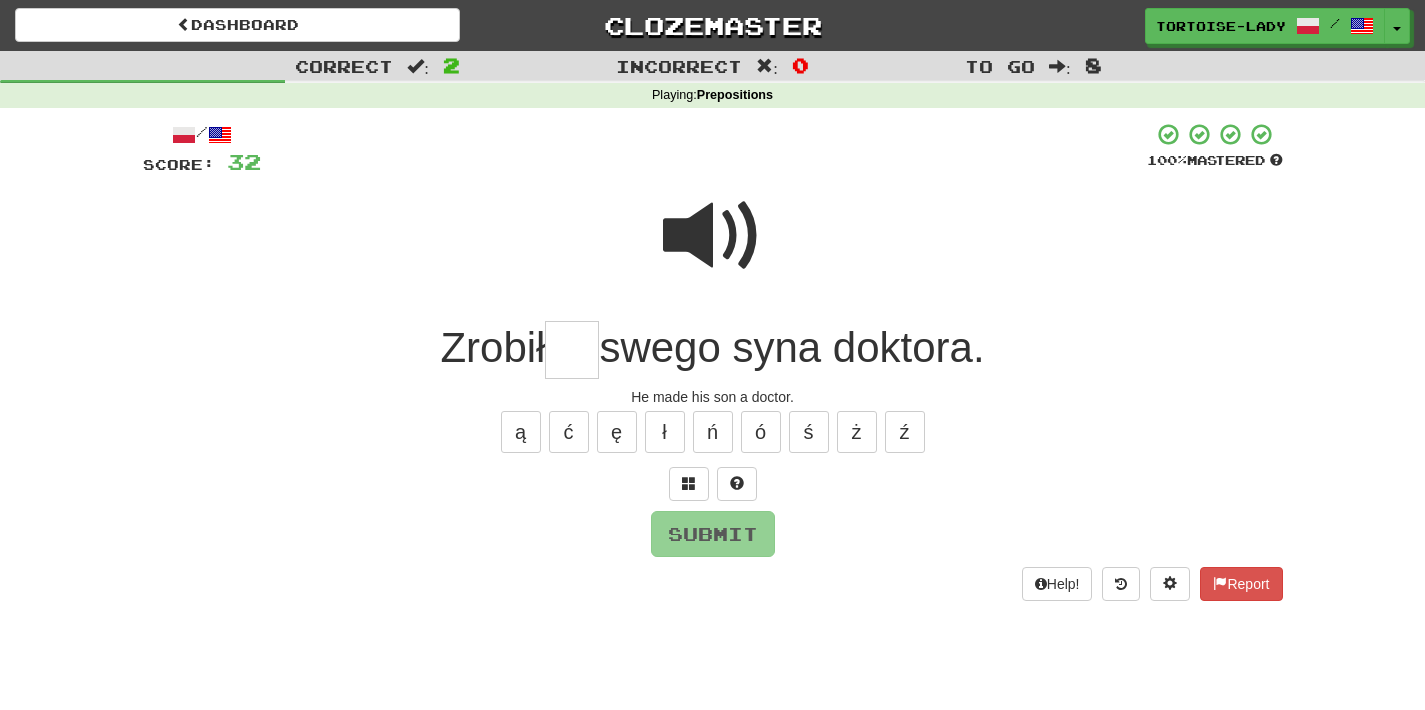 click at bounding box center [713, 236] 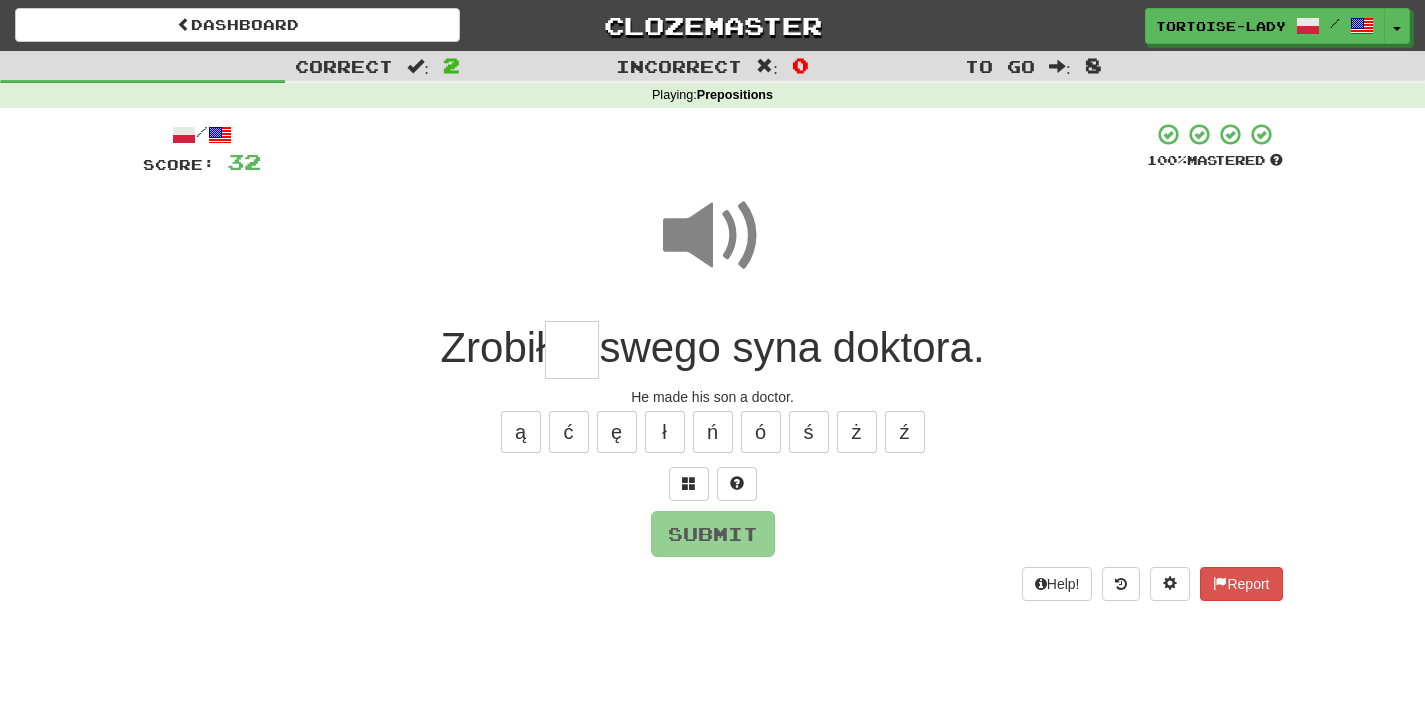 click at bounding box center (572, 350) 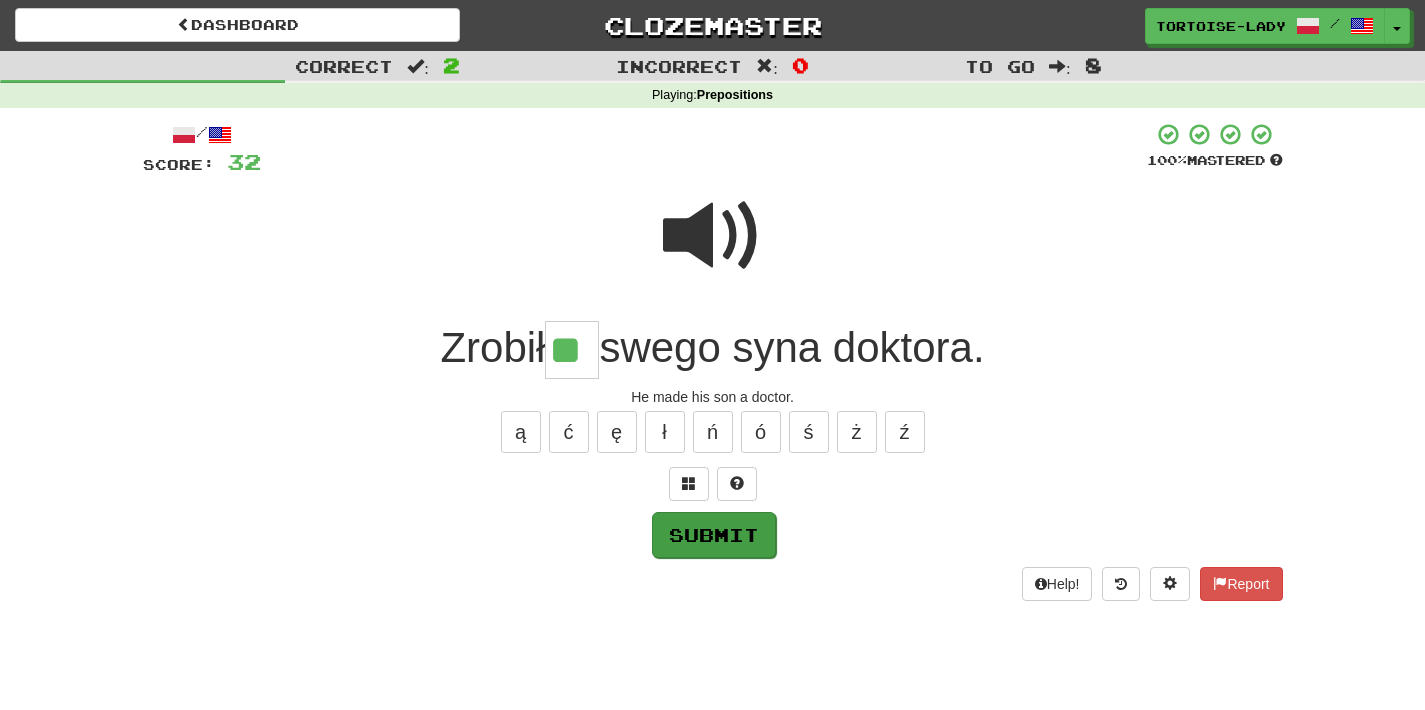 type on "**" 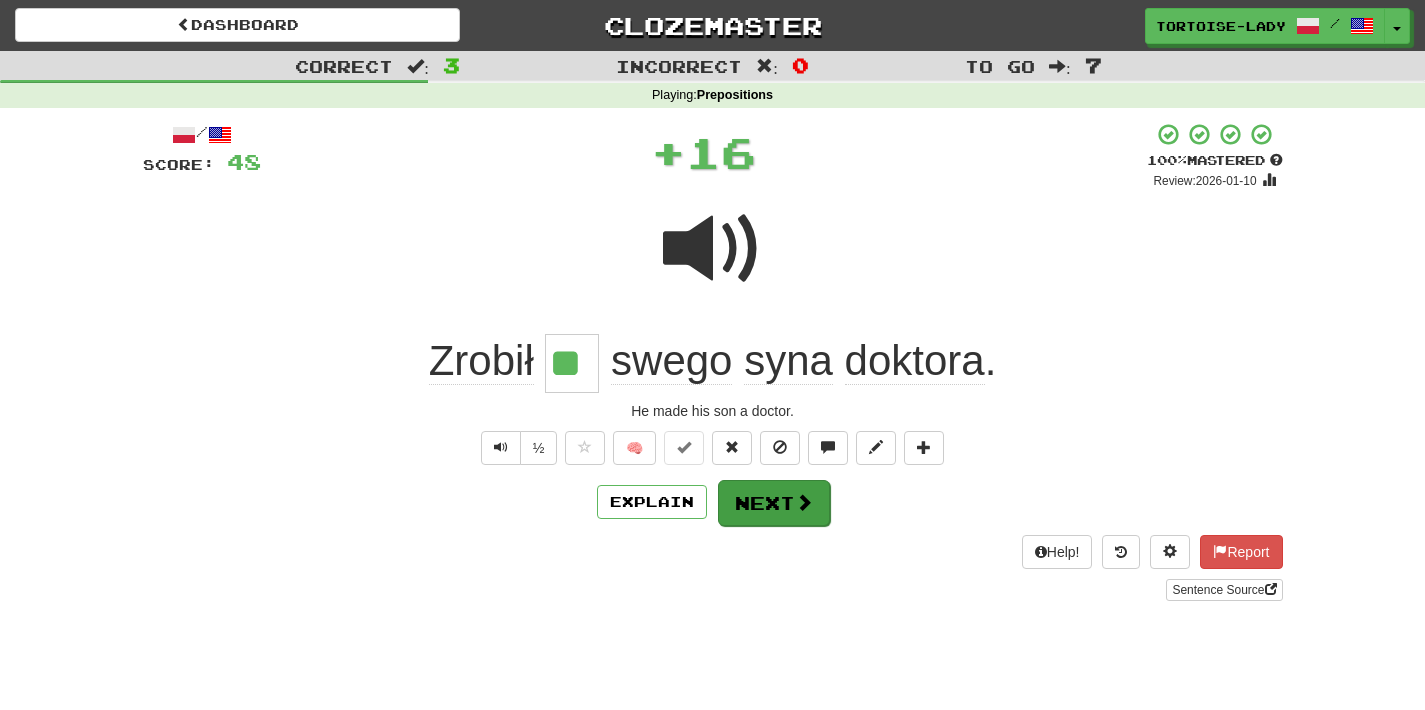 click on "Next" at bounding box center [774, 503] 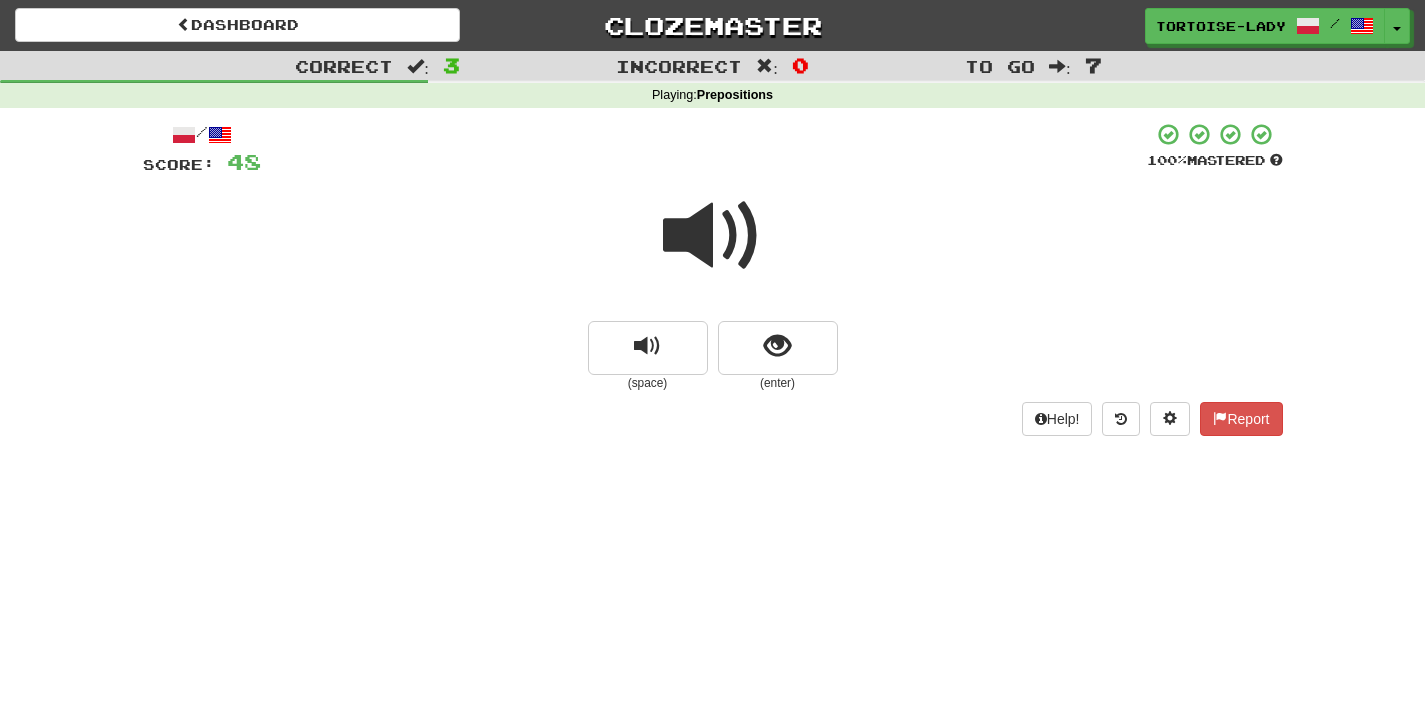 click at bounding box center [713, 236] 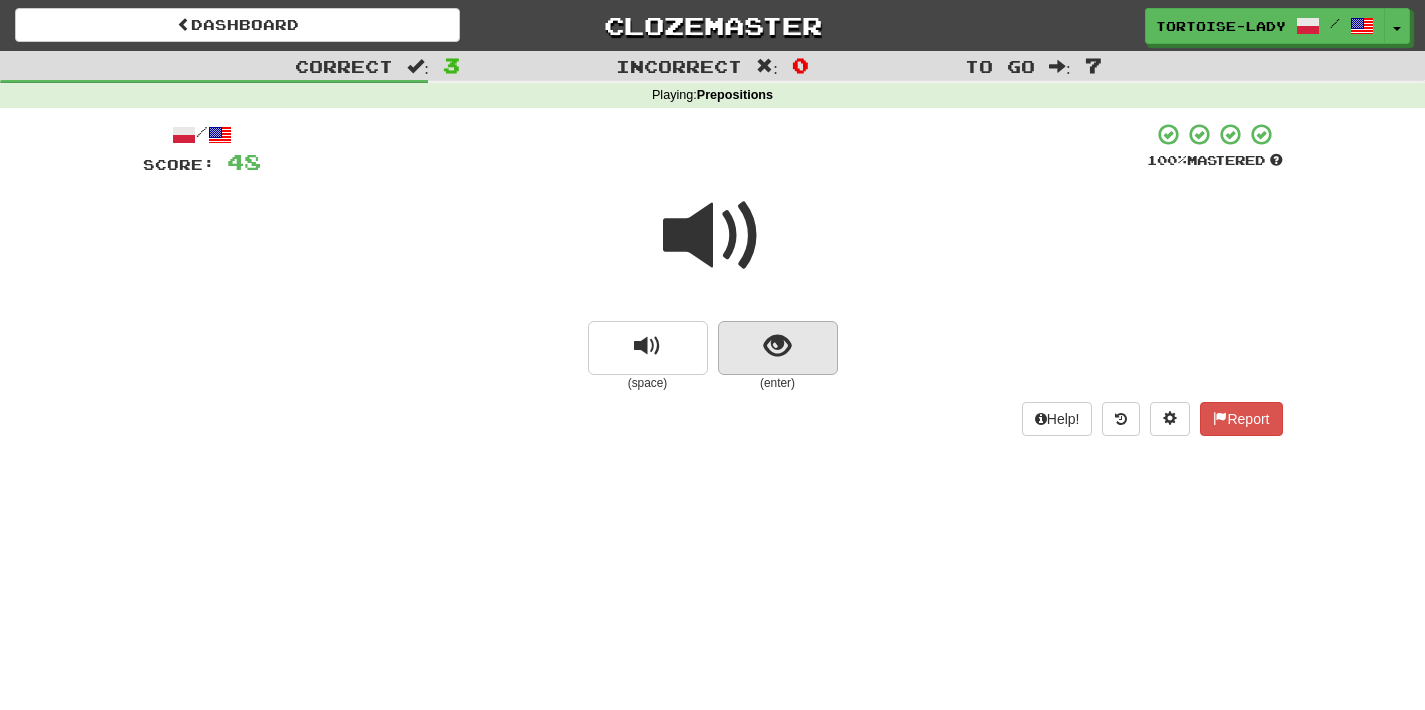 click at bounding box center [778, 348] 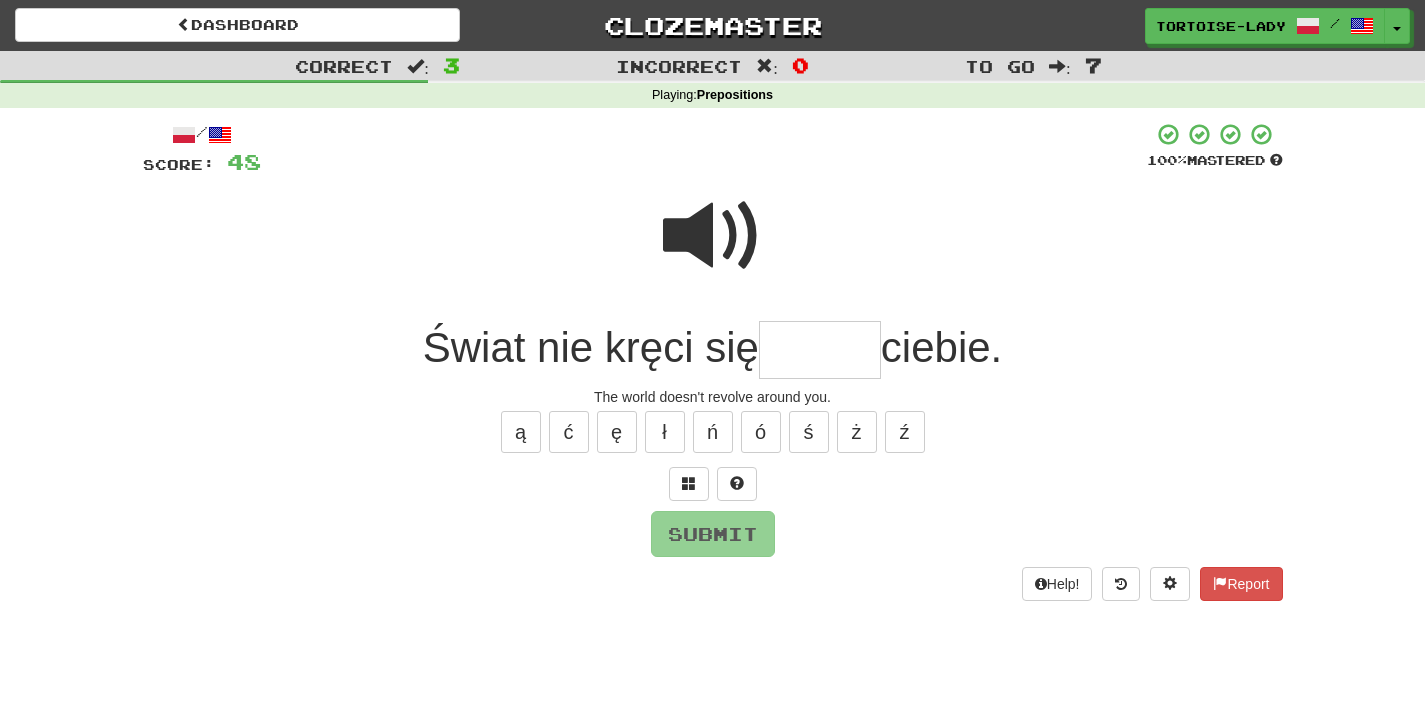 type on "*" 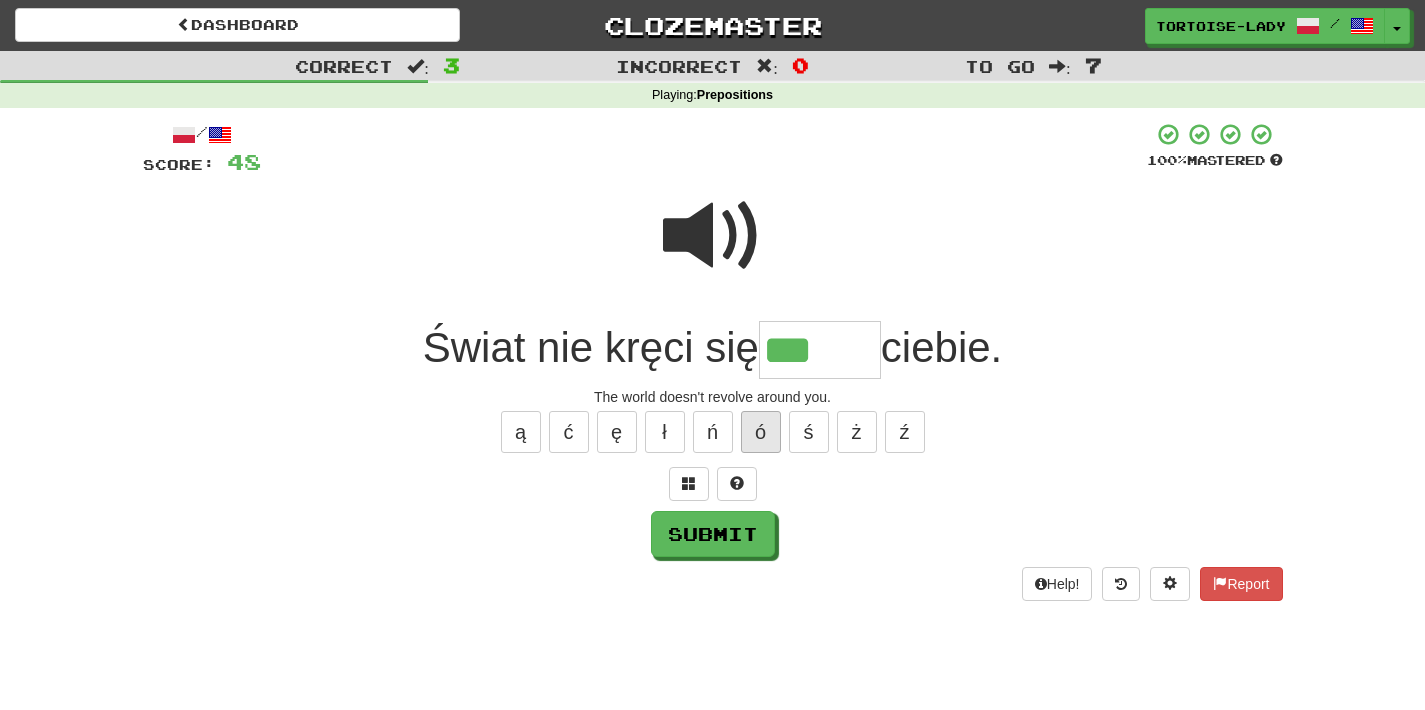 click on "ó" at bounding box center (761, 432) 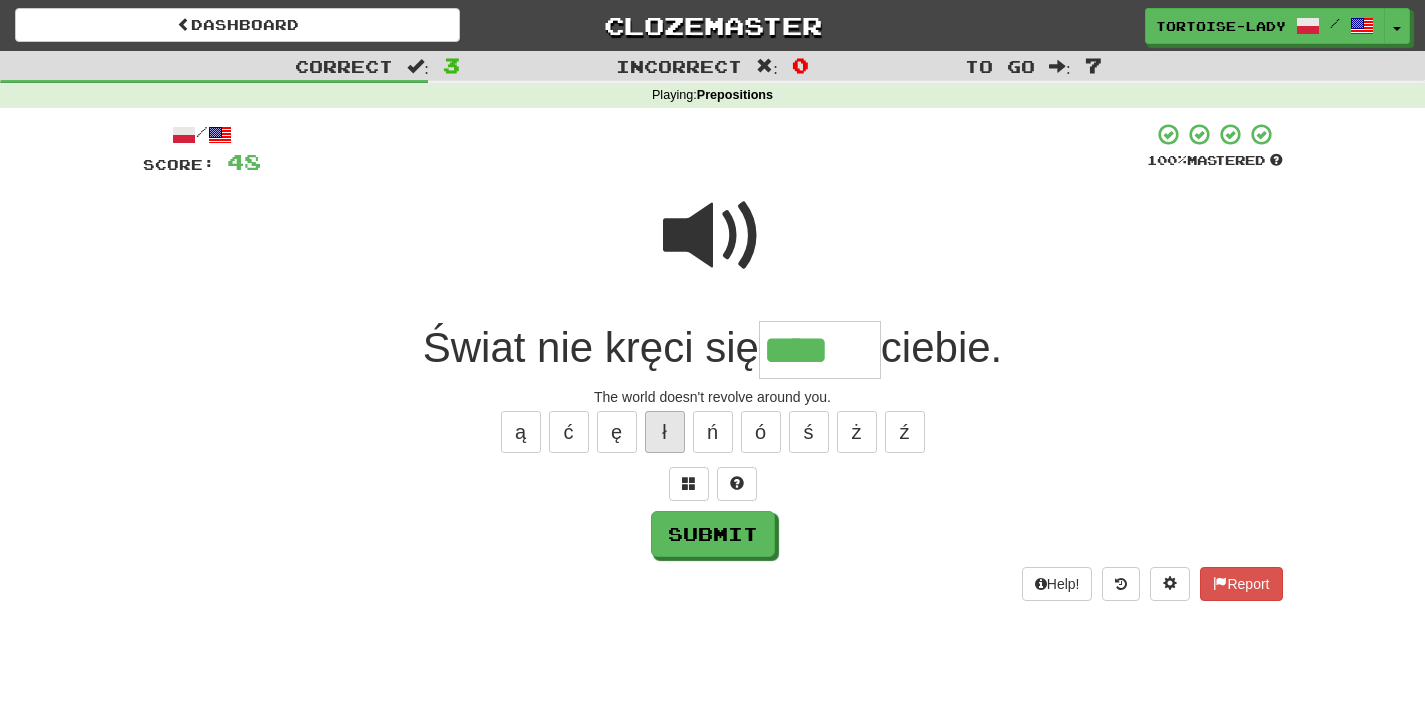 click on "ł" at bounding box center (665, 432) 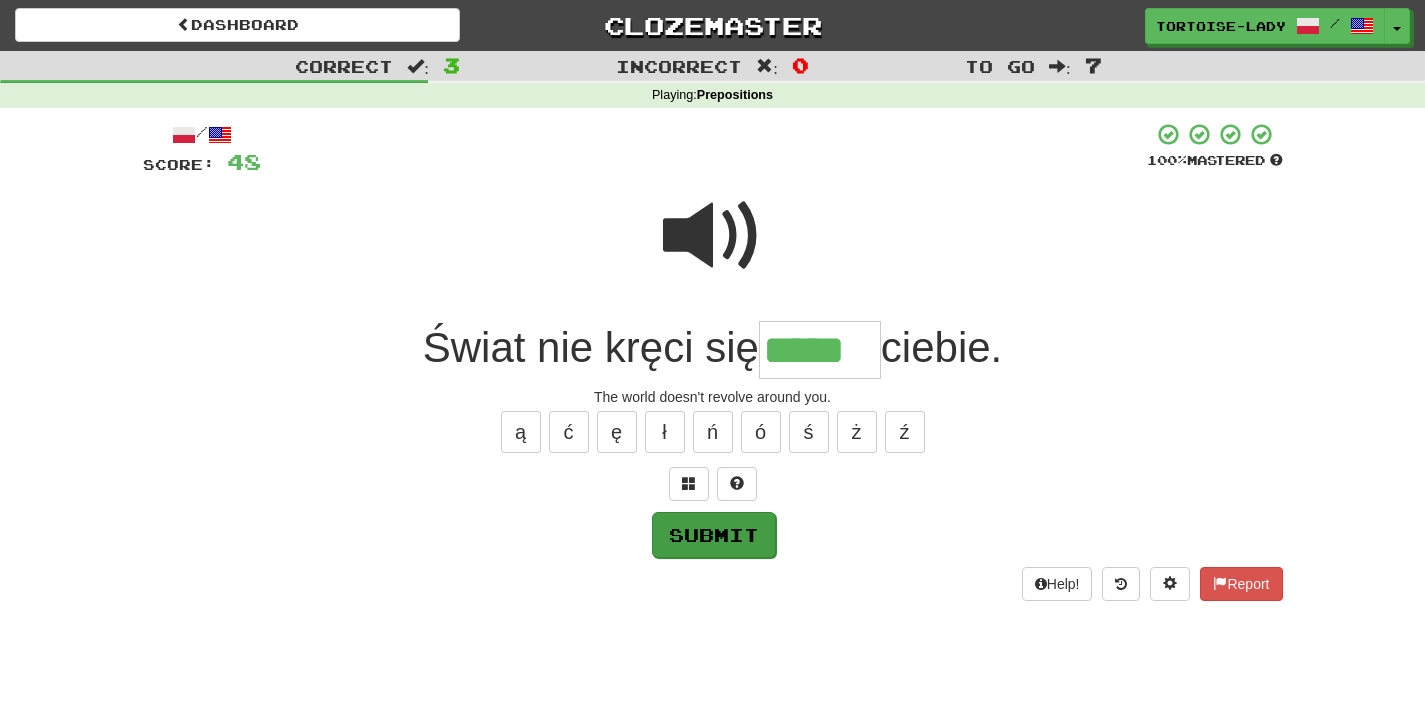click on "Submit" at bounding box center [714, 535] 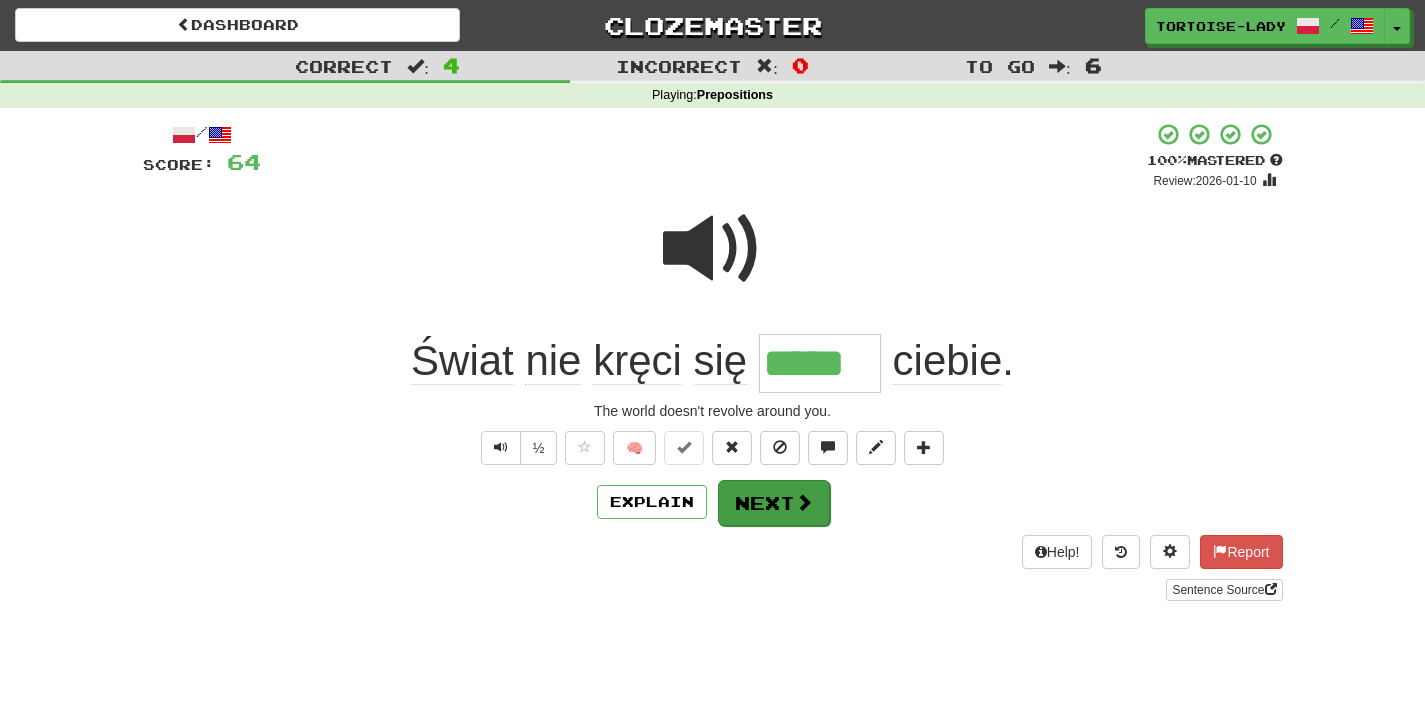 click on "Next" at bounding box center [774, 503] 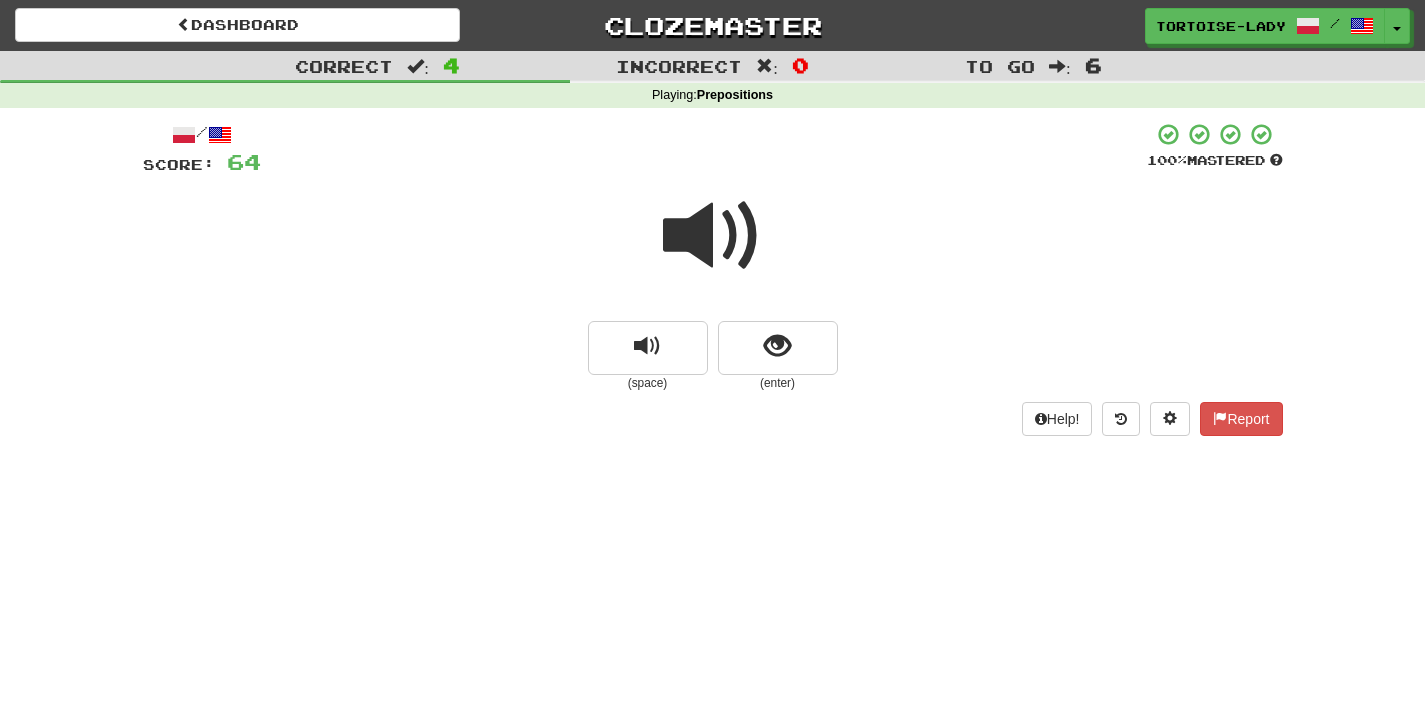 click at bounding box center [713, 236] 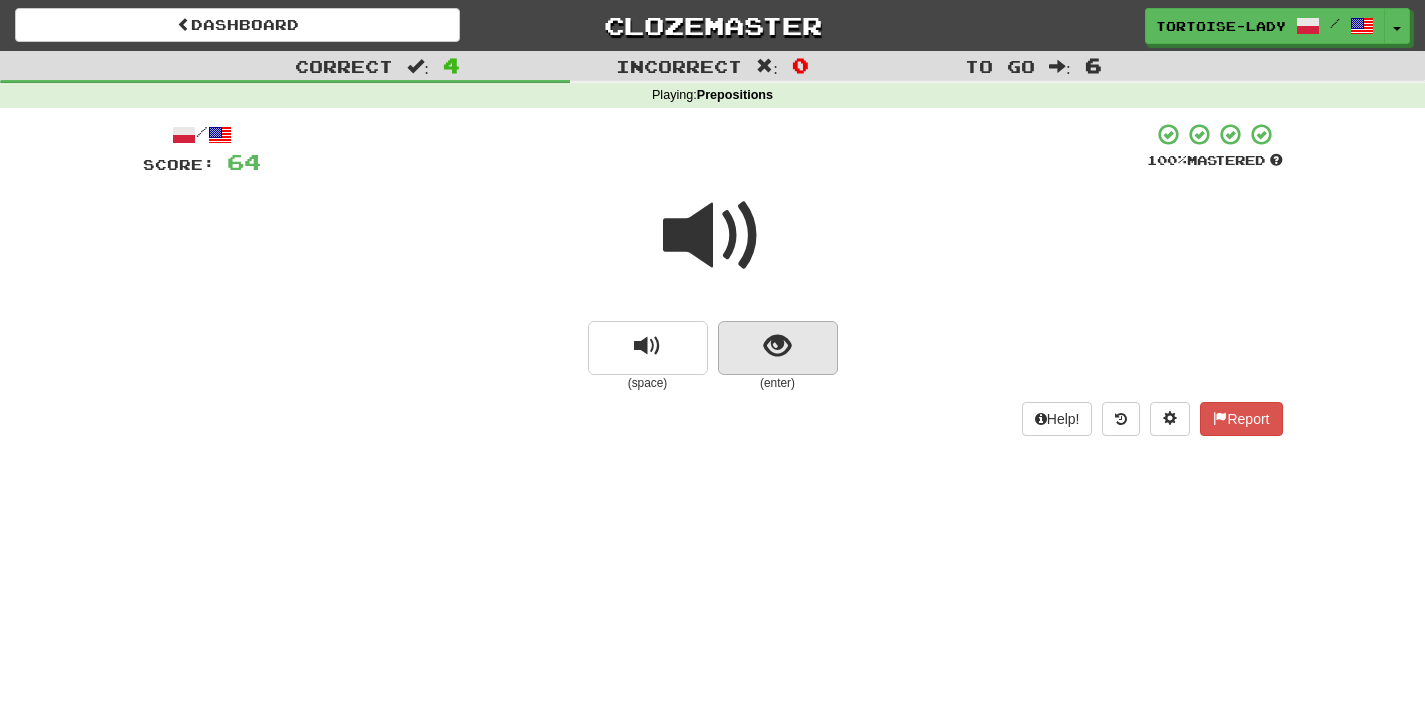 click at bounding box center [777, 346] 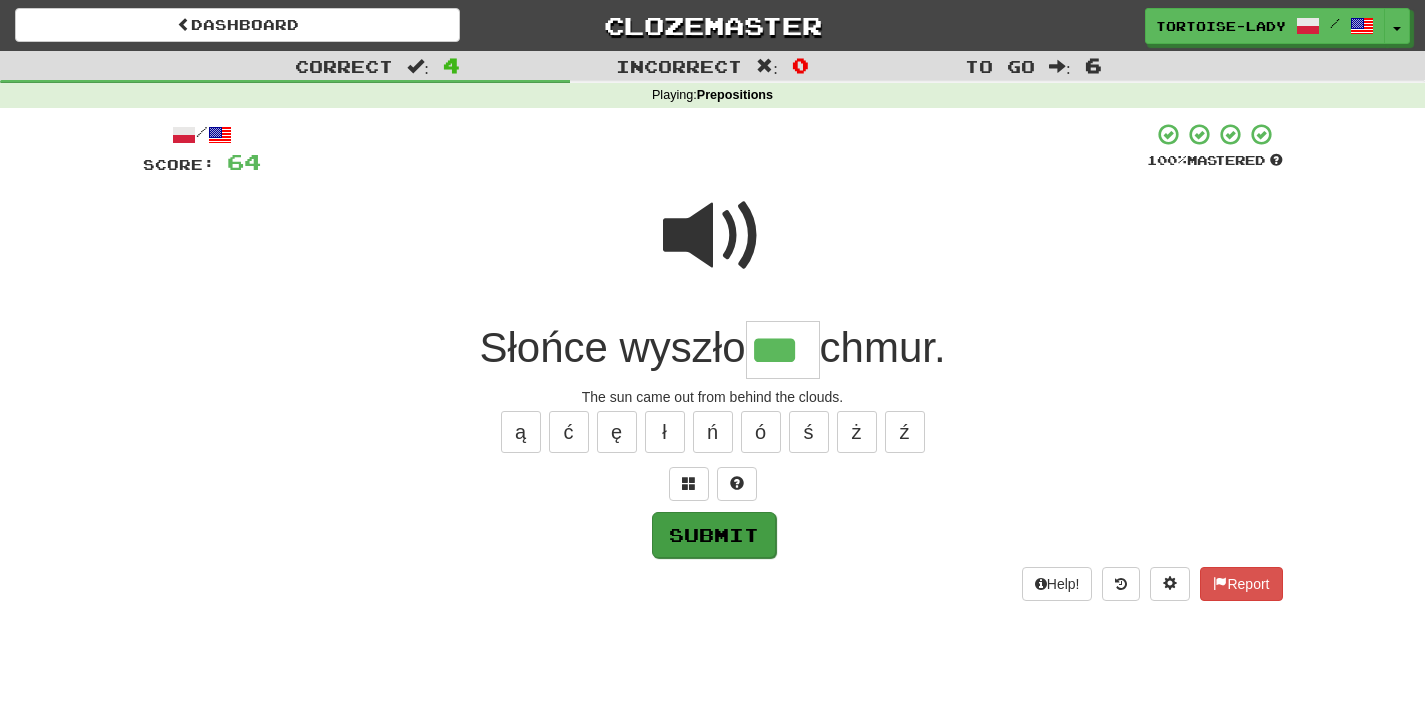 type on "***" 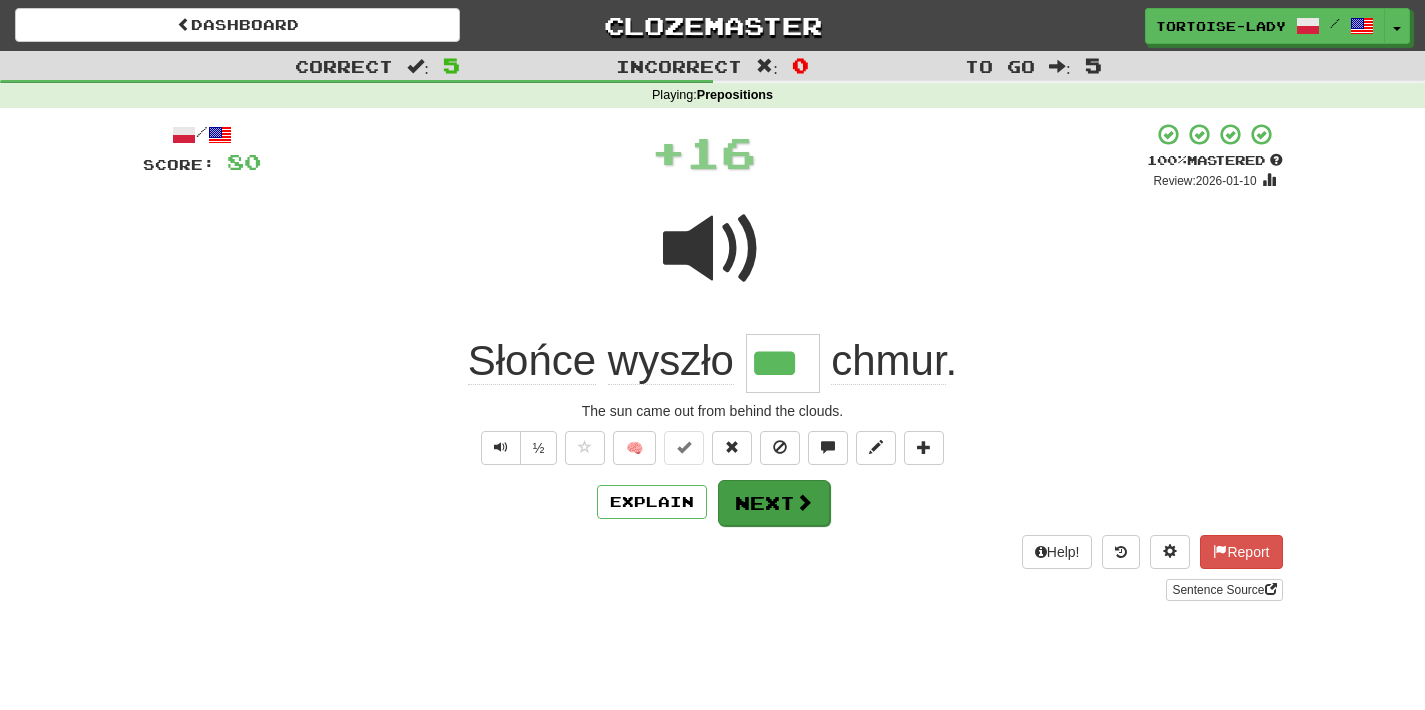 click on "Next" at bounding box center (774, 503) 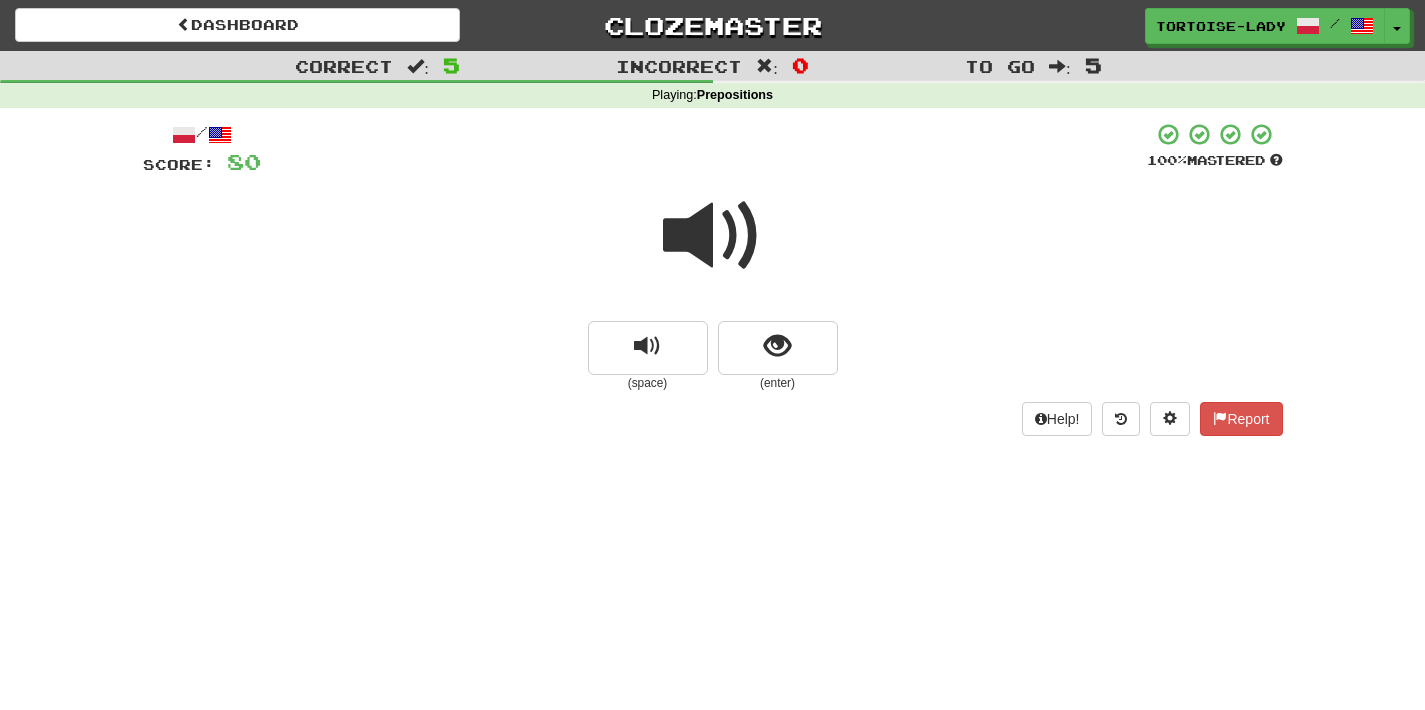 click at bounding box center (713, 236) 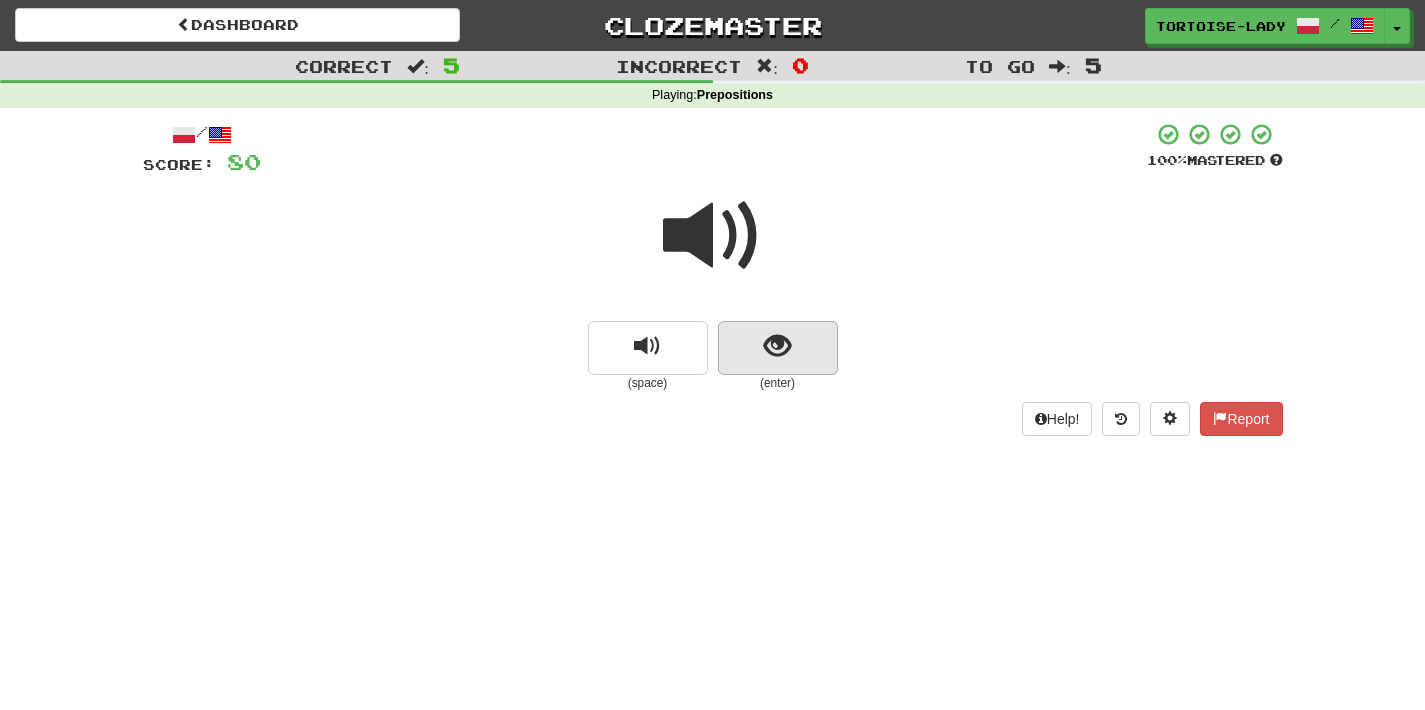 click at bounding box center [778, 348] 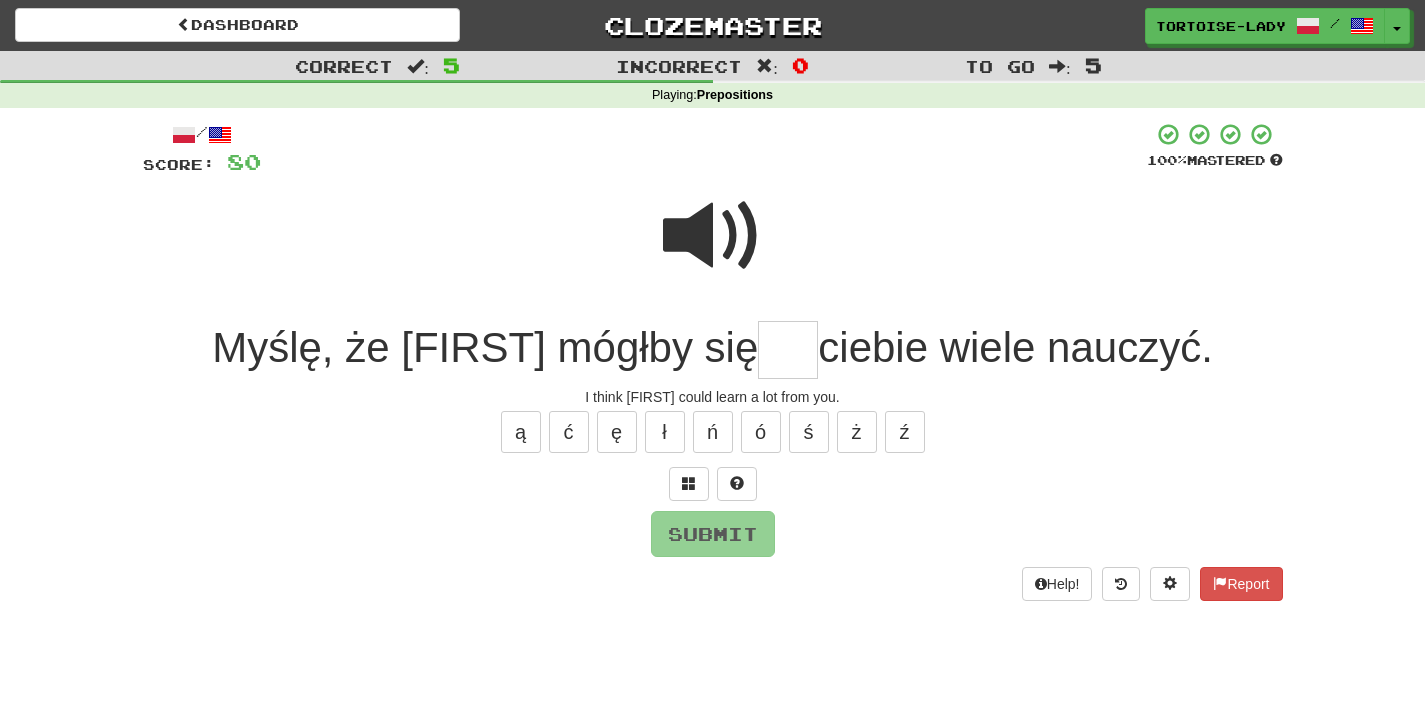 type on "*" 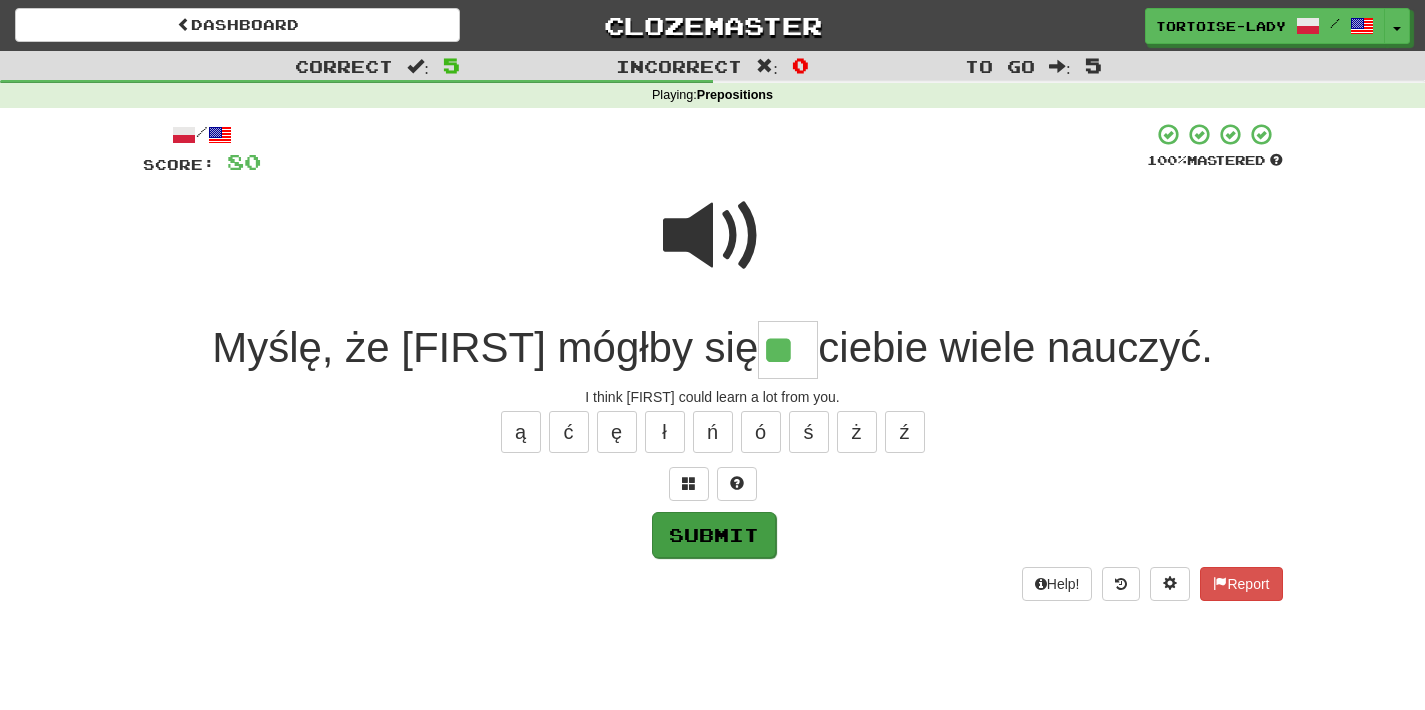 type on "**" 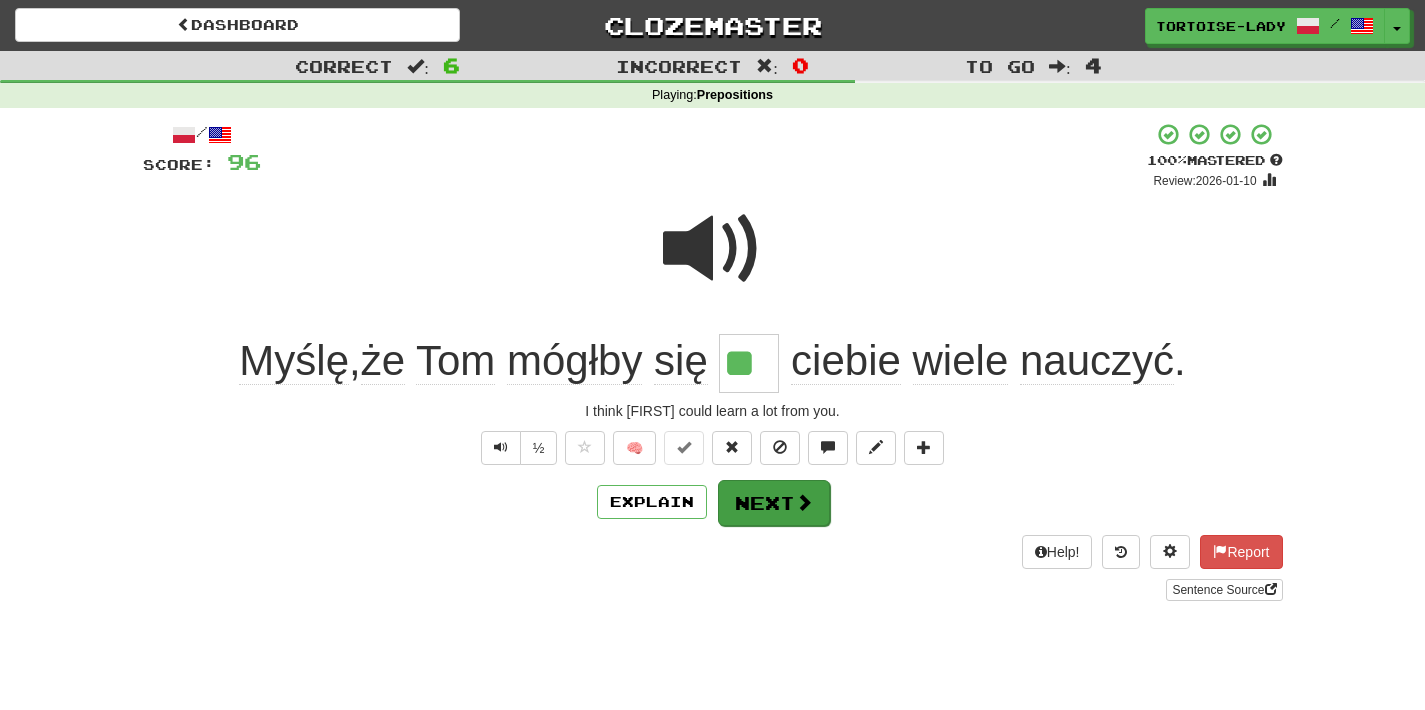 click at bounding box center (804, 502) 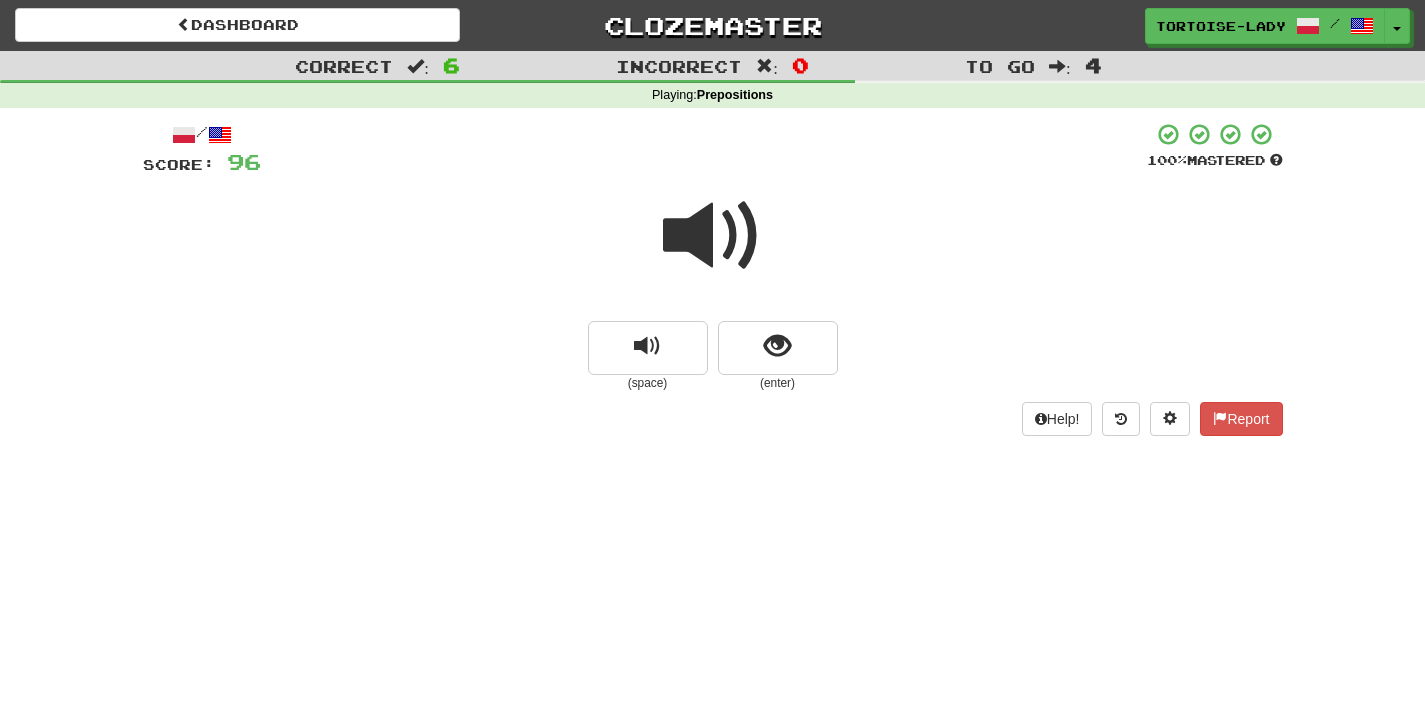 click at bounding box center (713, 236) 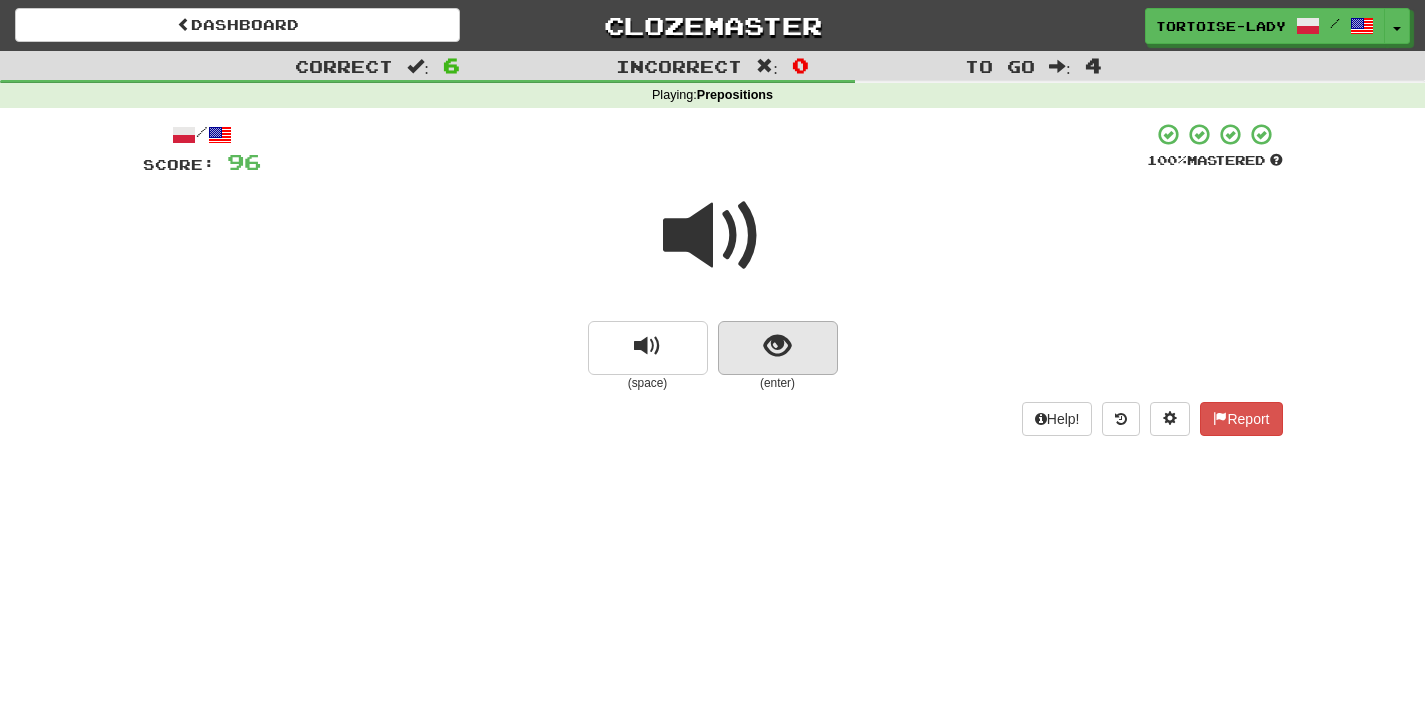 click at bounding box center (778, 348) 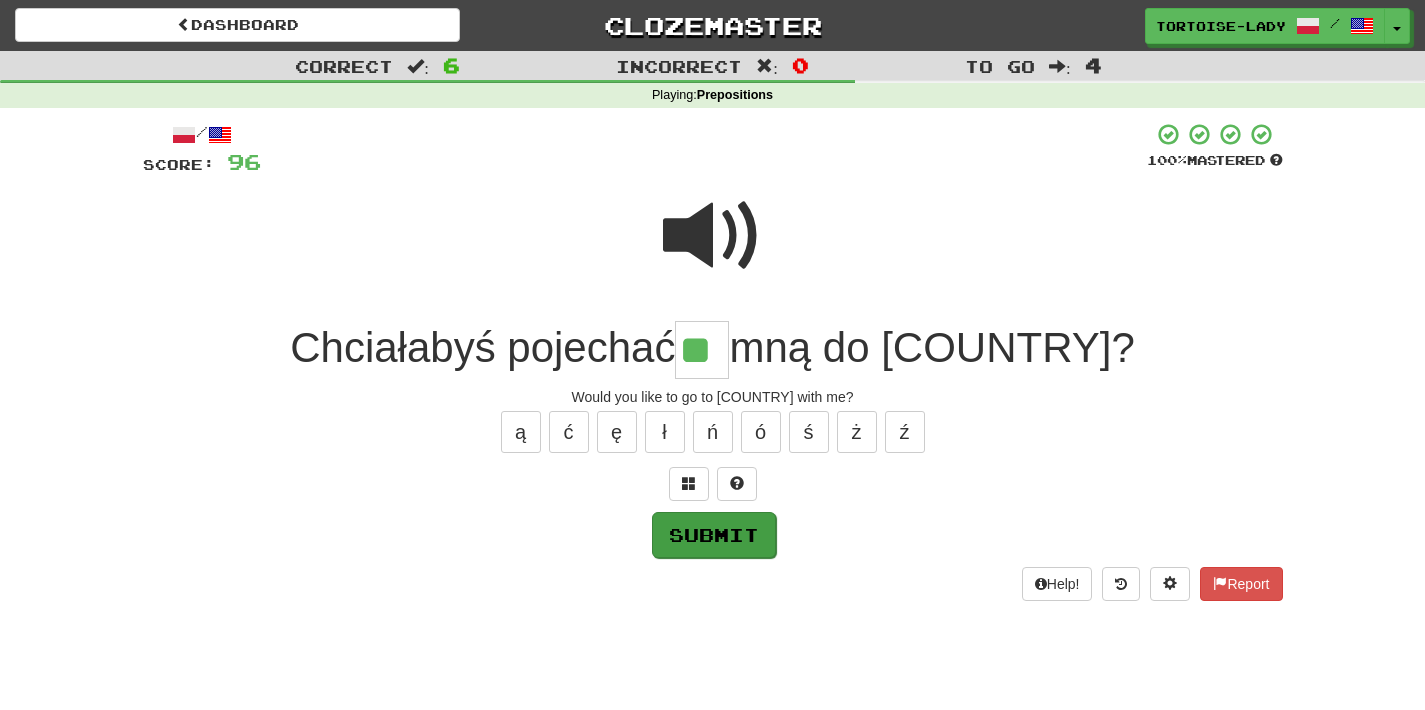 type on "**" 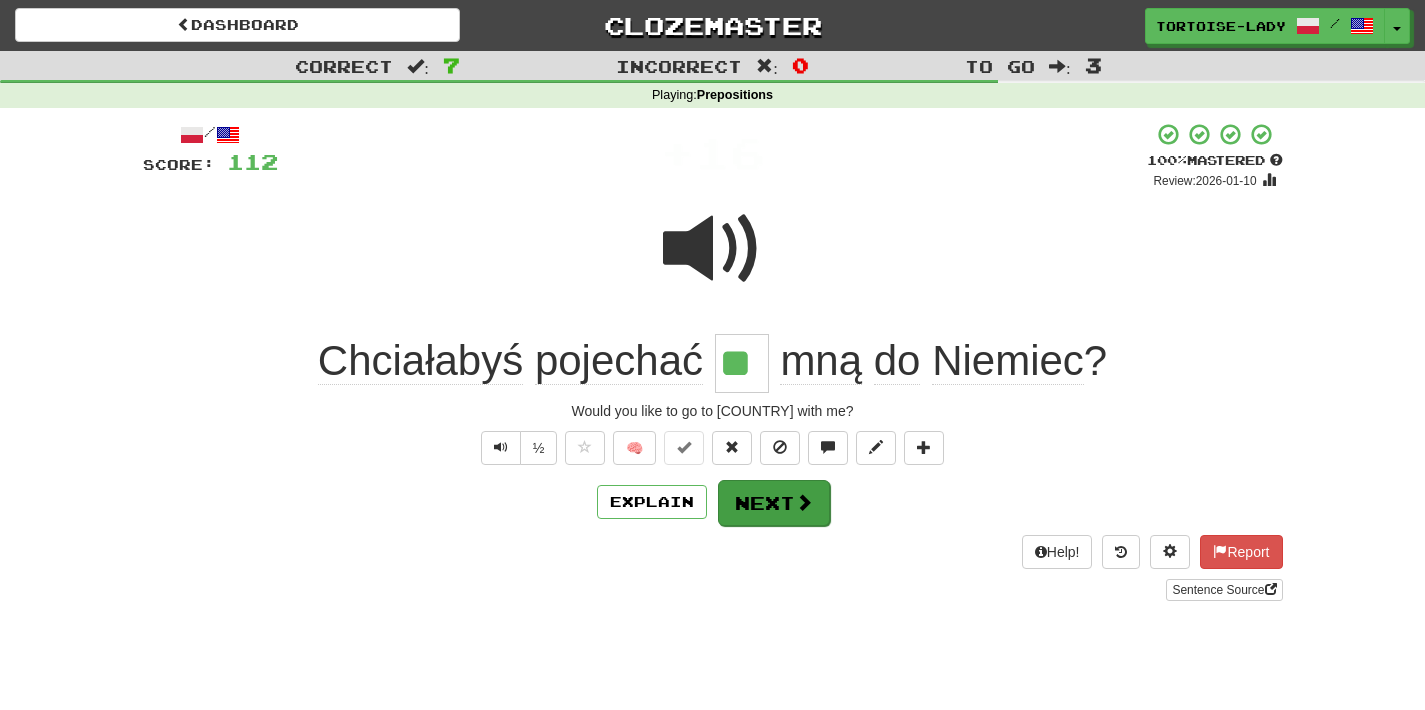 click on "Next" at bounding box center (774, 503) 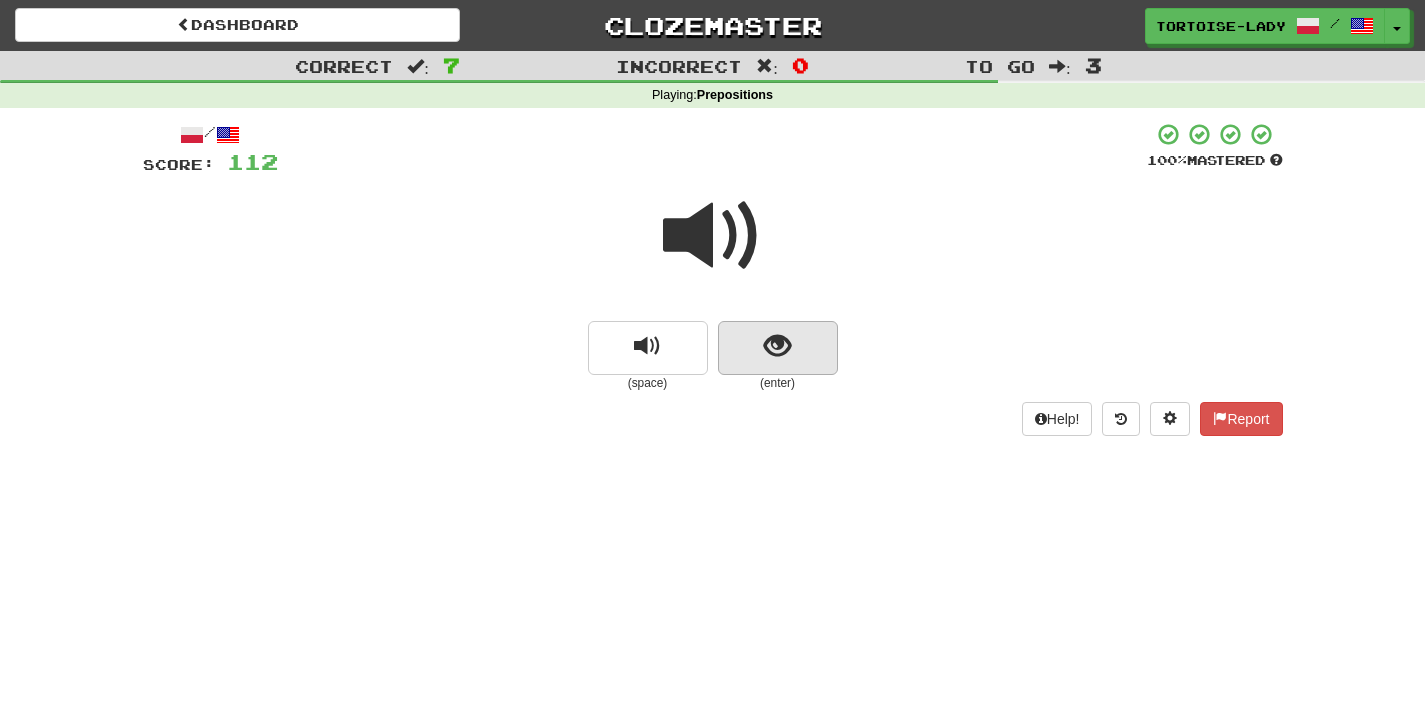 click at bounding box center [778, 348] 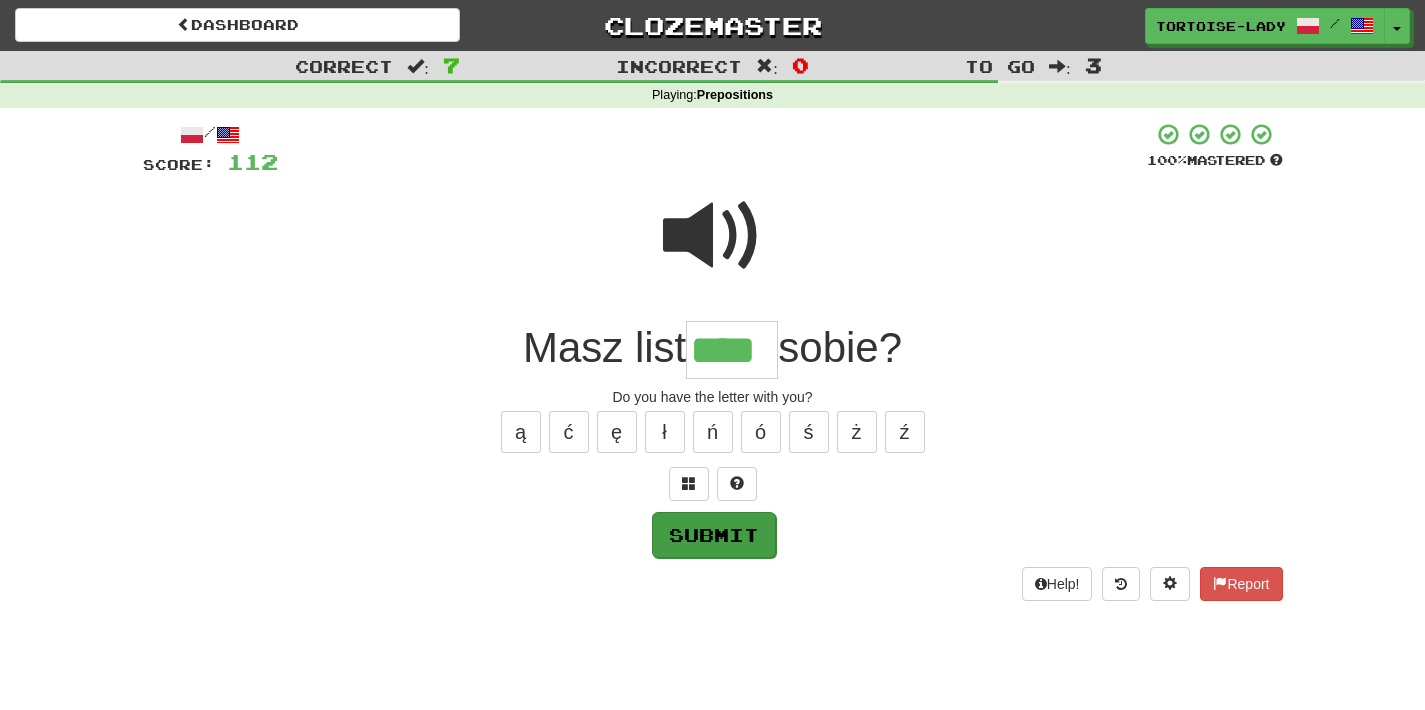 type on "****" 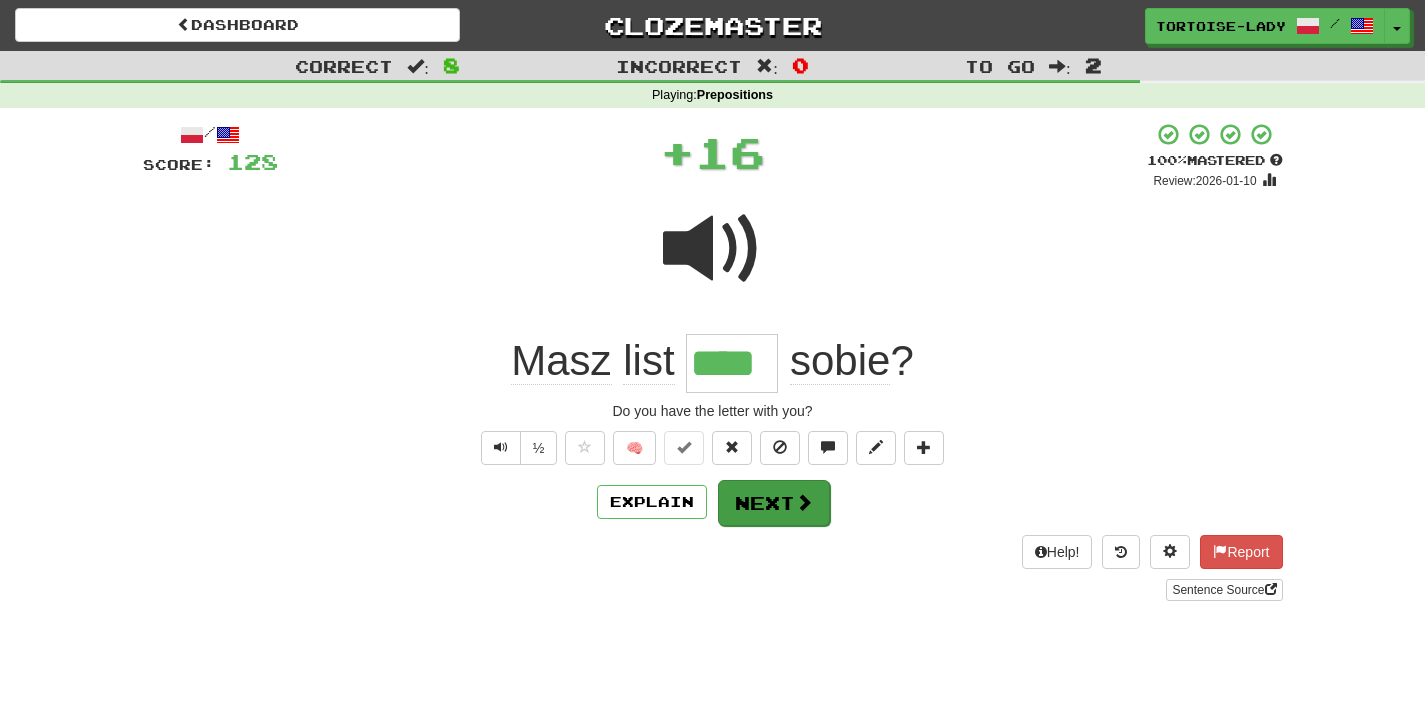 click on "Next" at bounding box center (774, 503) 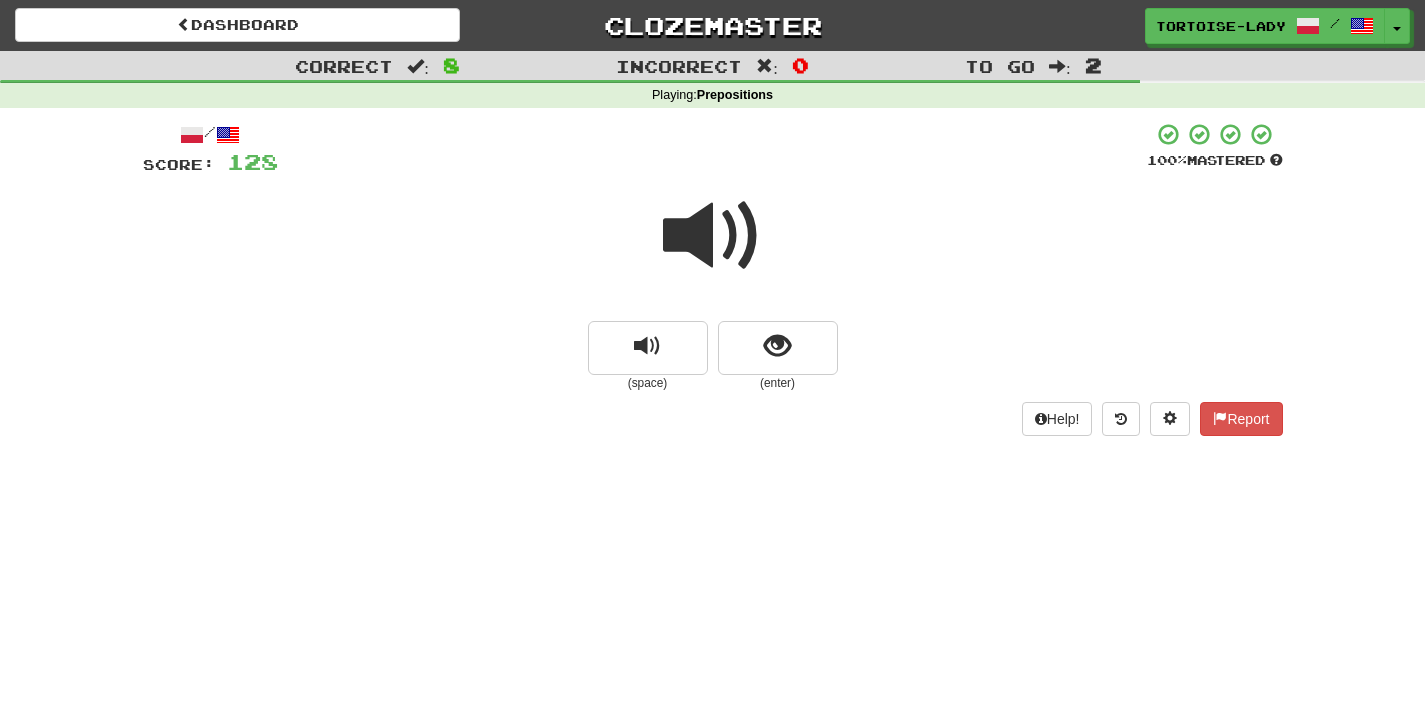 click at bounding box center [713, 236] 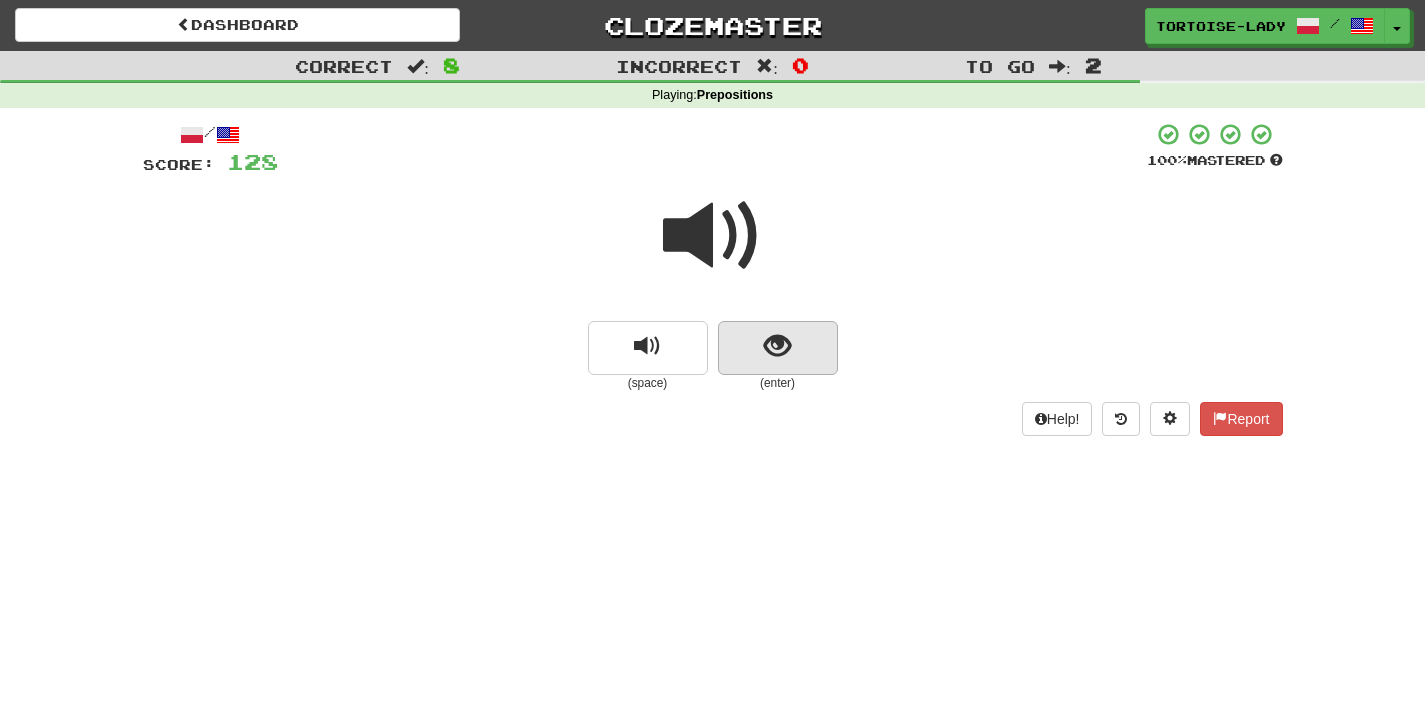 click at bounding box center [777, 346] 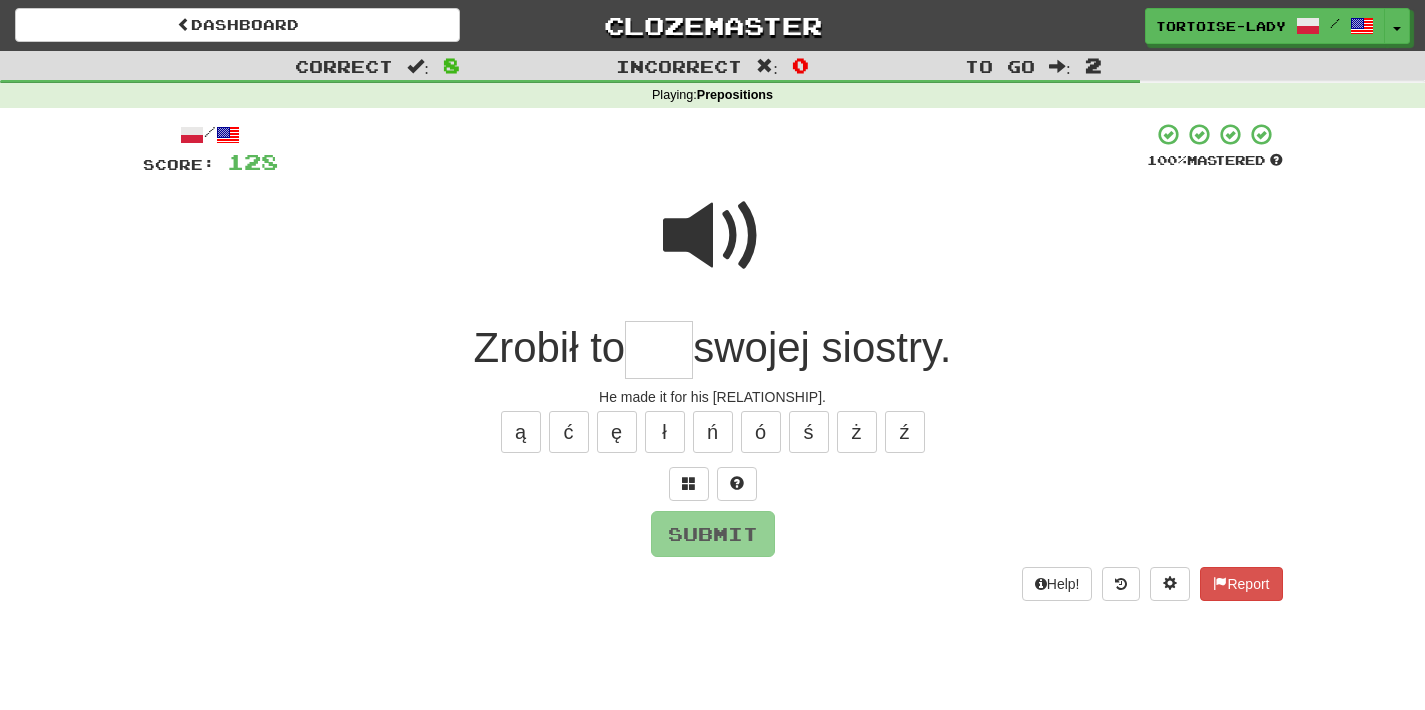 type on "*" 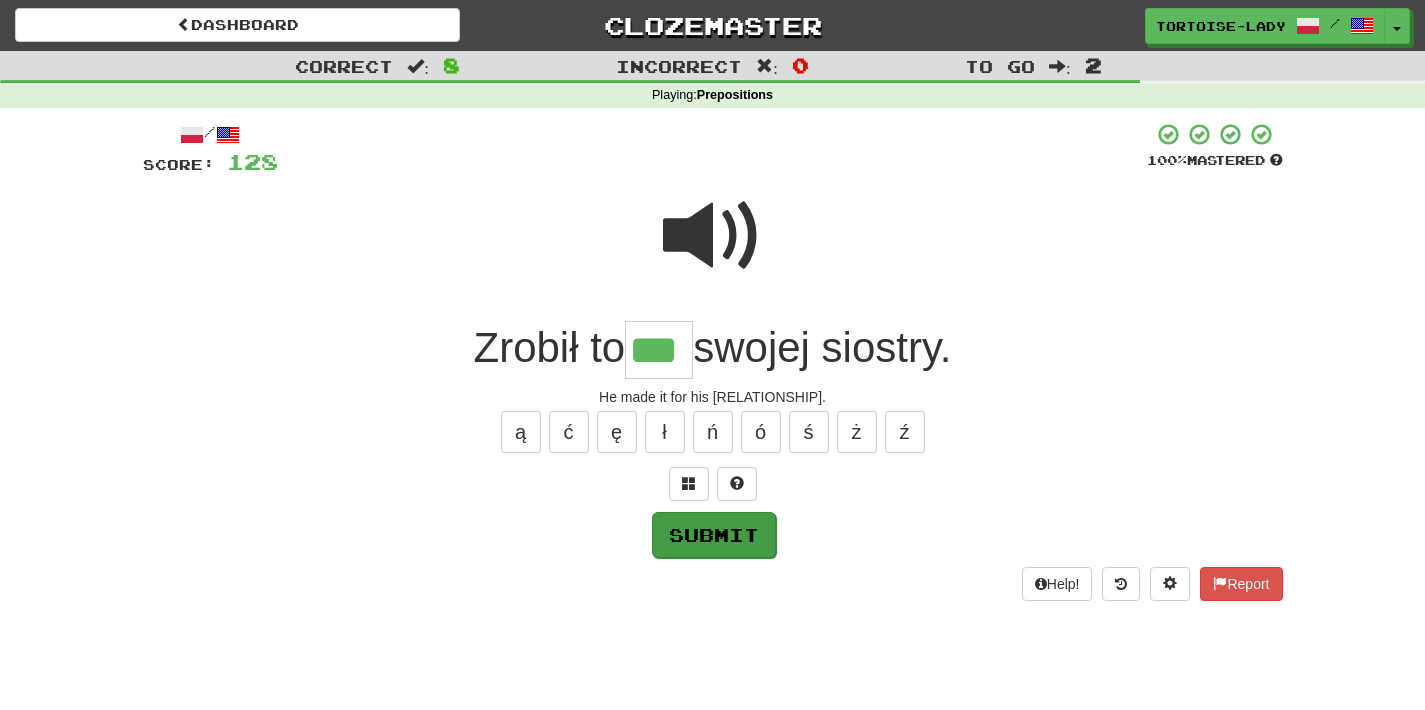 type on "***" 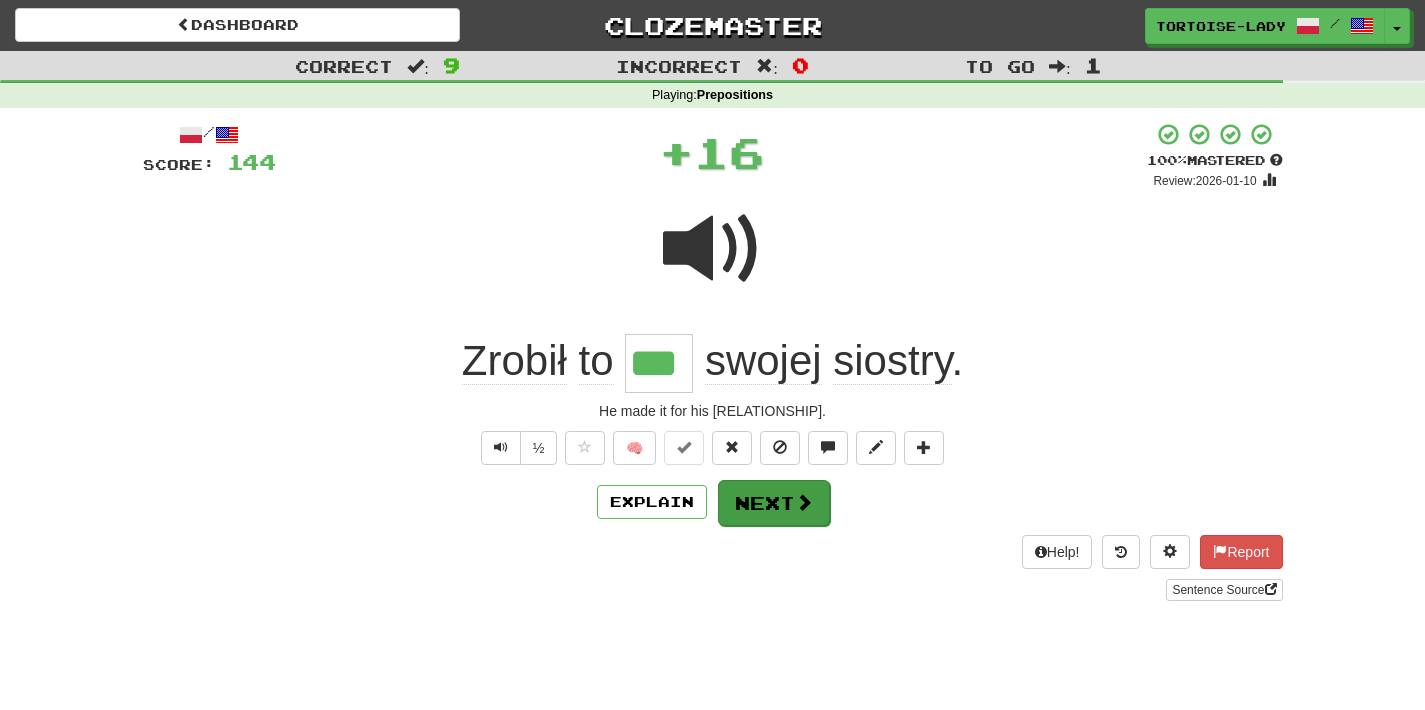 click on "Next" at bounding box center (774, 503) 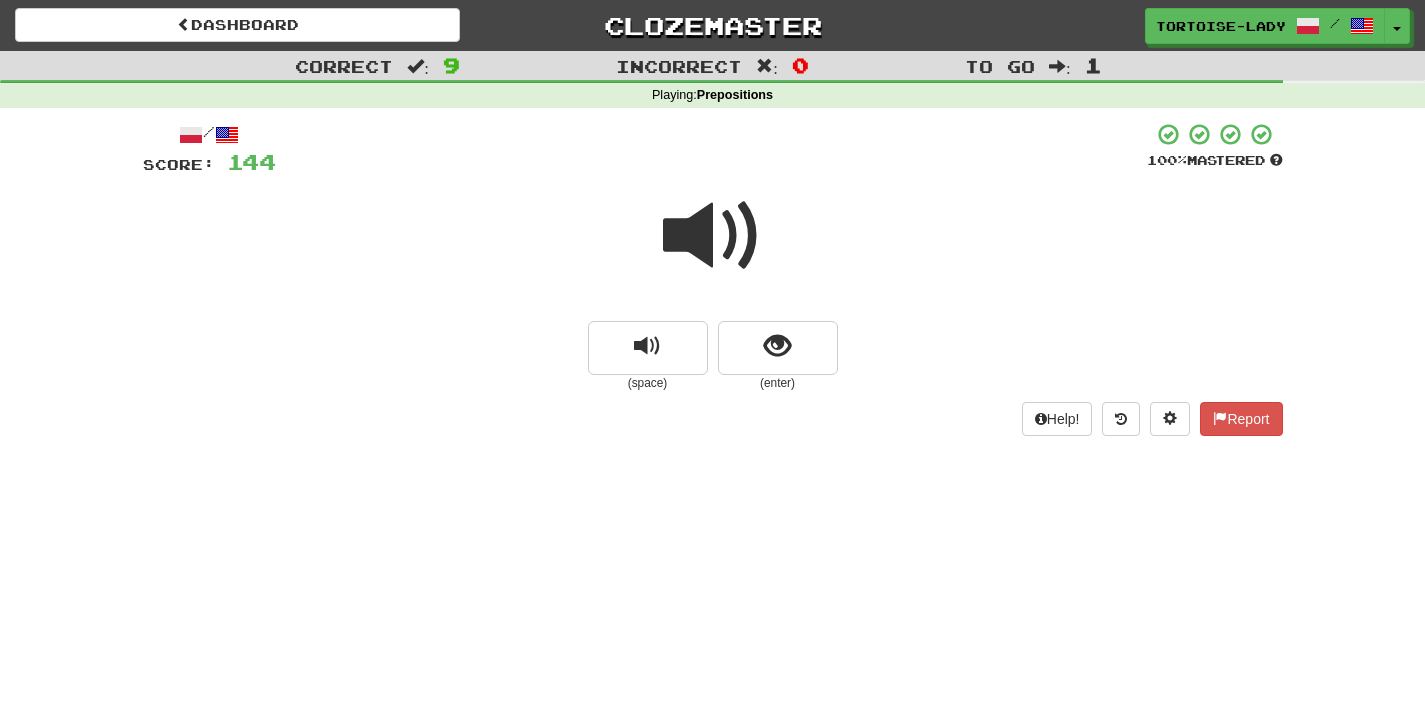 click at bounding box center (713, 236) 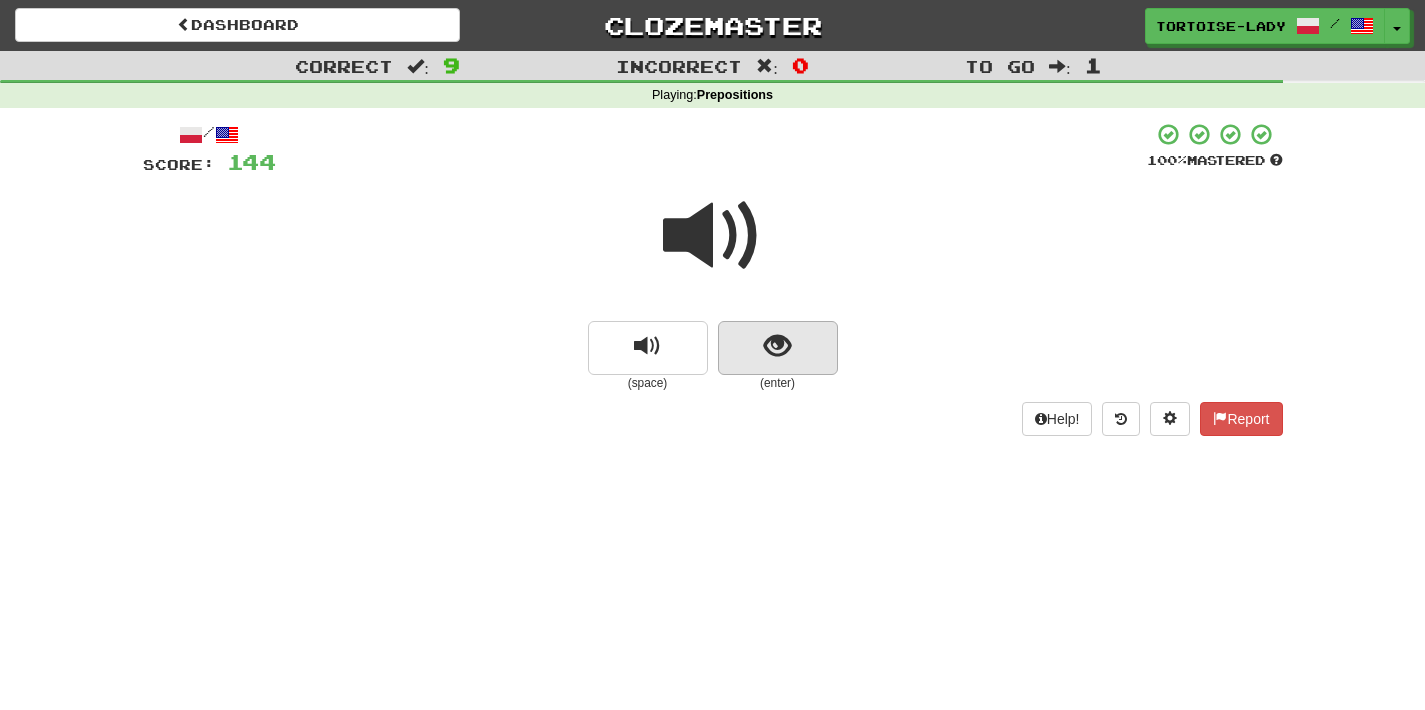 click at bounding box center [778, 348] 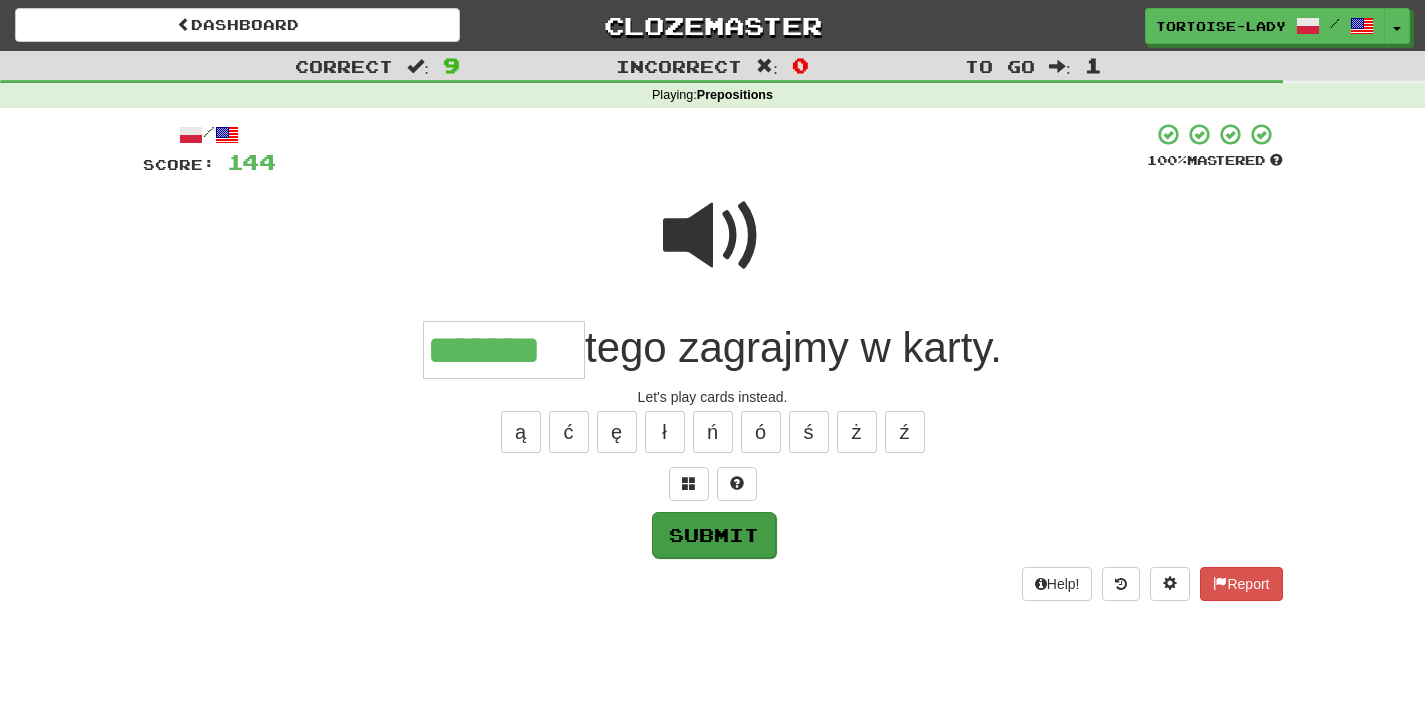 click on "Submit" at bounding box center (714, 535) 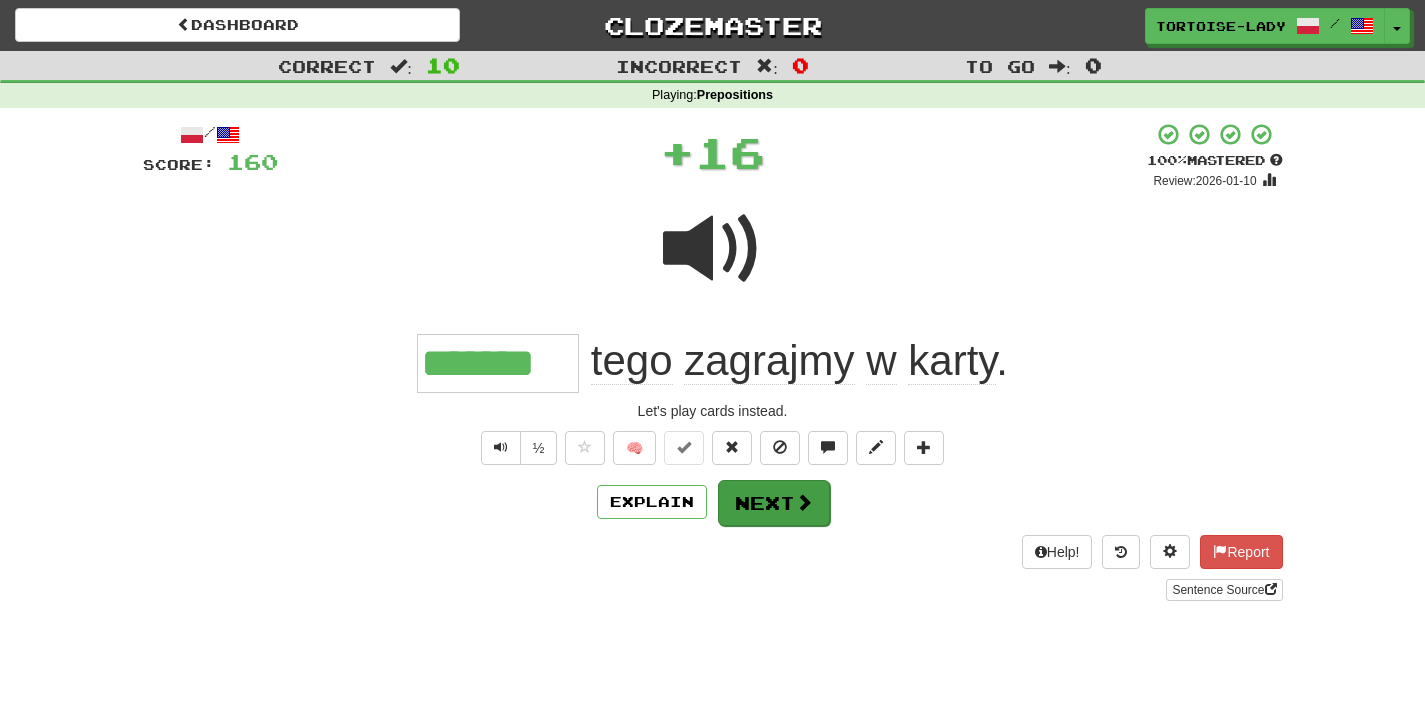 click on "Next" at bounding box center [774, 503] 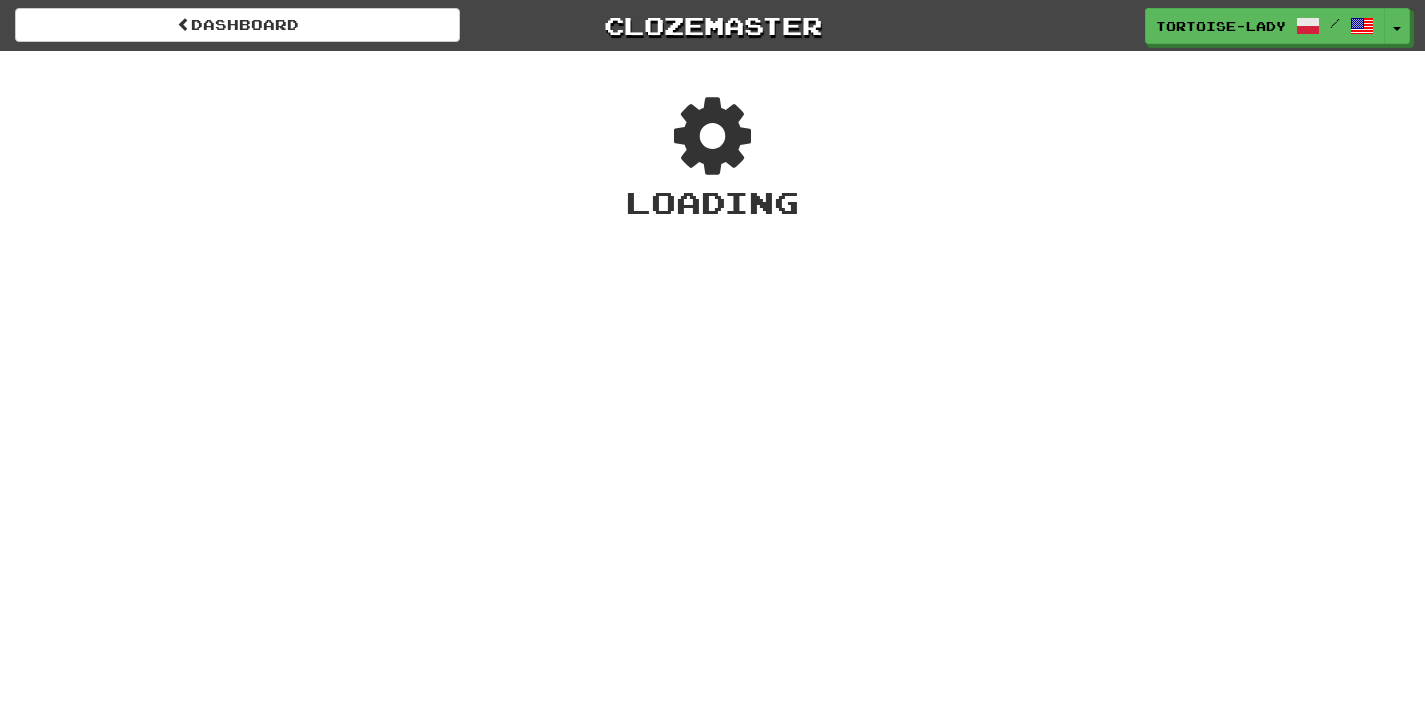 scroll, scrollTop: 0, scrollLeft: 0, axis: both 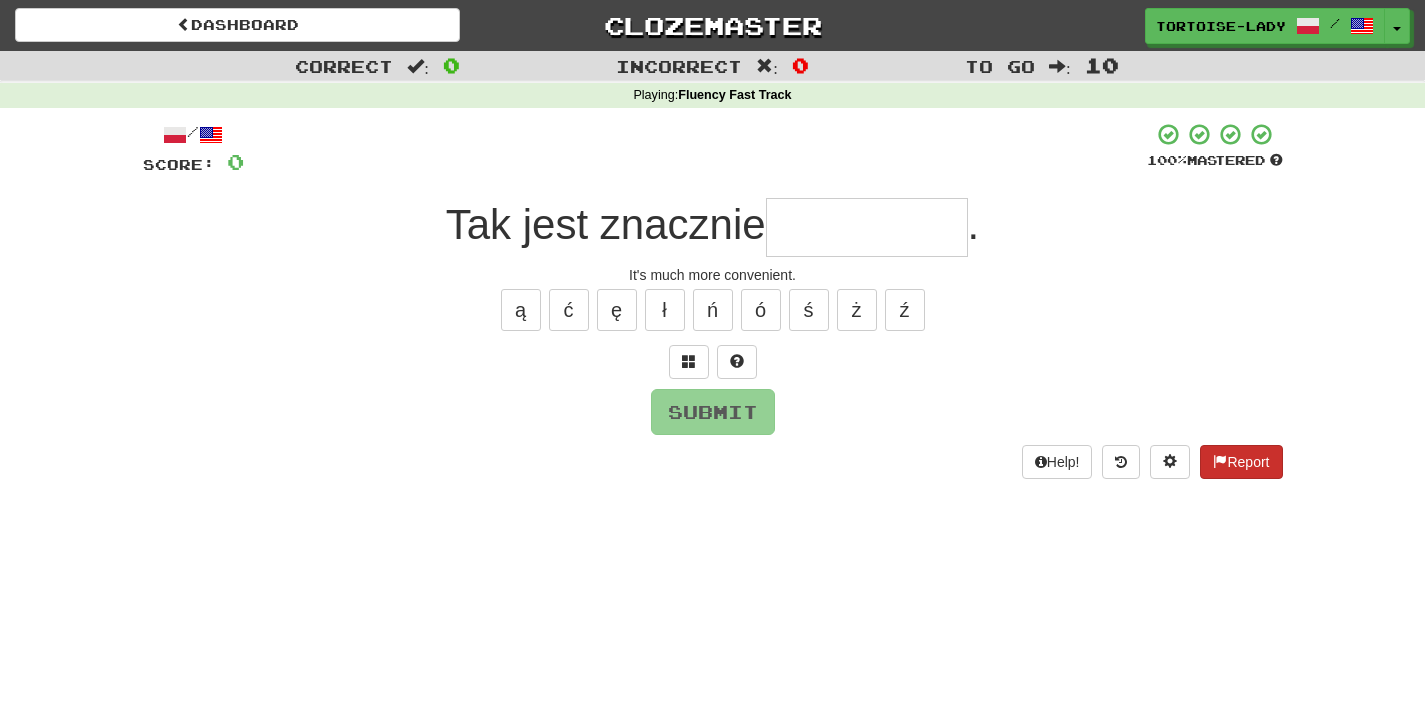 click on "Report" at bounding box center [1241, 462] 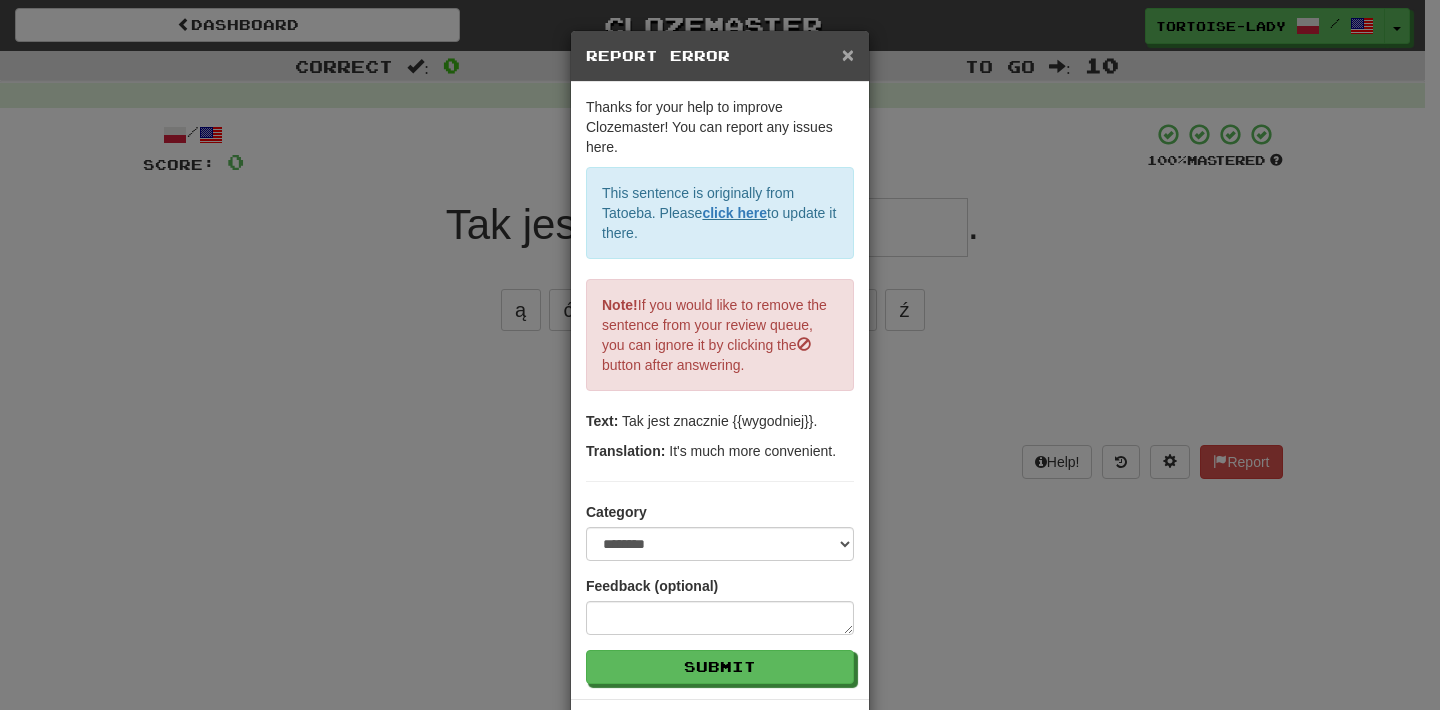 click on "×" at bounding box center [848, 54] 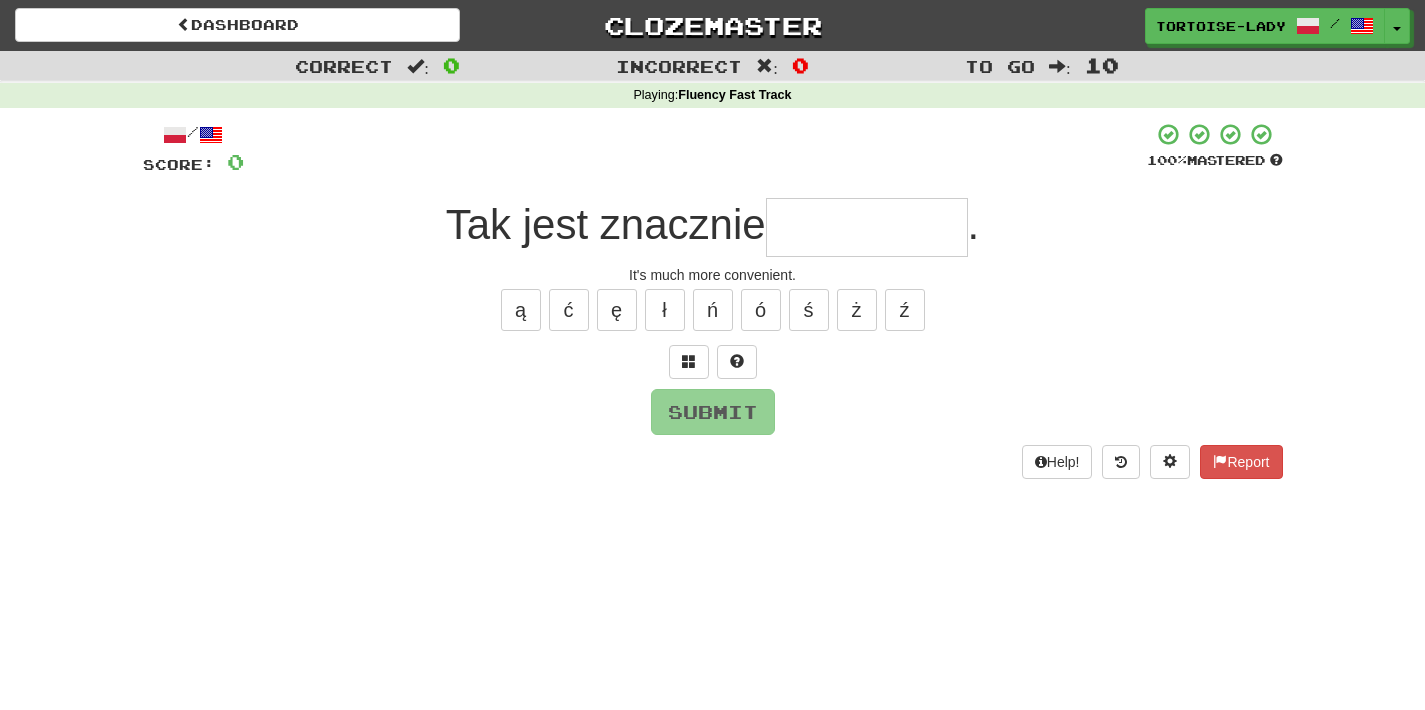 click at bounding box center (867, 227) 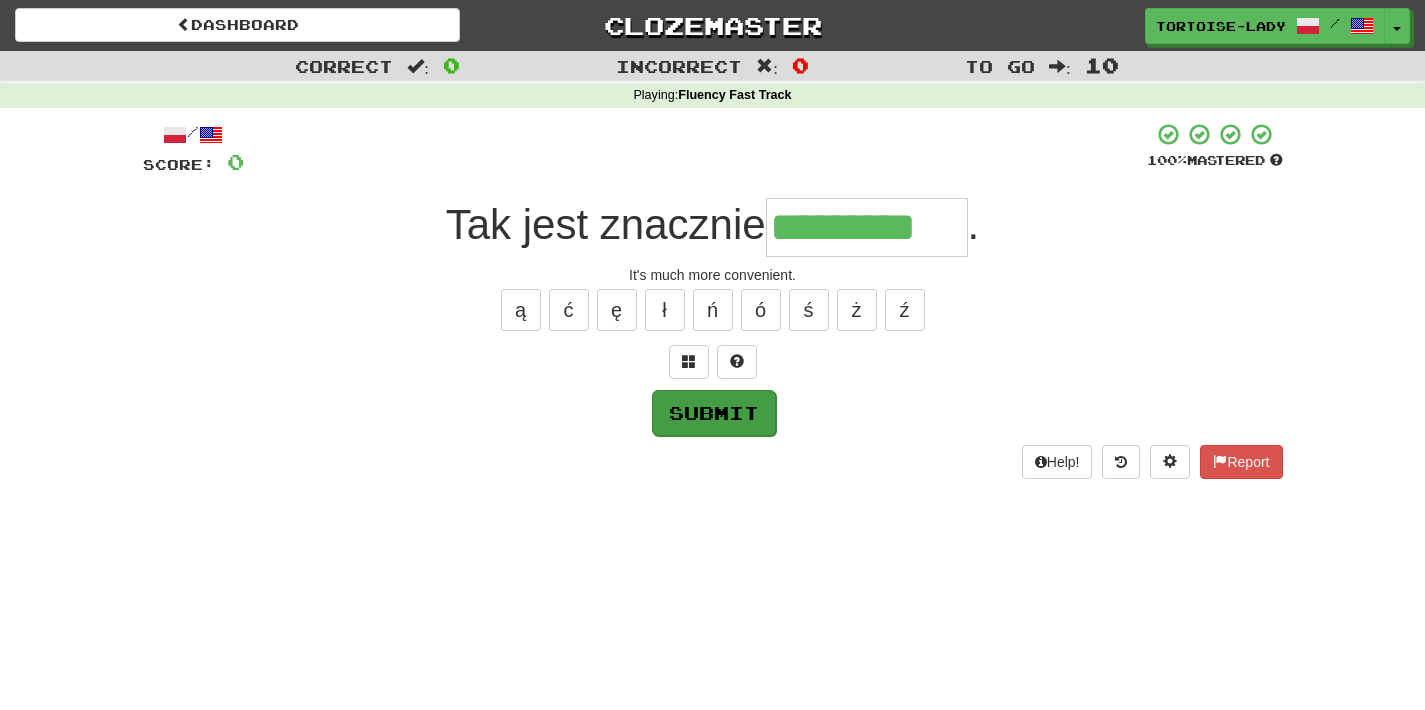 type on "*********" 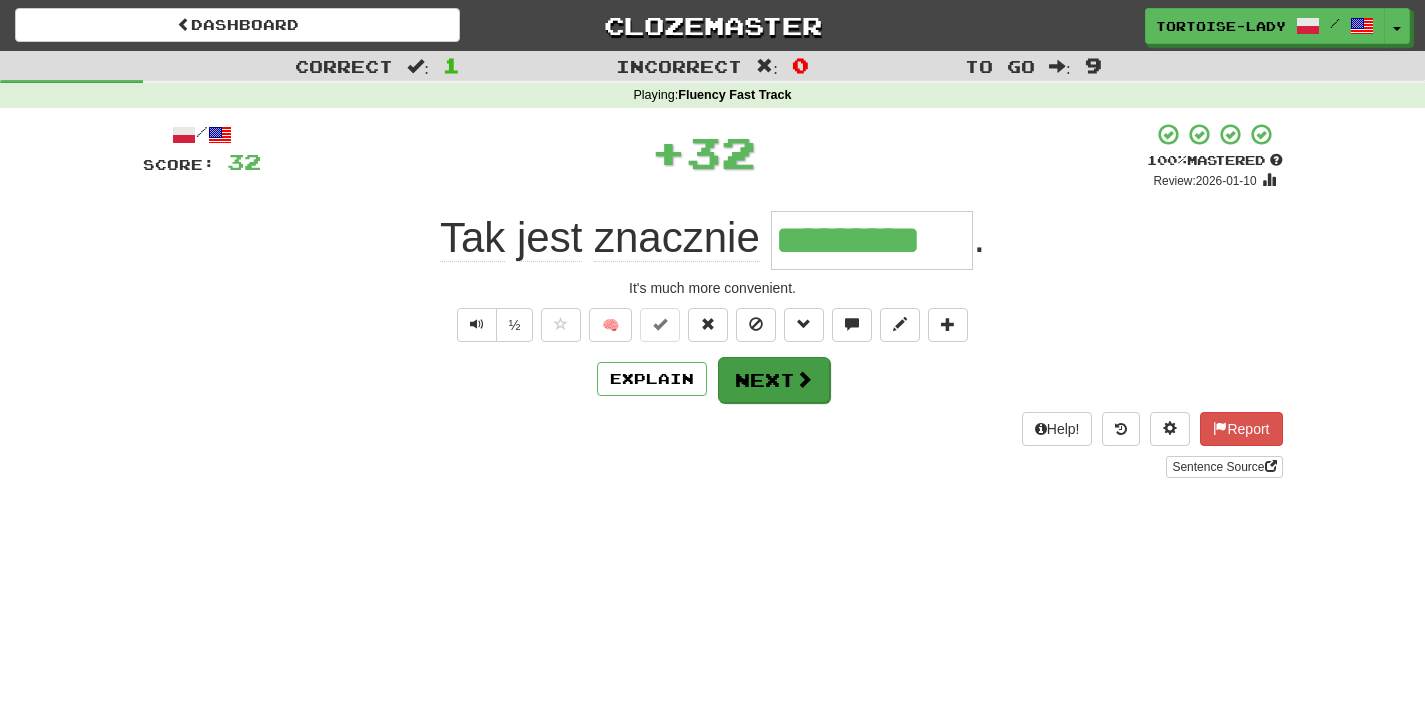 click on "Next" at bounding box center (774, 380) 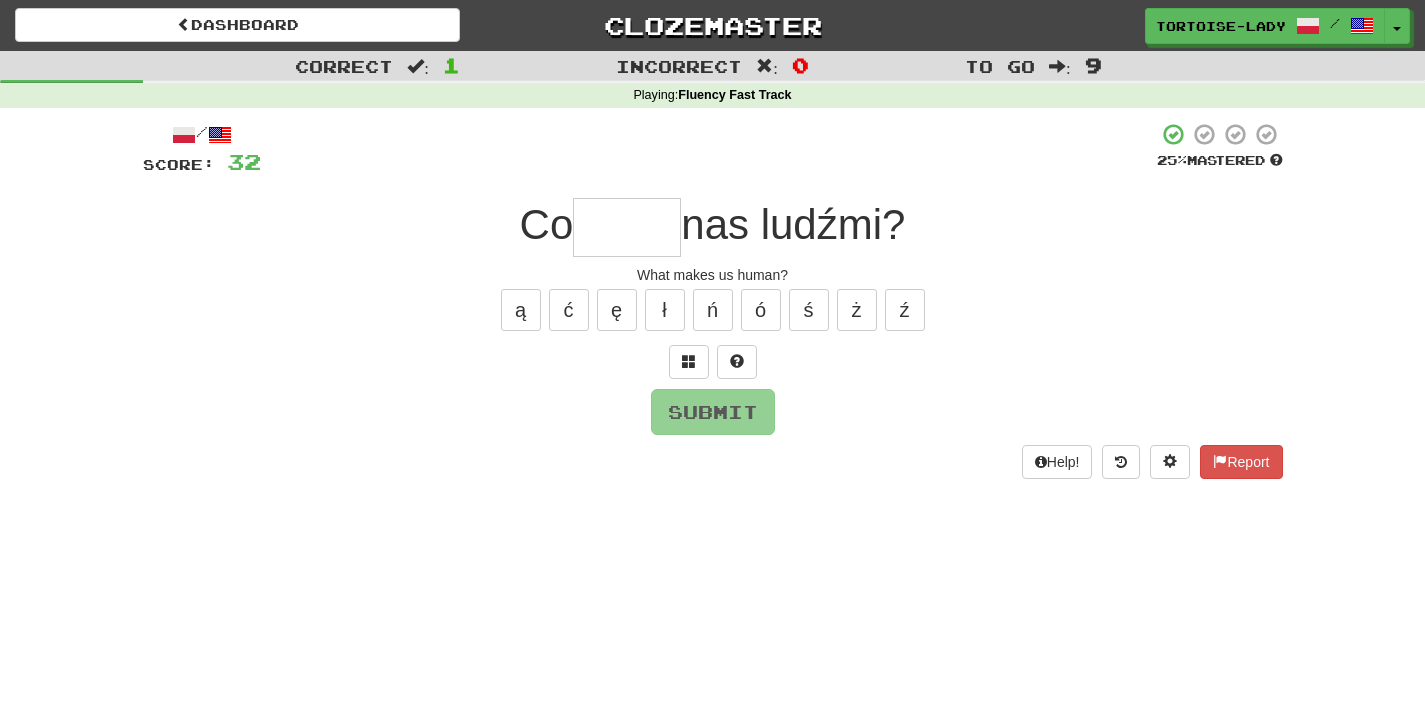 type on "*" 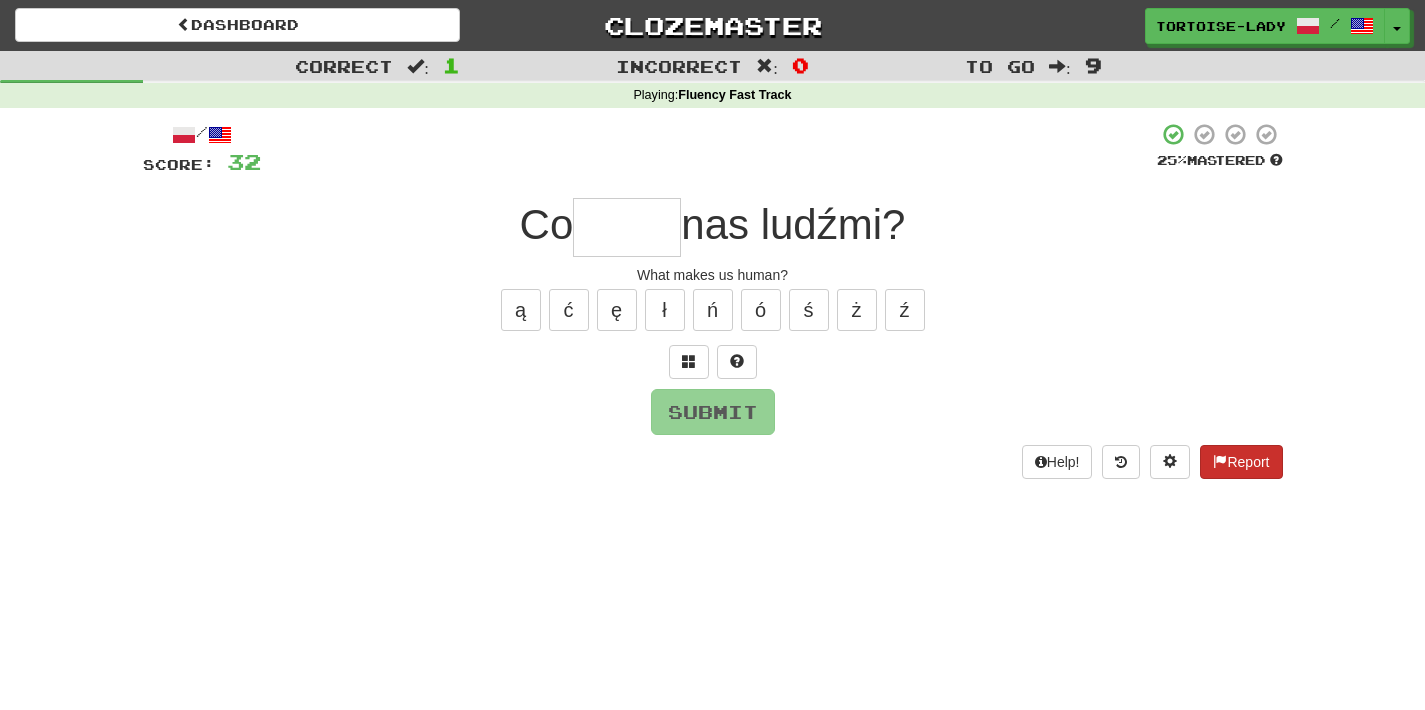 click at bounding box center (1220, 461) 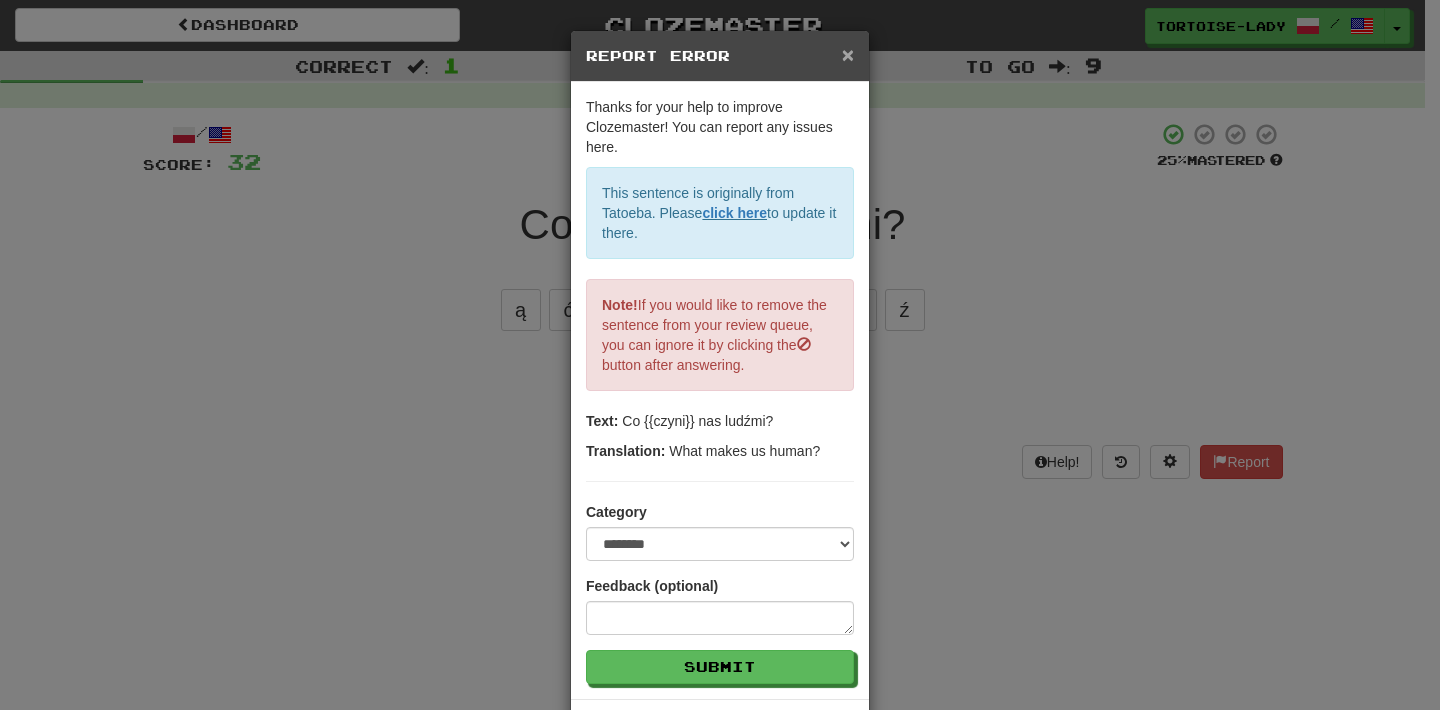 click on "×" at bounding box center [848, 54] 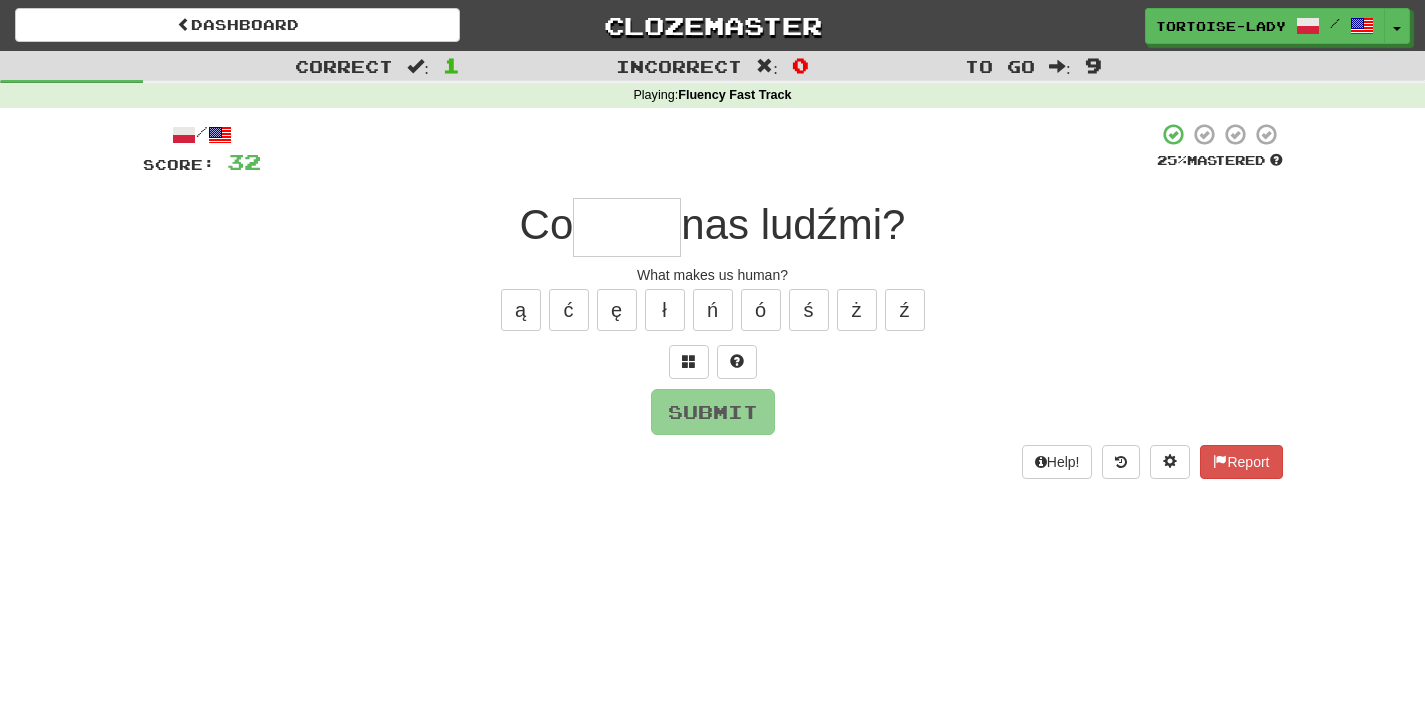 click at bounding box center [627, 227] 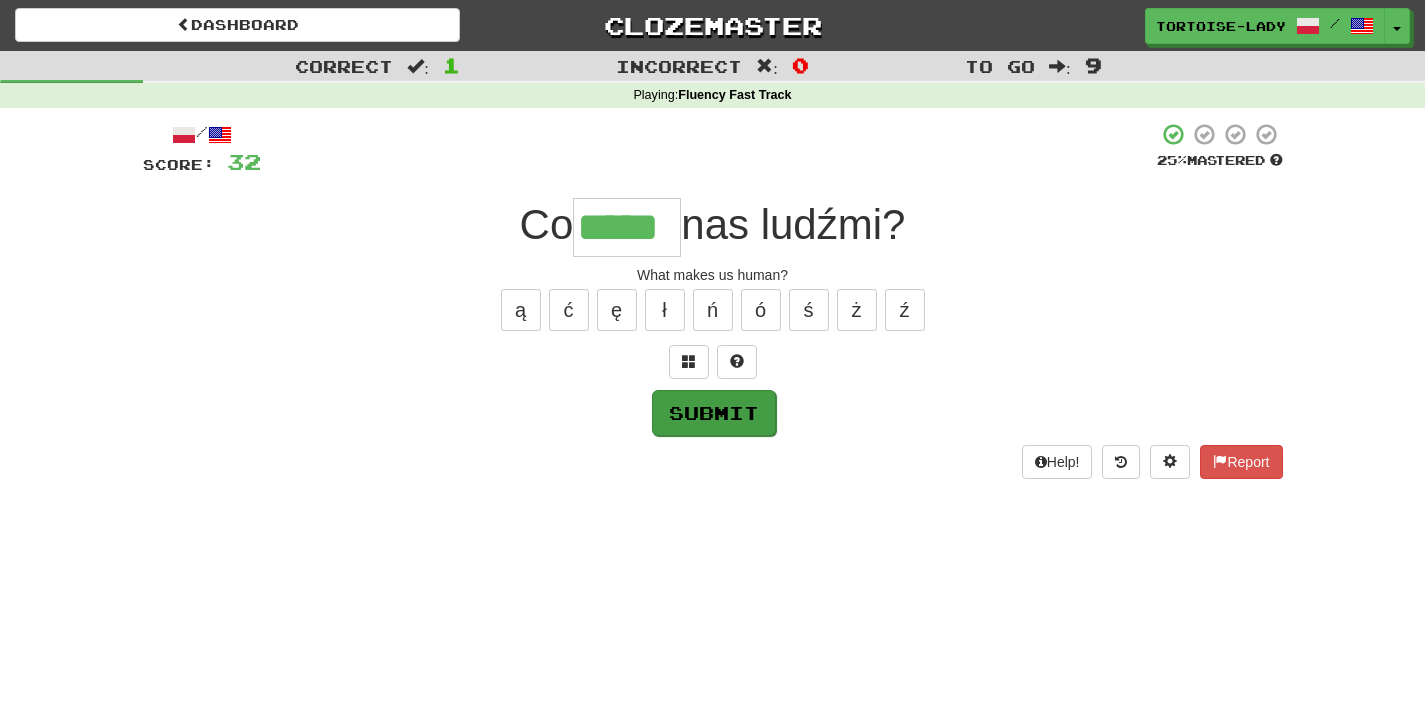 type on "*****" 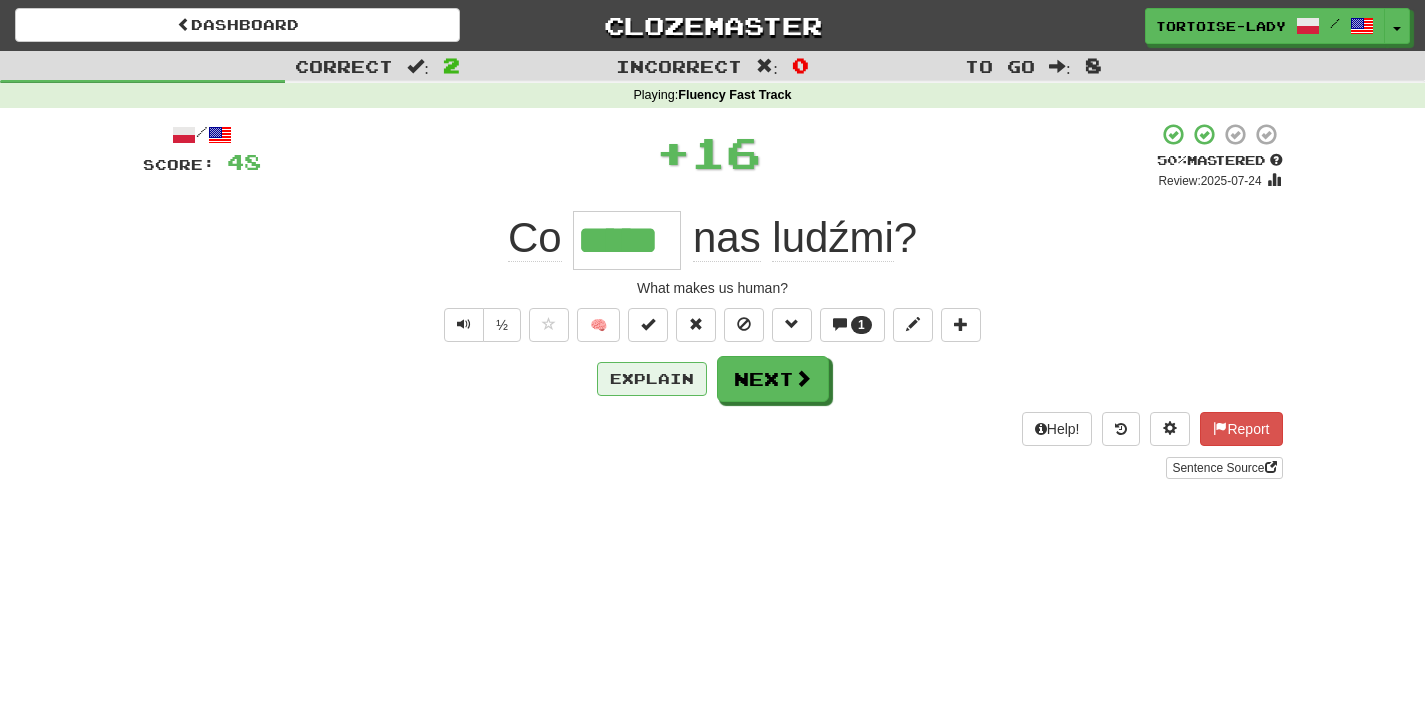 click on "Explain" at bounding box center [652, 379] 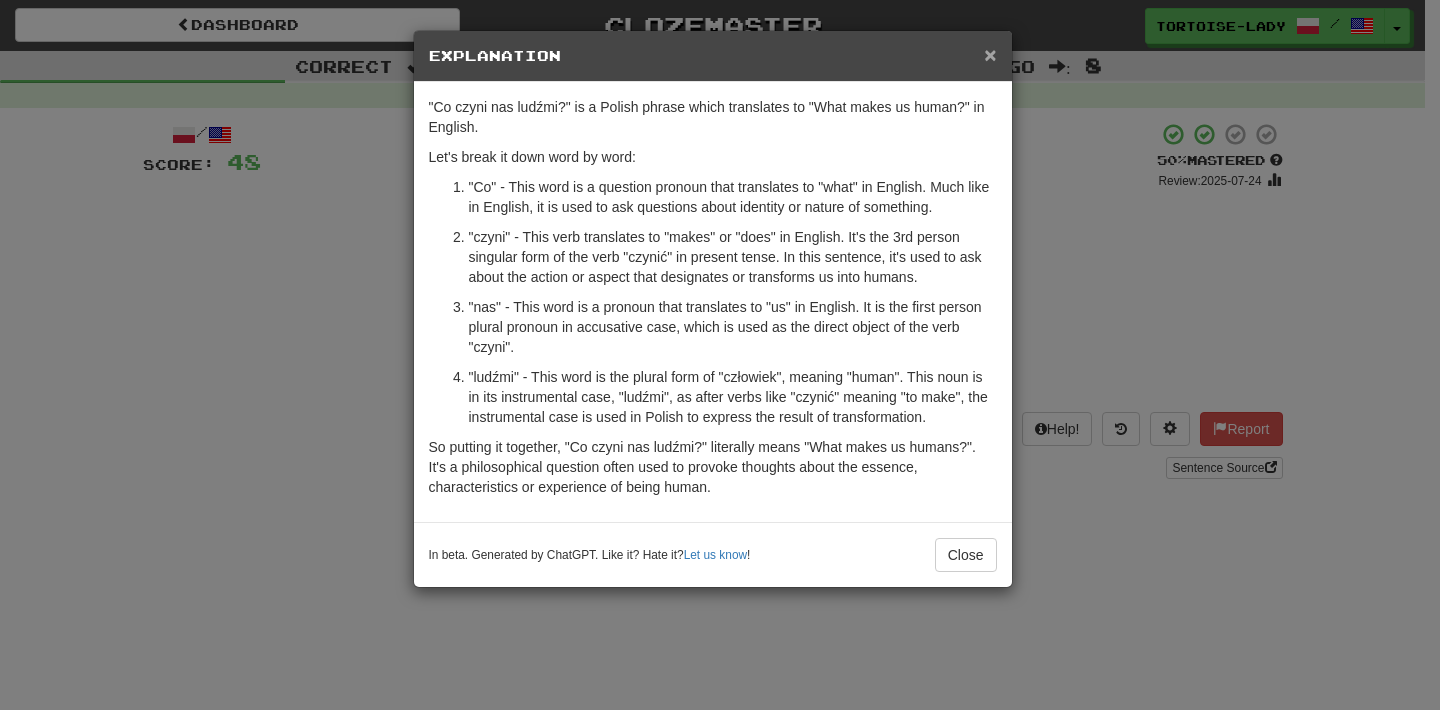 click on "×" at bounding box center (990, 54) 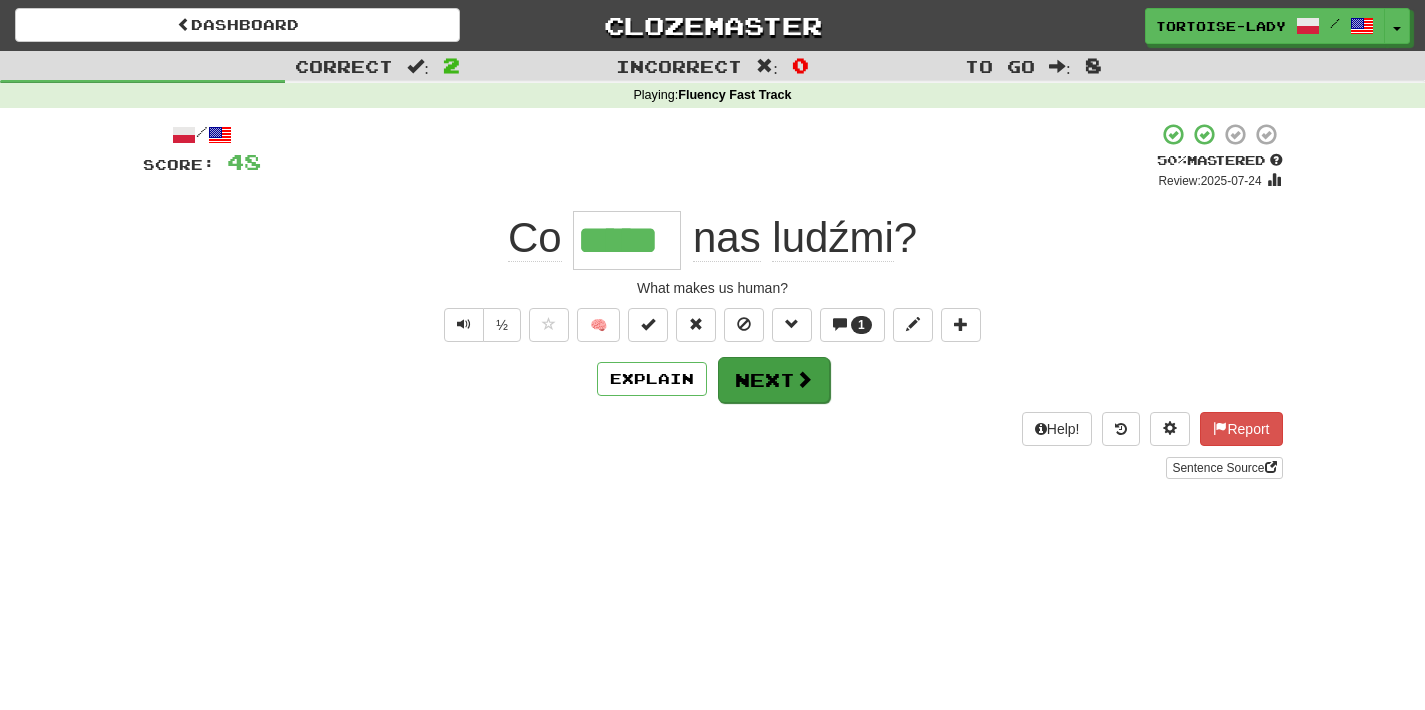 click on "Next" at bounding box center (774, 380) 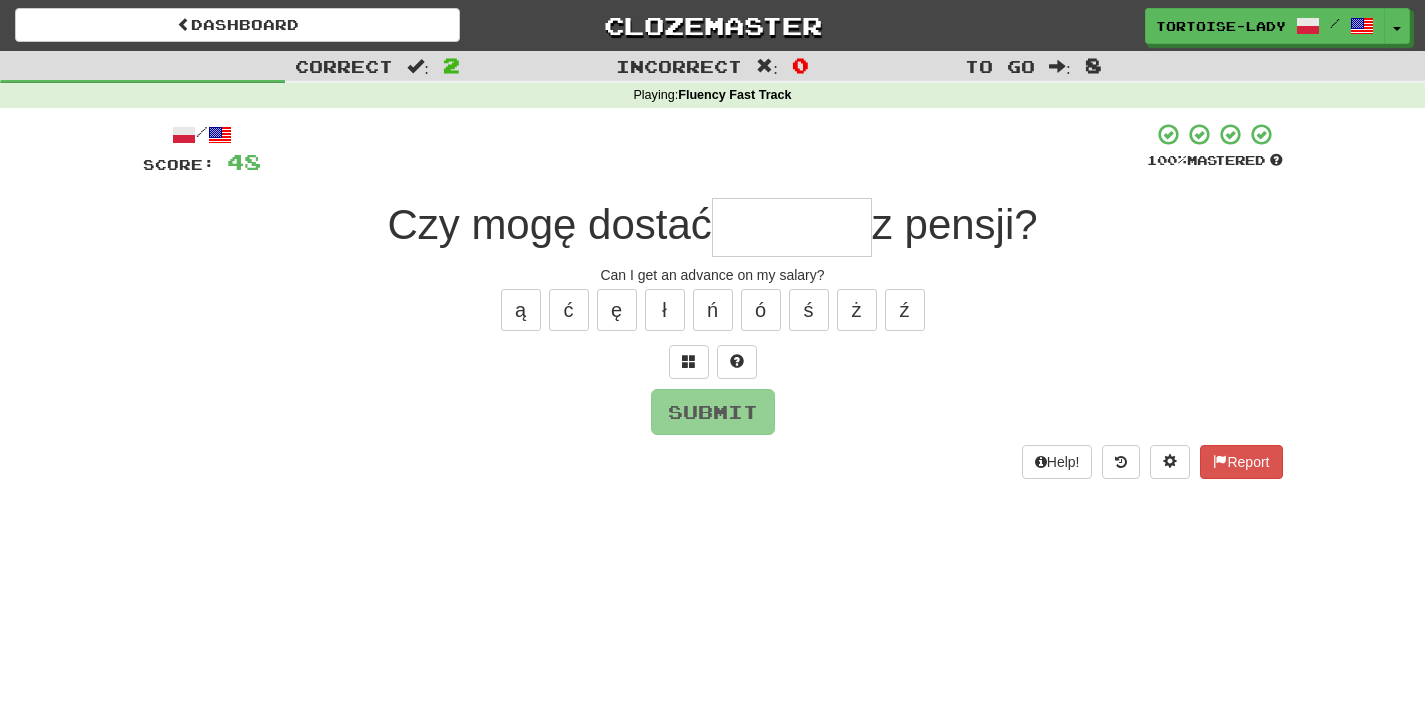type on "*" 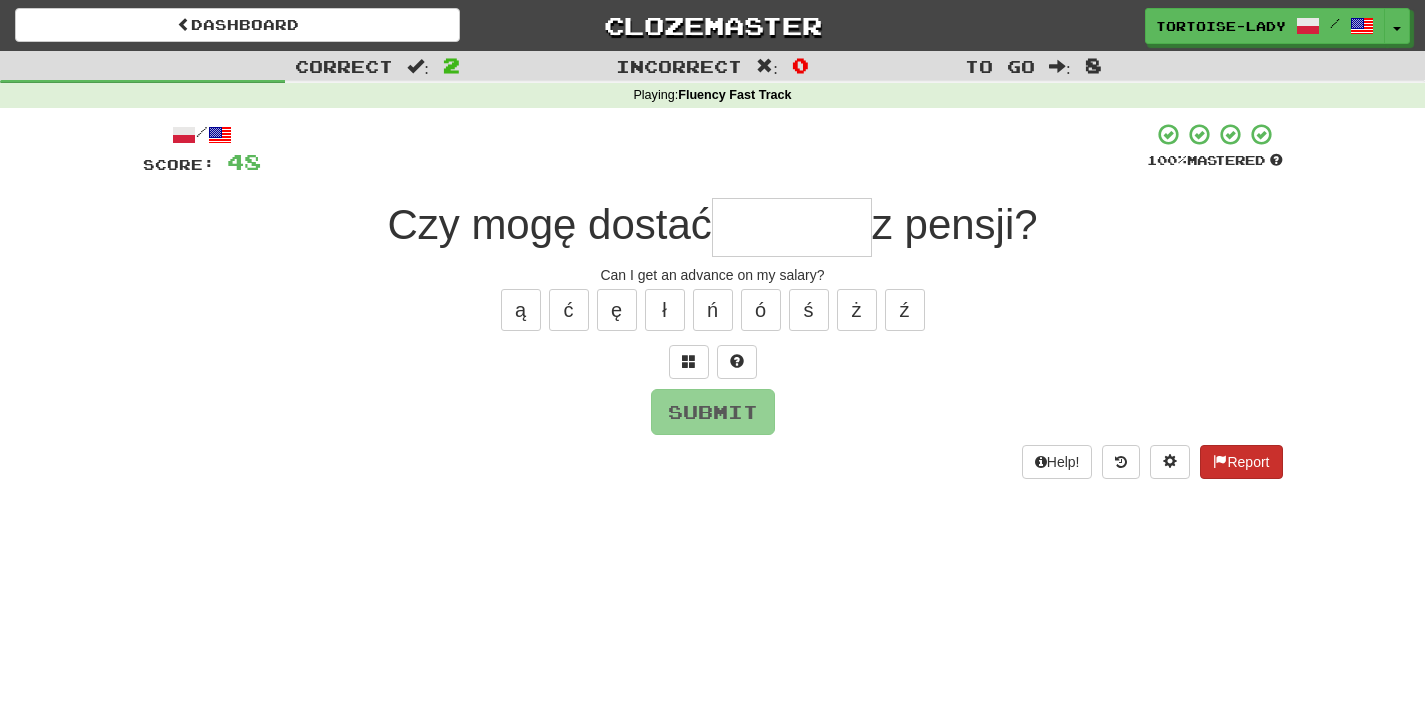 click on "Report" at bounding box center [1241, 462] 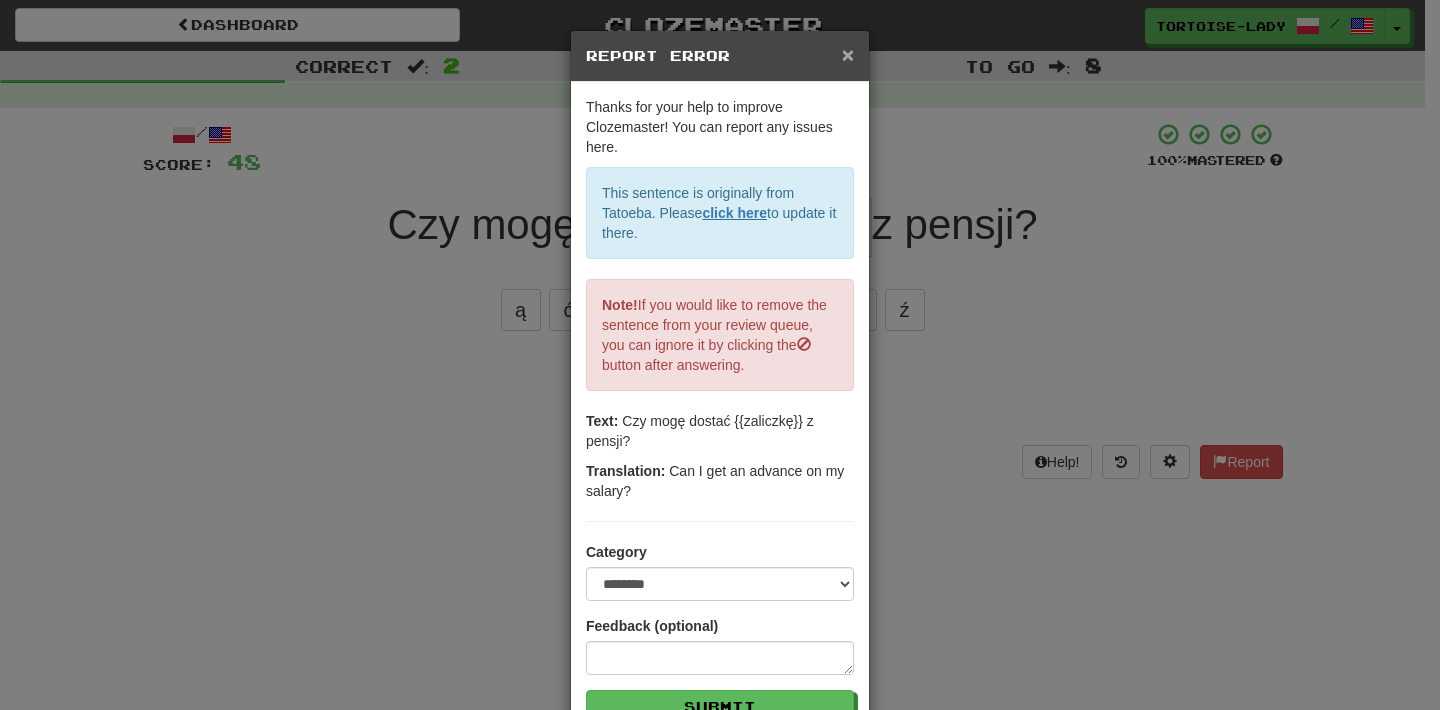 click on "×" at bounding box center (848, 54) 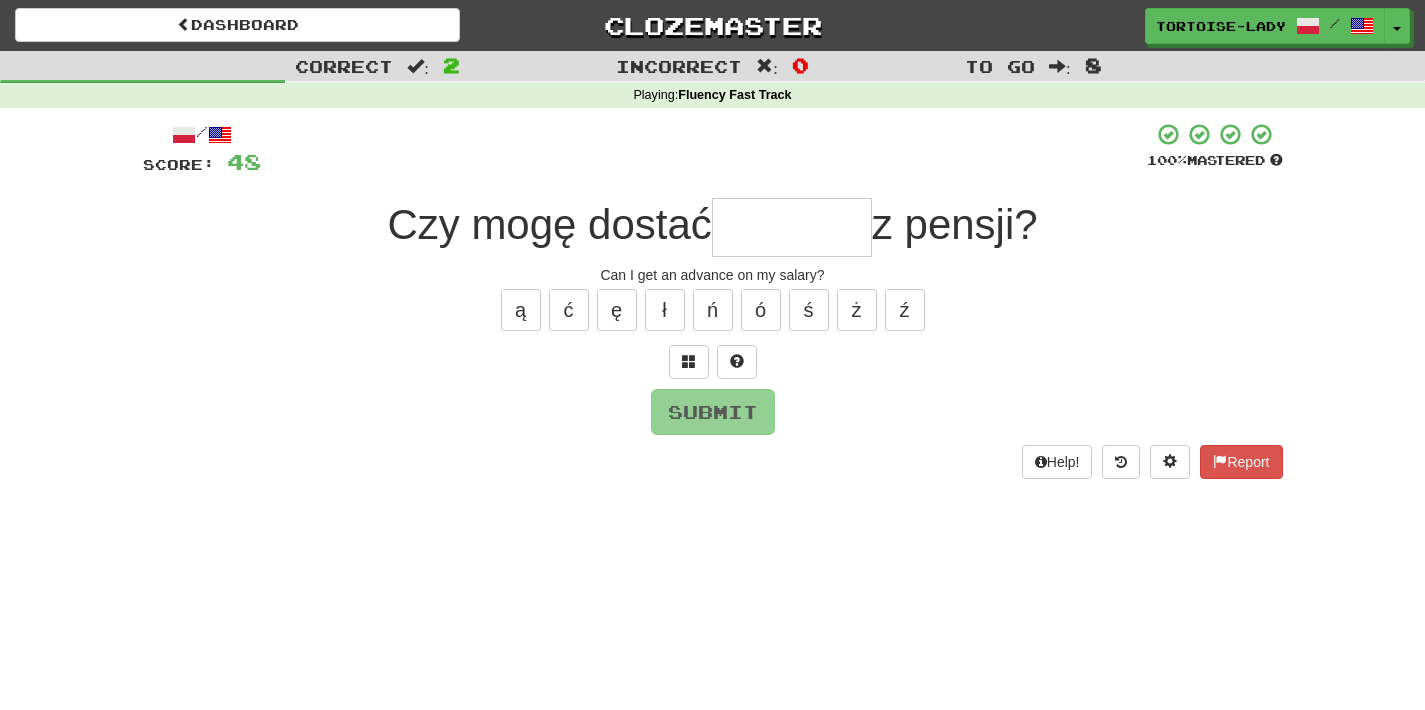click at bounding box center [792, 227] 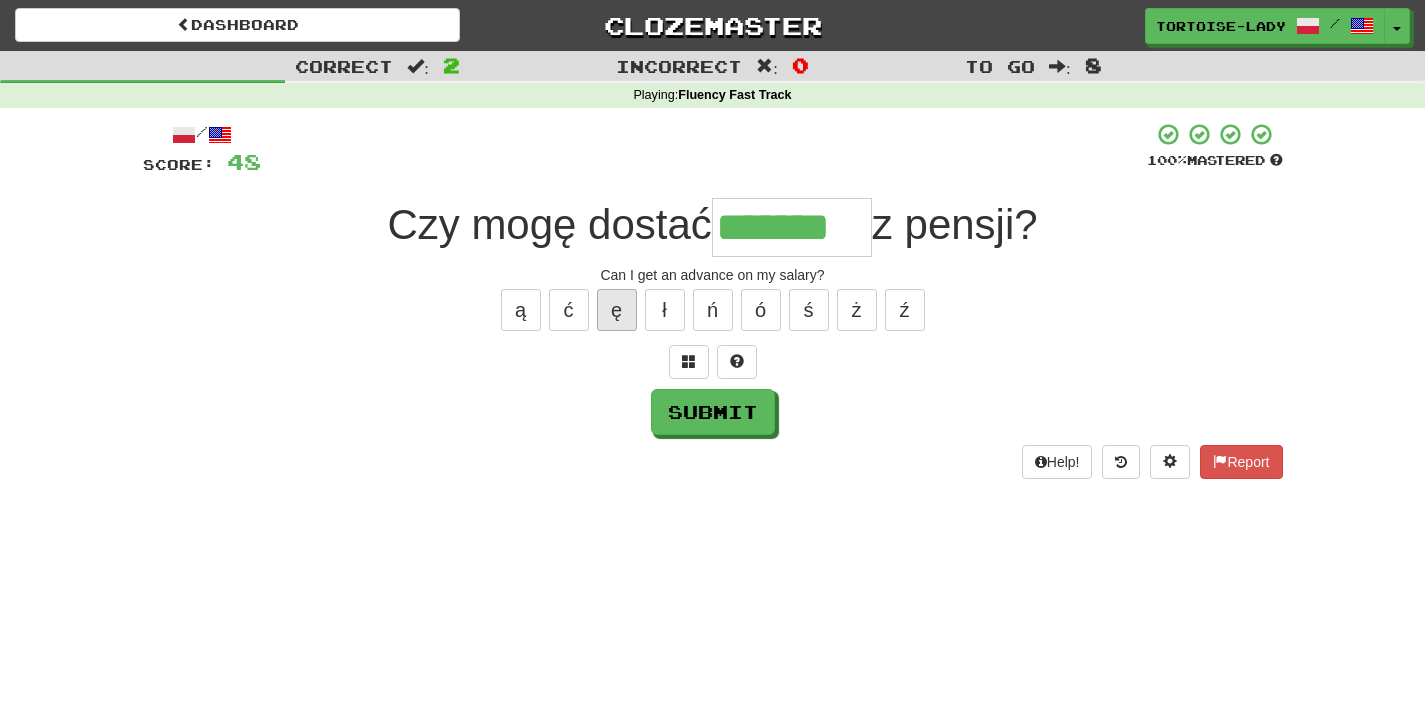 click on "ę" at bounding box center [617, 310] 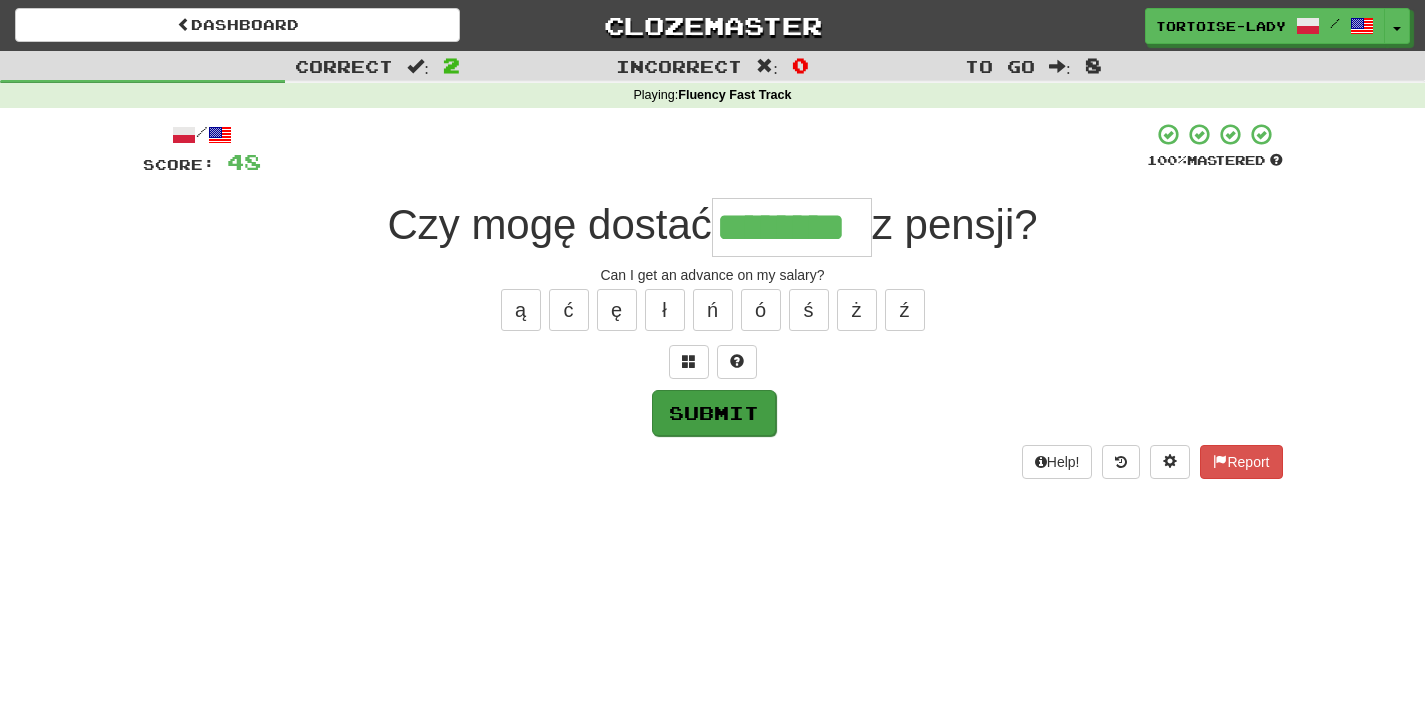 click on "Submit" at bounding box center (714, 413) 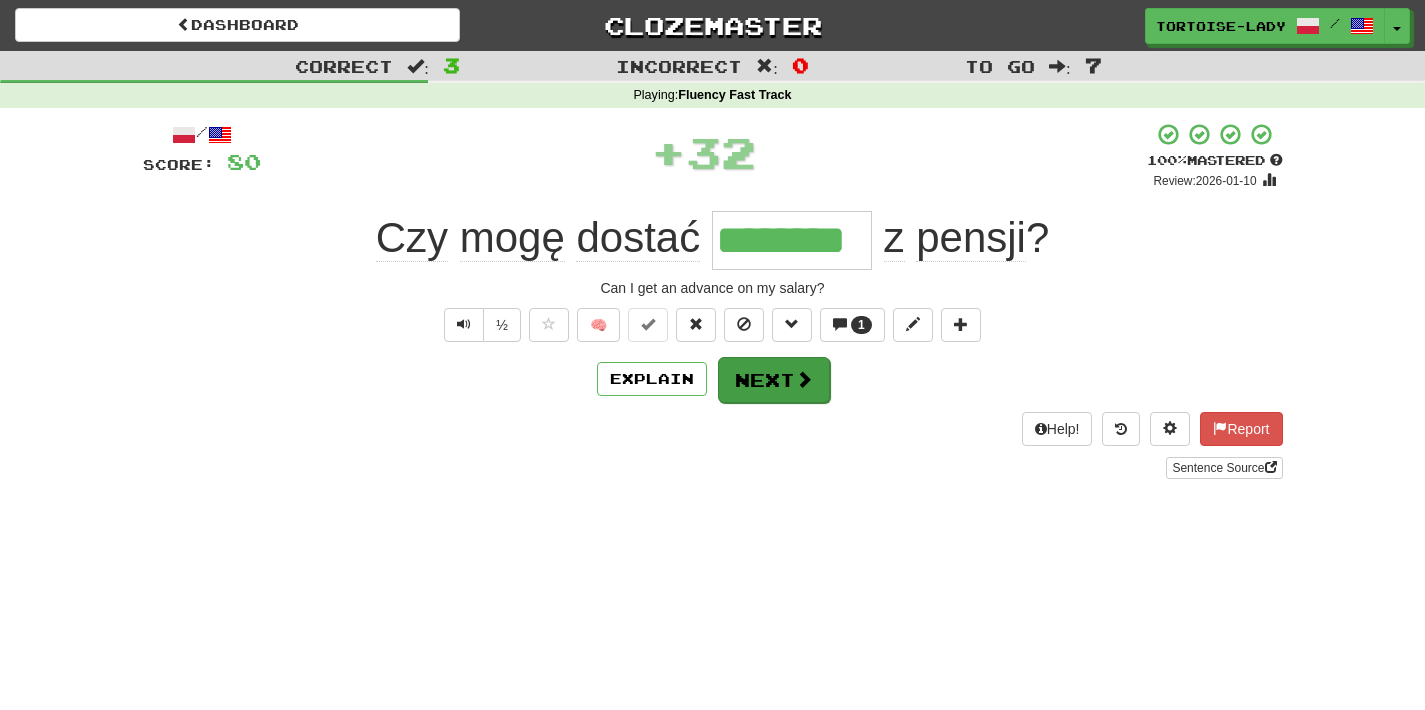 click at bounding box center (804, 379) 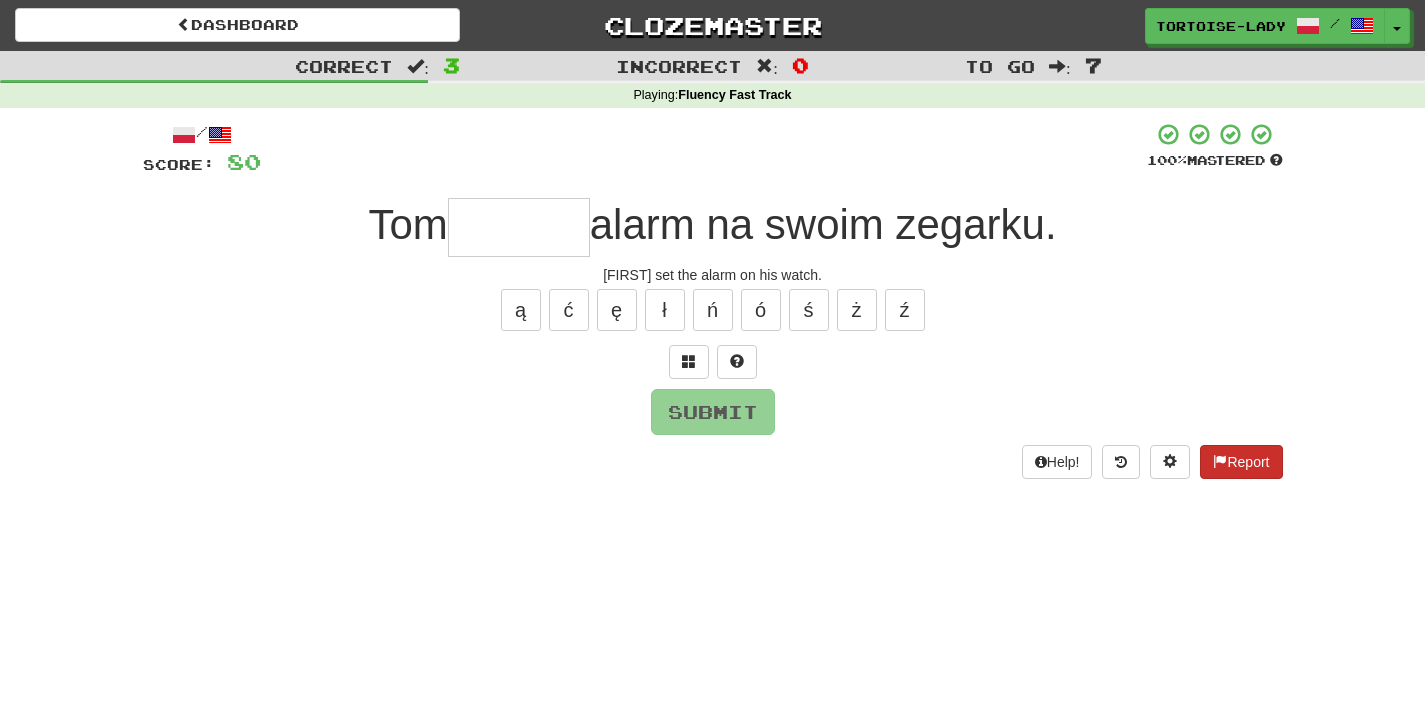 click on "Report" at bounding box center [1241, 462] 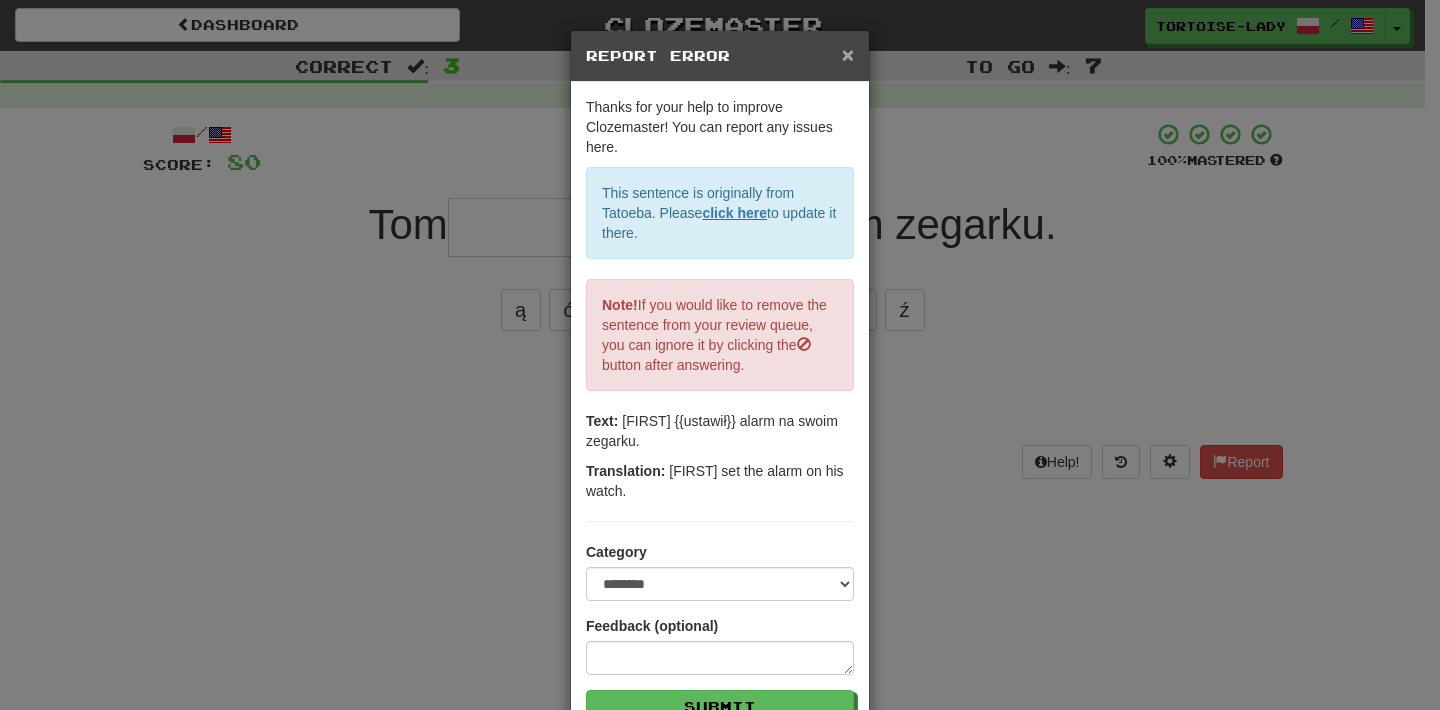 click on "×" at bounding box center (848, 54) 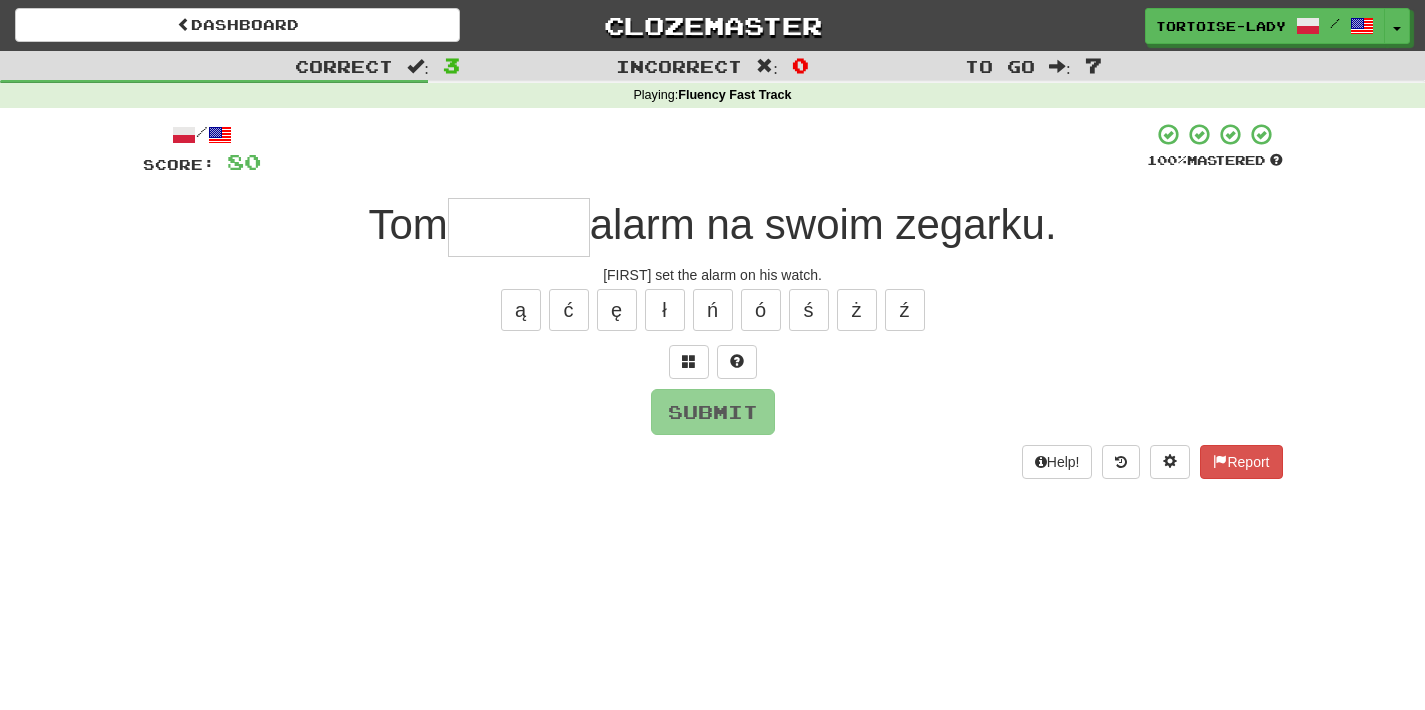 click at bounding box center (519, 227) 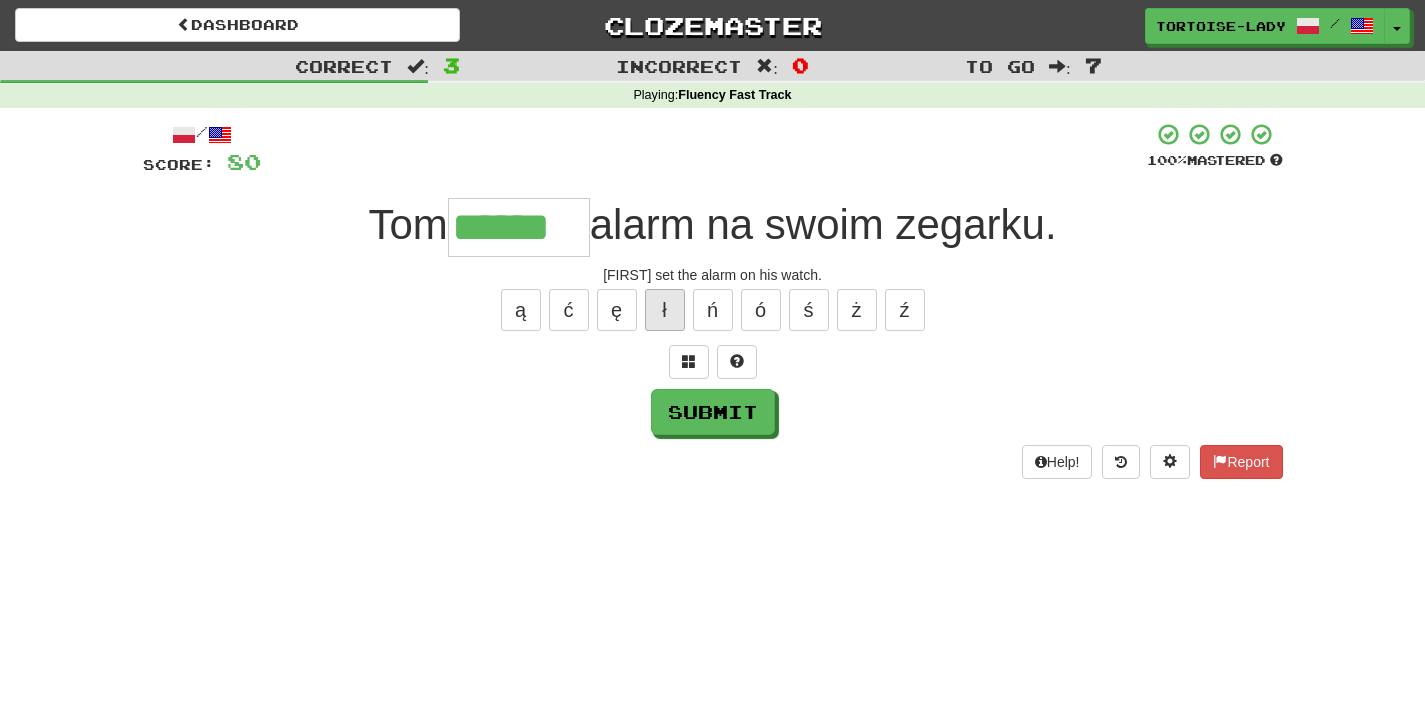 click on "ł" at bounding box center (665, 310) 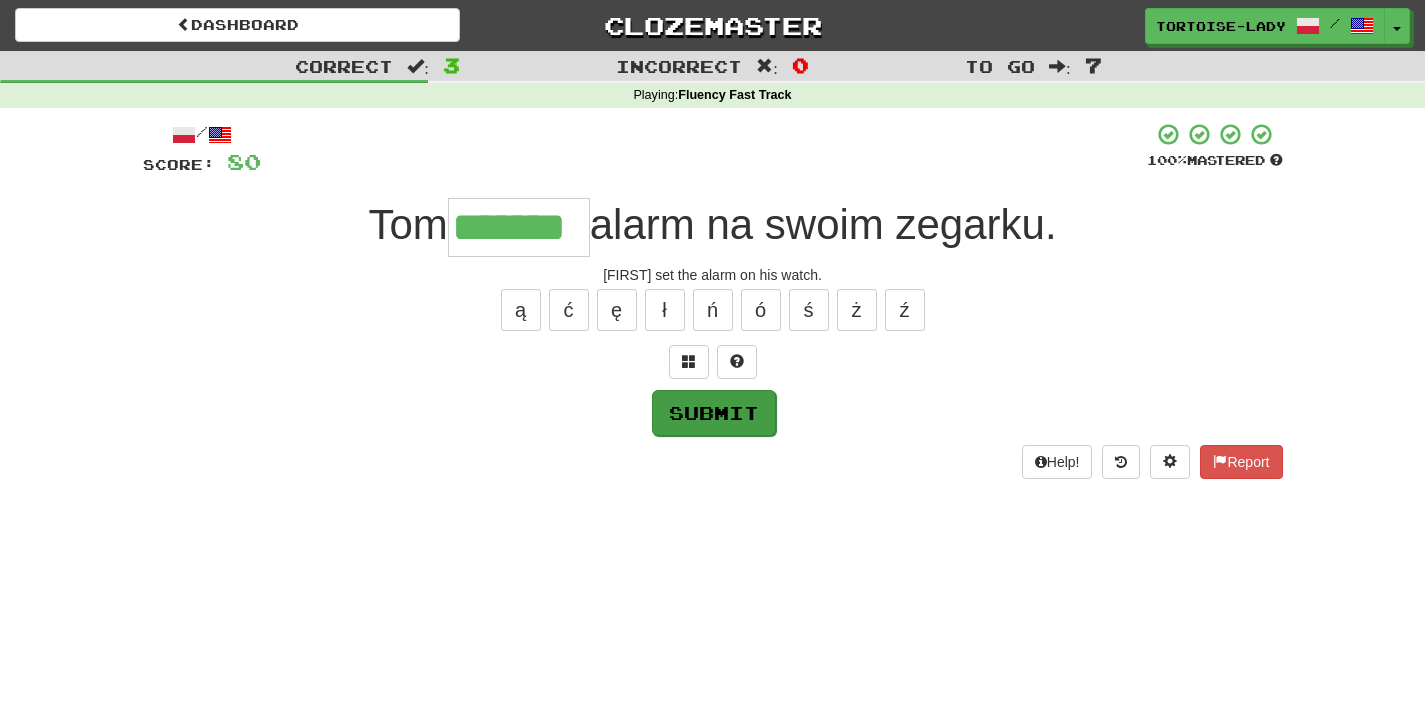 click on "Submit" at bounding box center [714, 413] 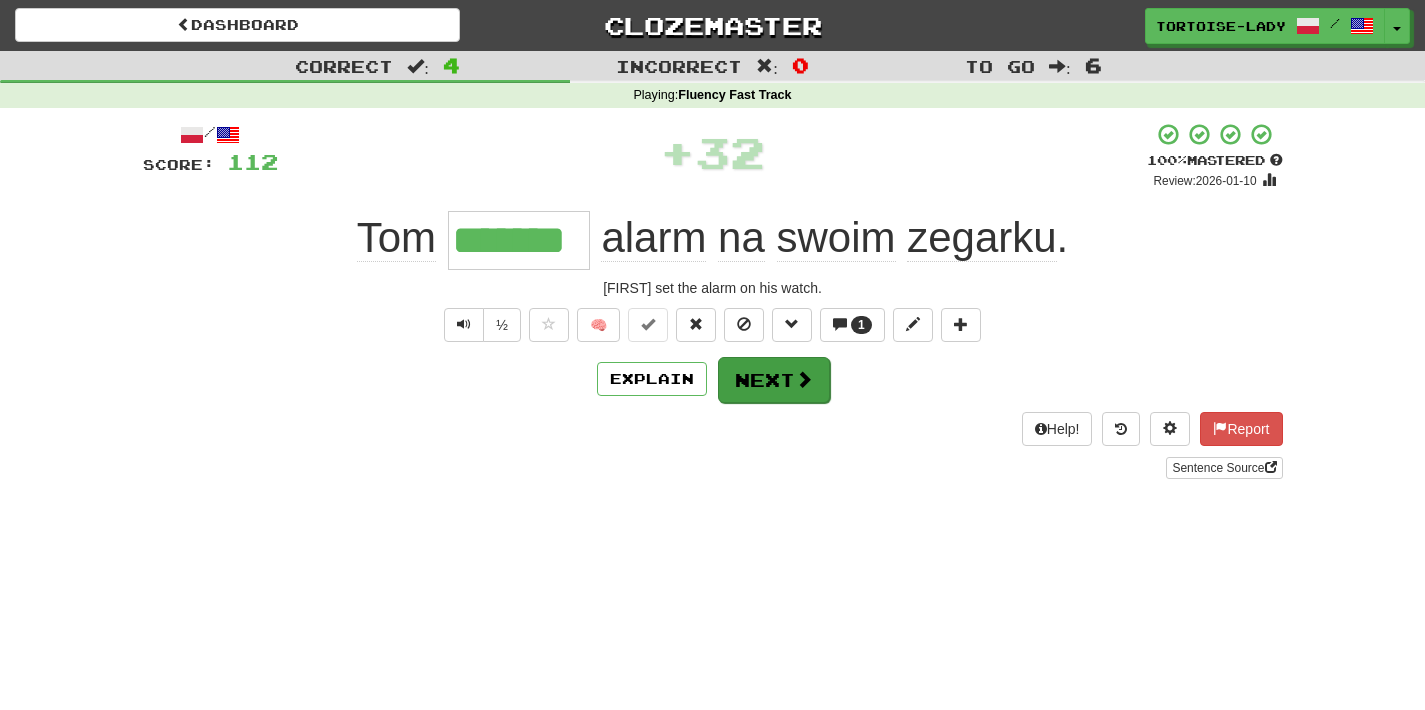 click at bounding box center (804, 379) 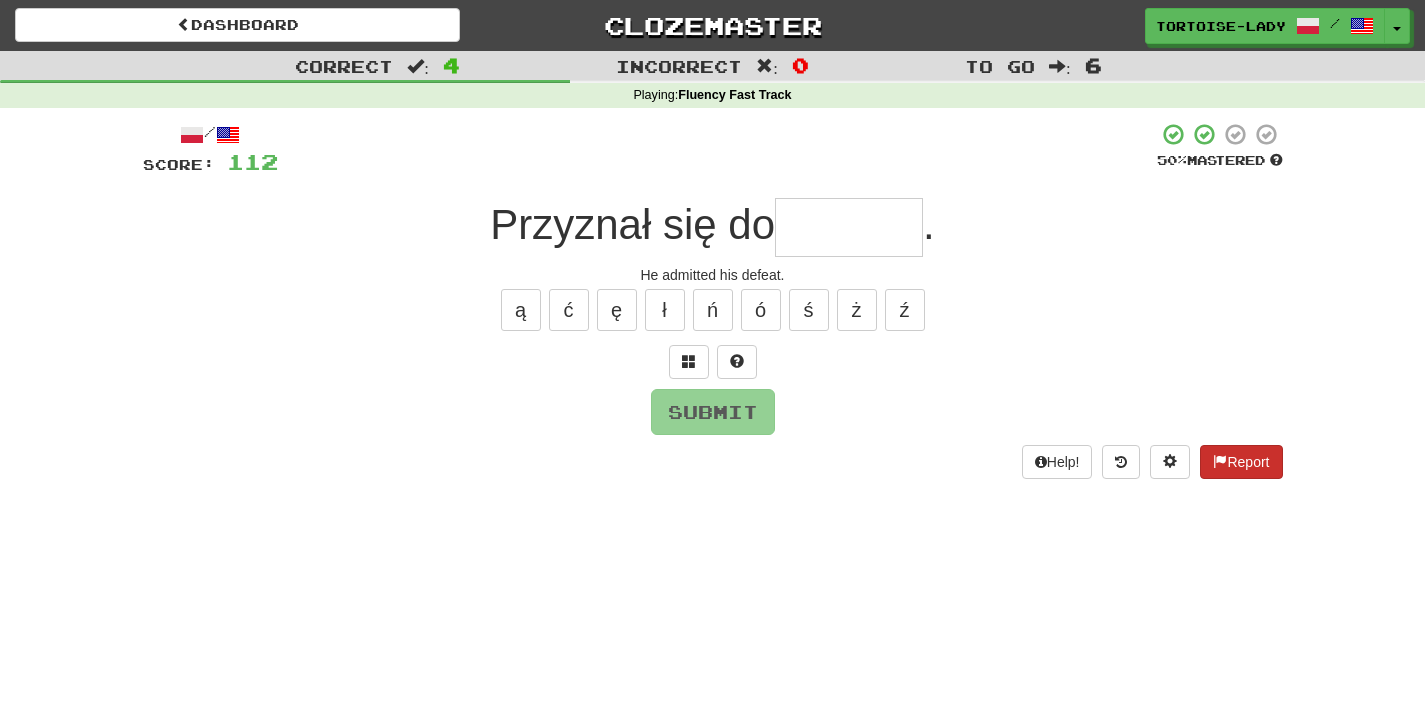 click on "Report" at bounding box center [1241, 462] 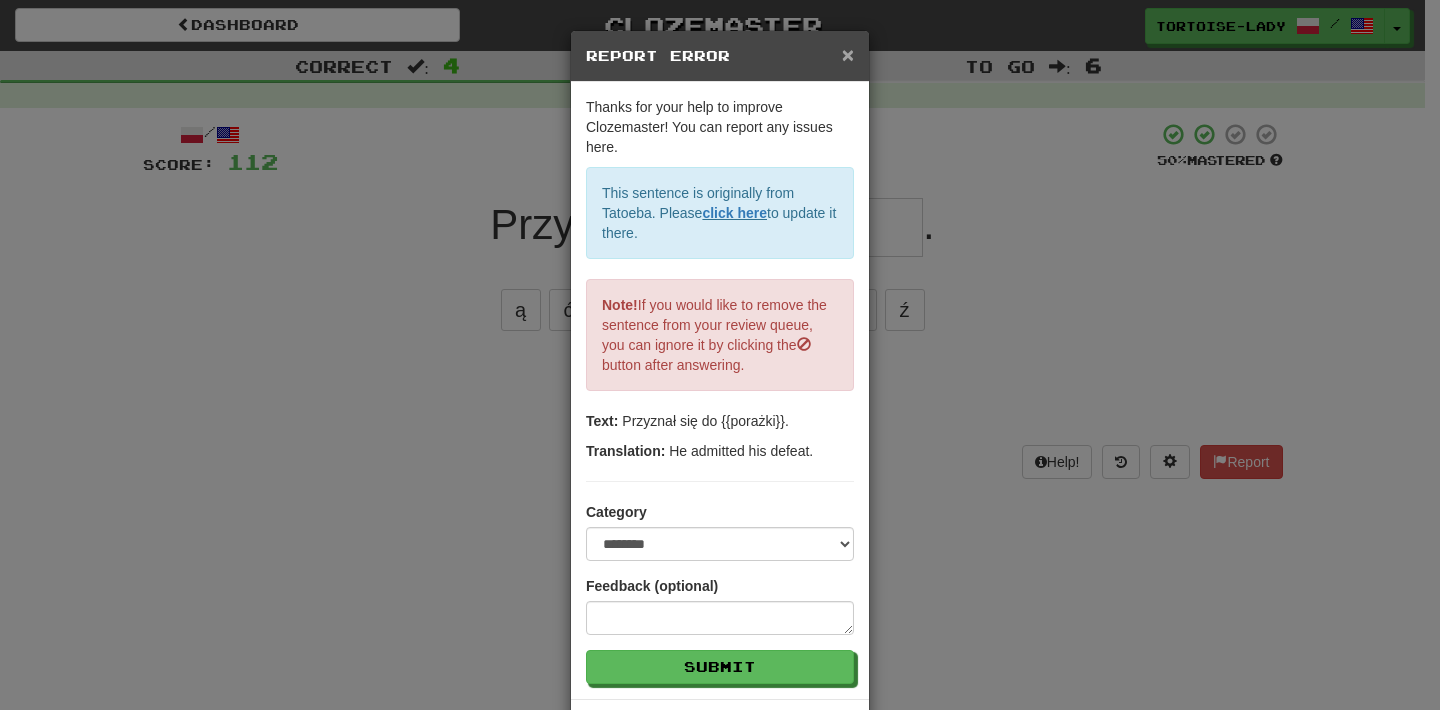 click on "×" at bounding box center [848, 54] 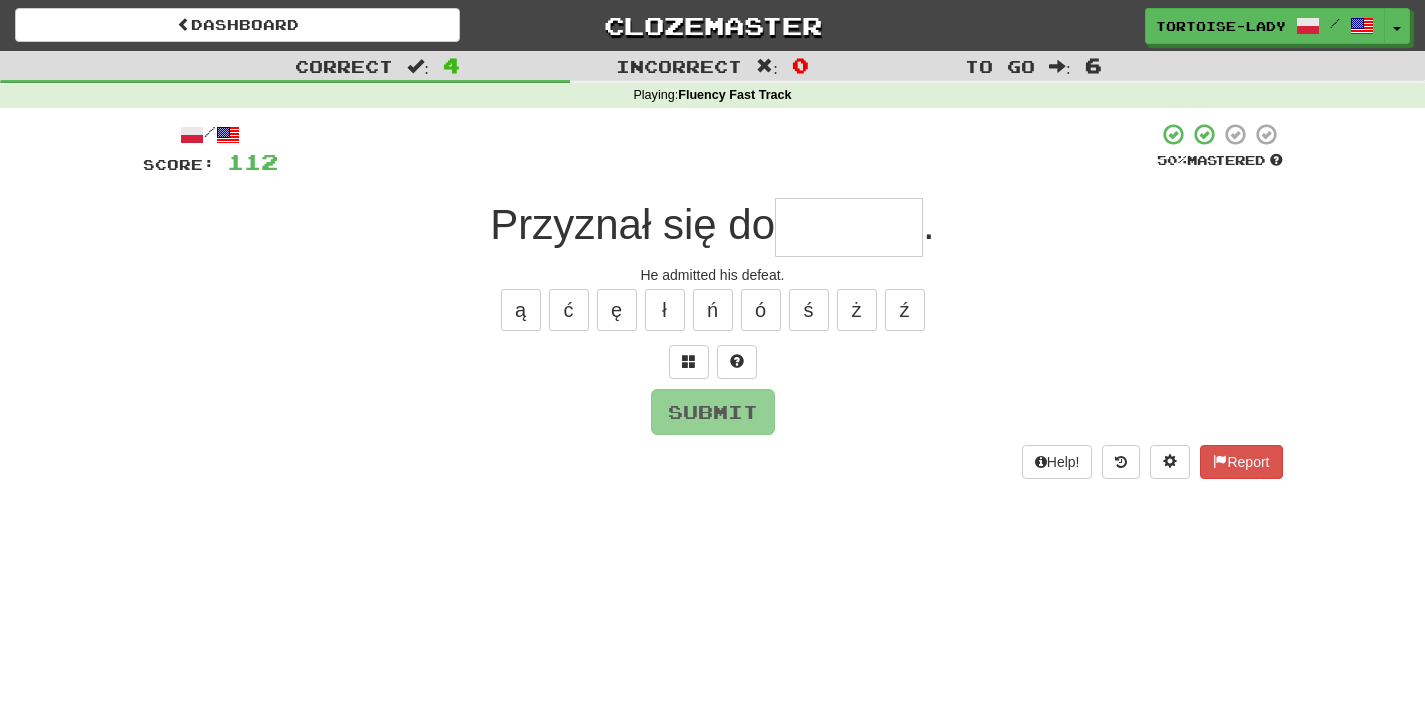 click at bounding box center [849, 227] 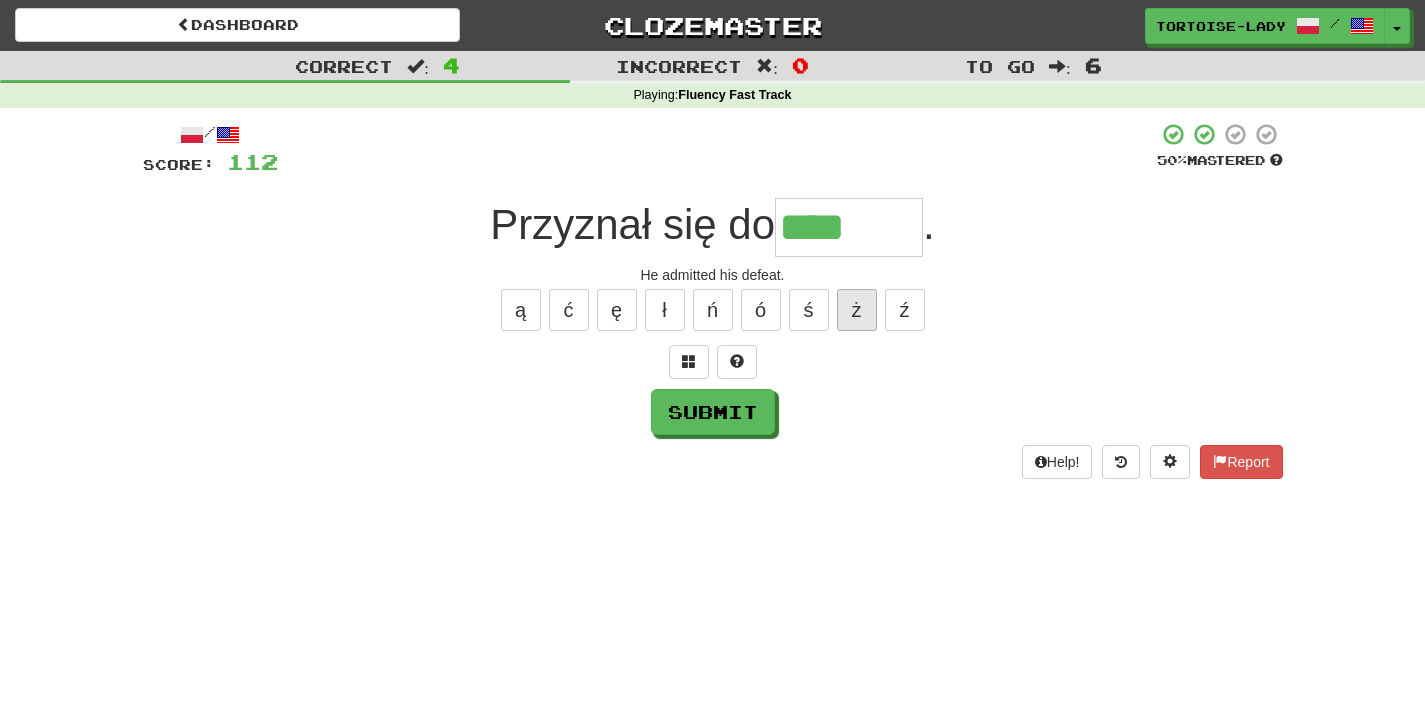 click on "ż" at bounding box center (857, 310) 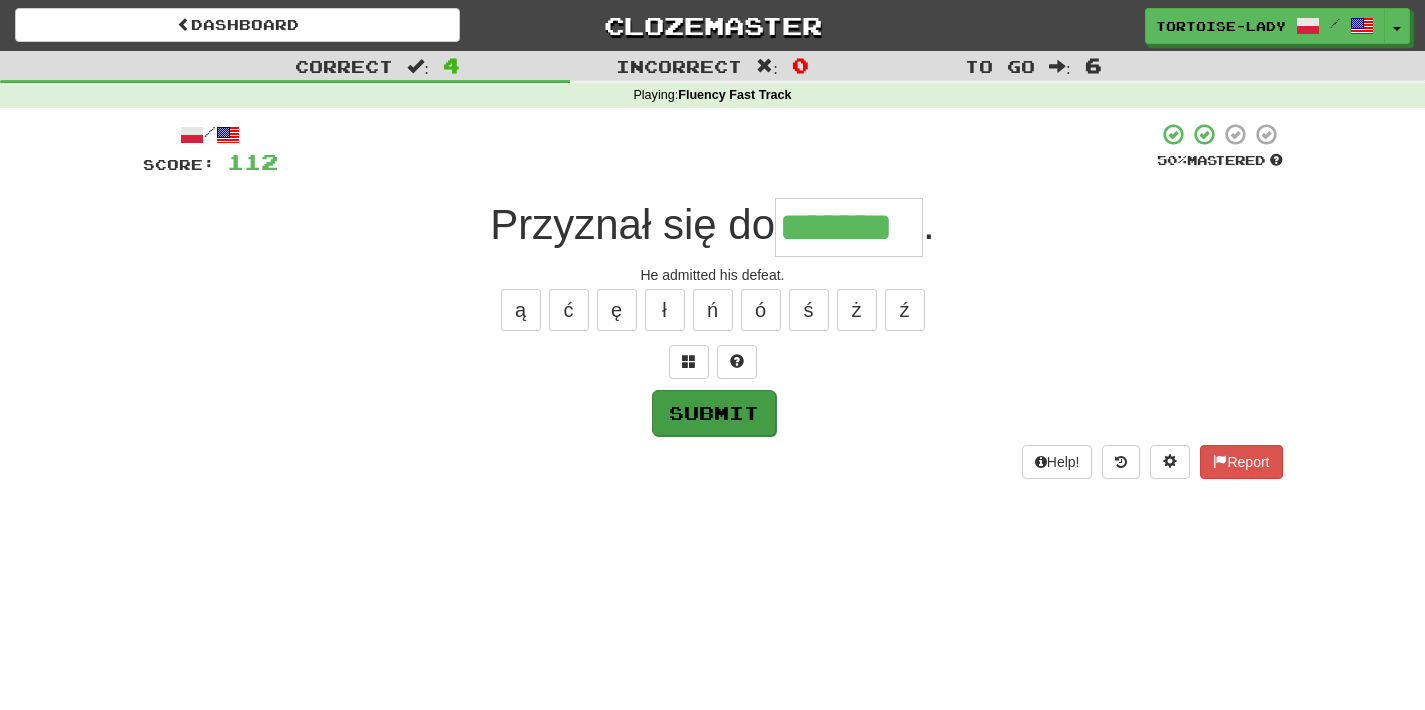 type on "*******" 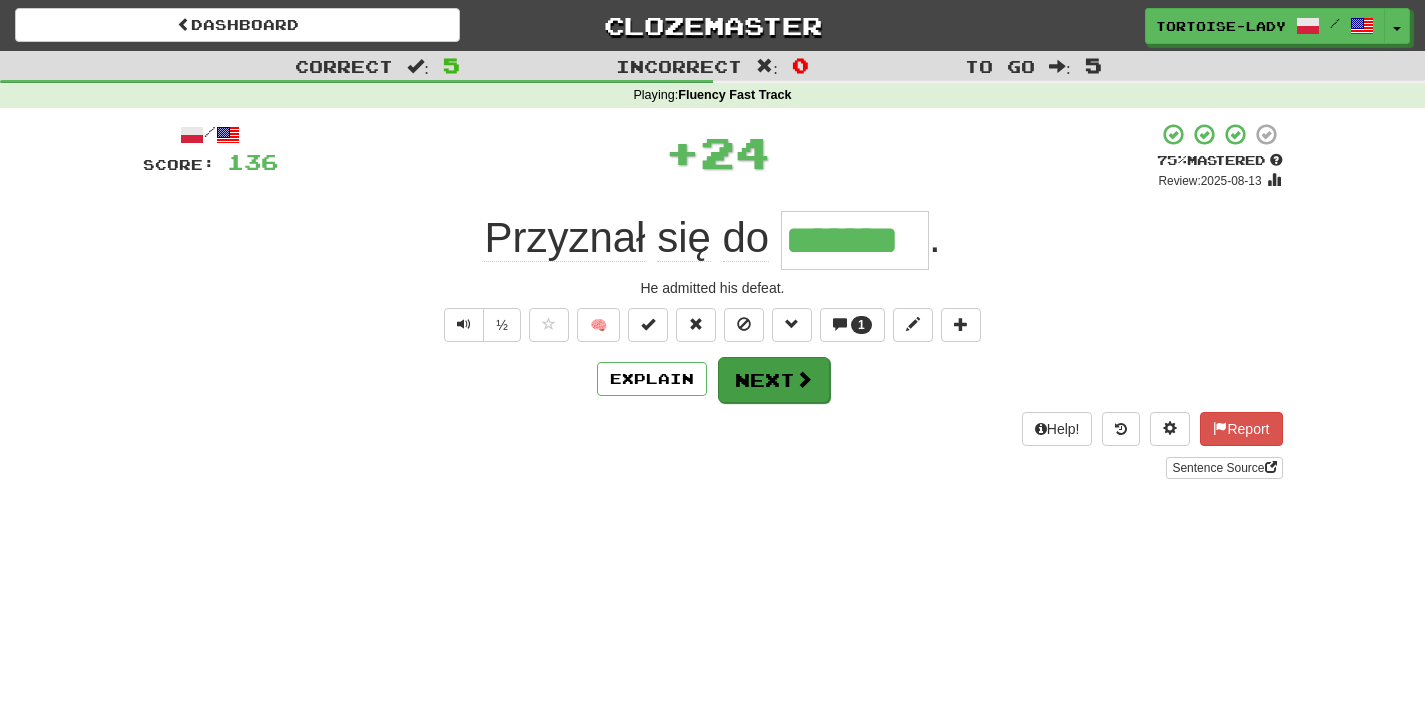 click on "Next" at bounding box center (774, 380) 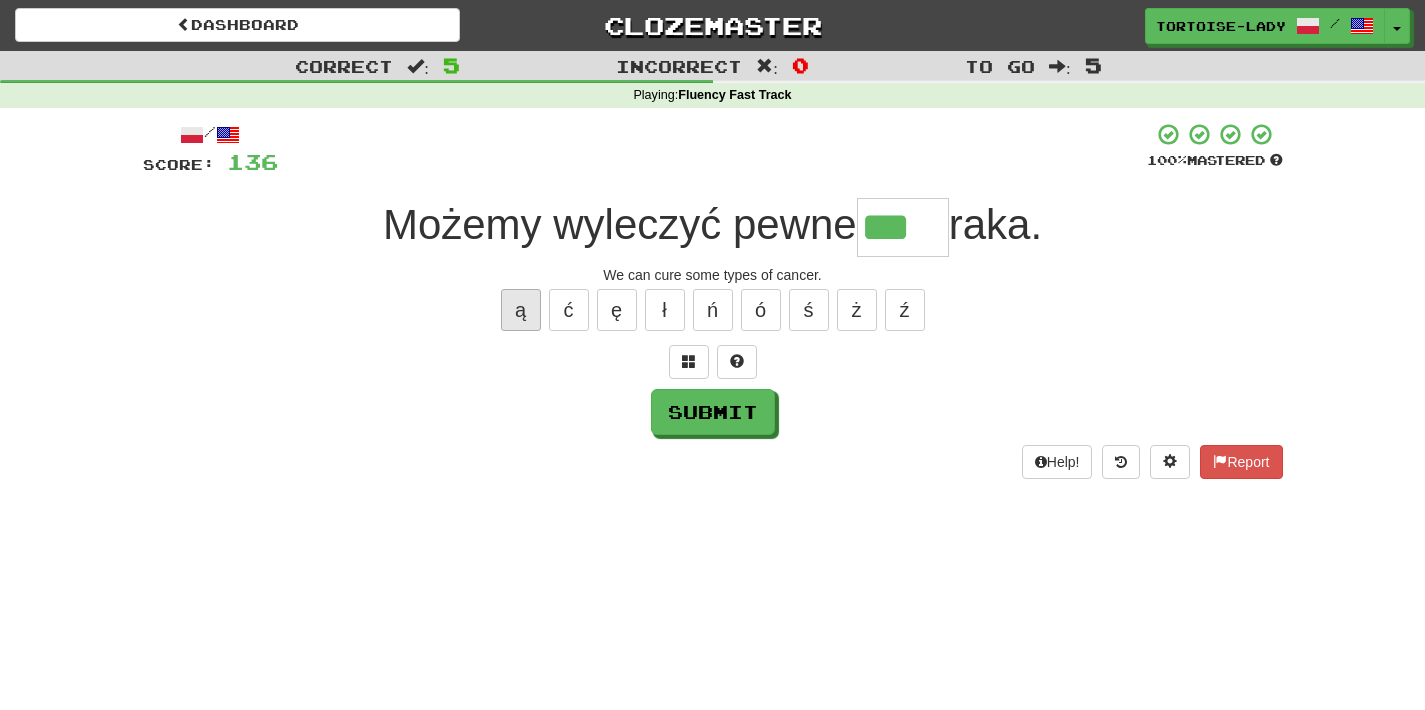 click on "ą" at bounding box center (521, 310) 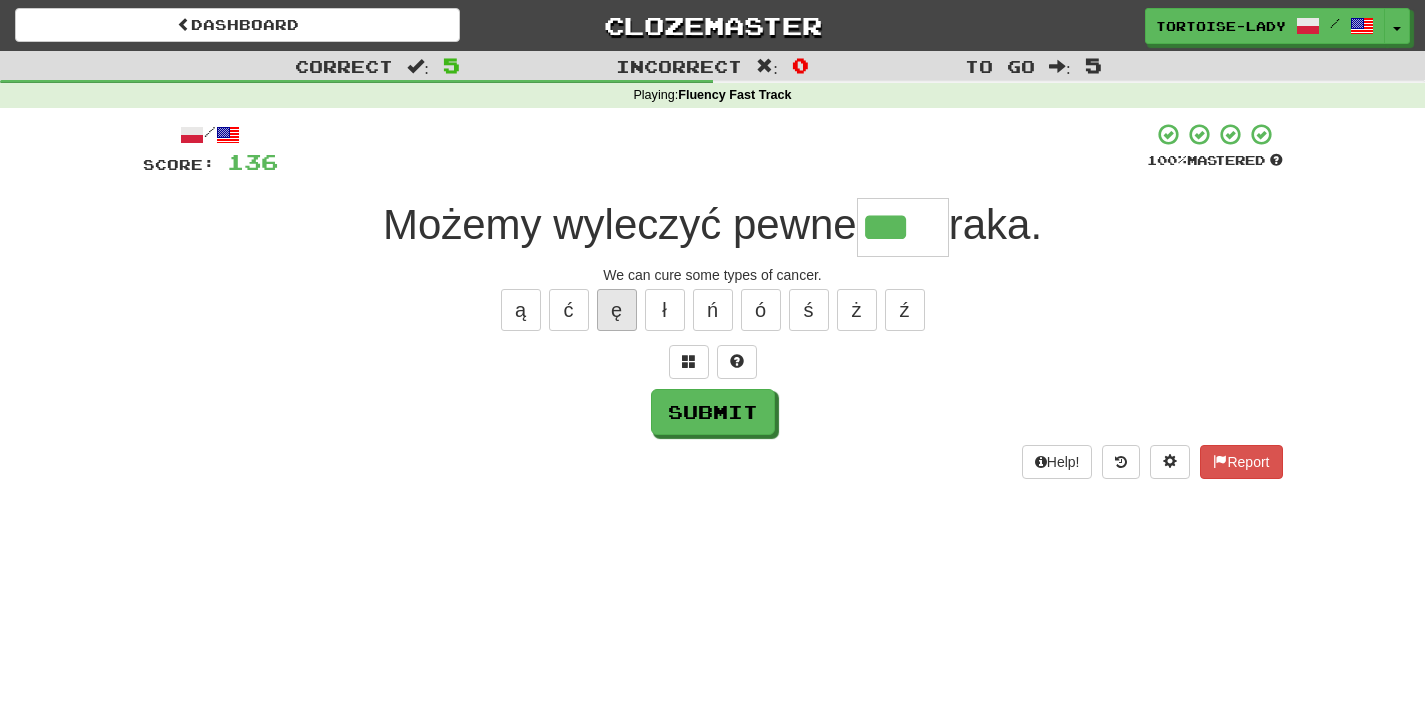 click on "ę" at bounding box center (617, 310) 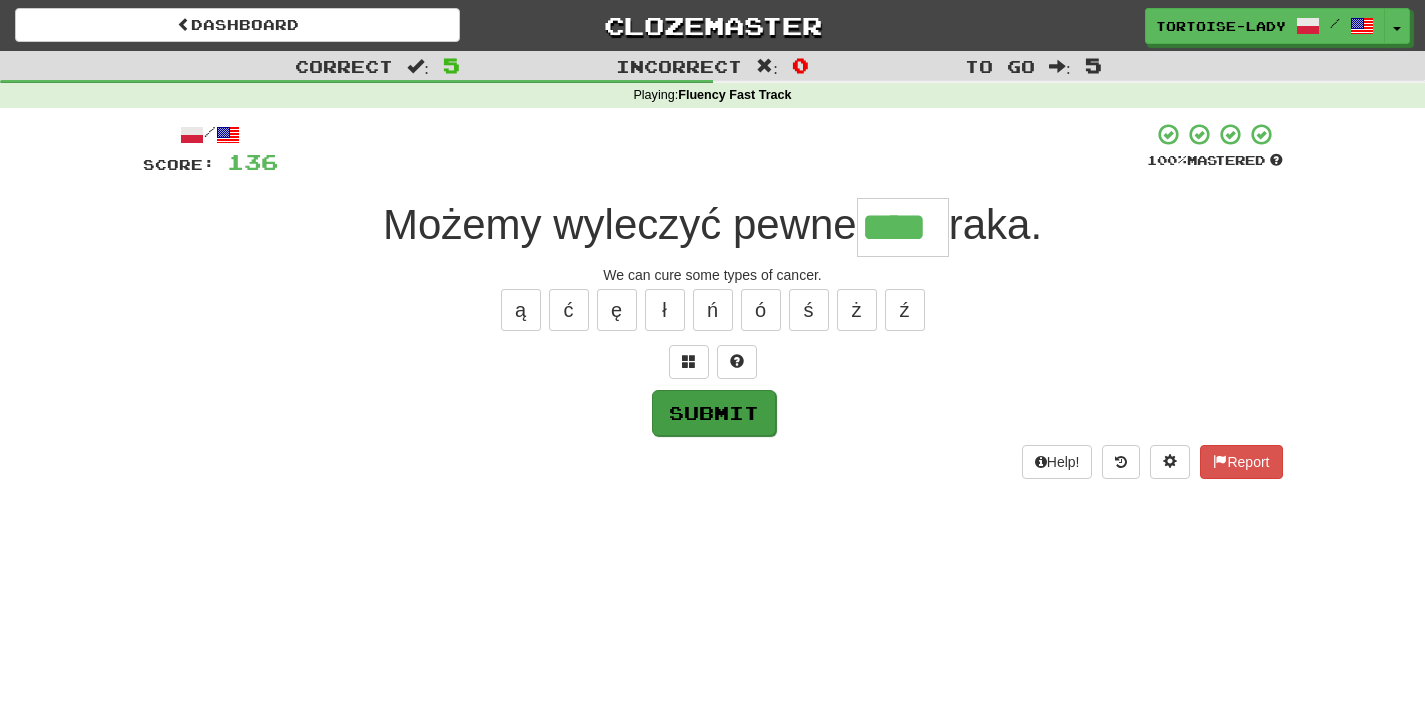 type on "****" 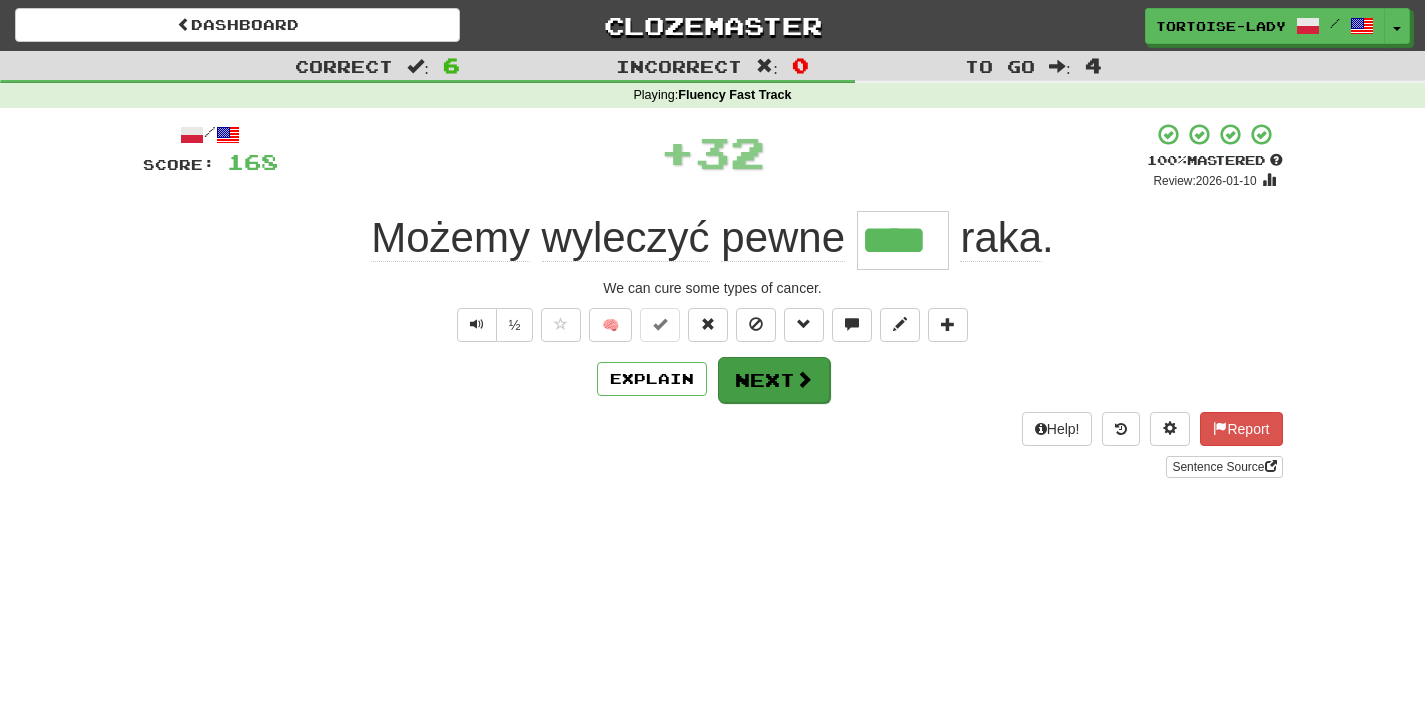click on "Next" at bounding box center [774, 380] 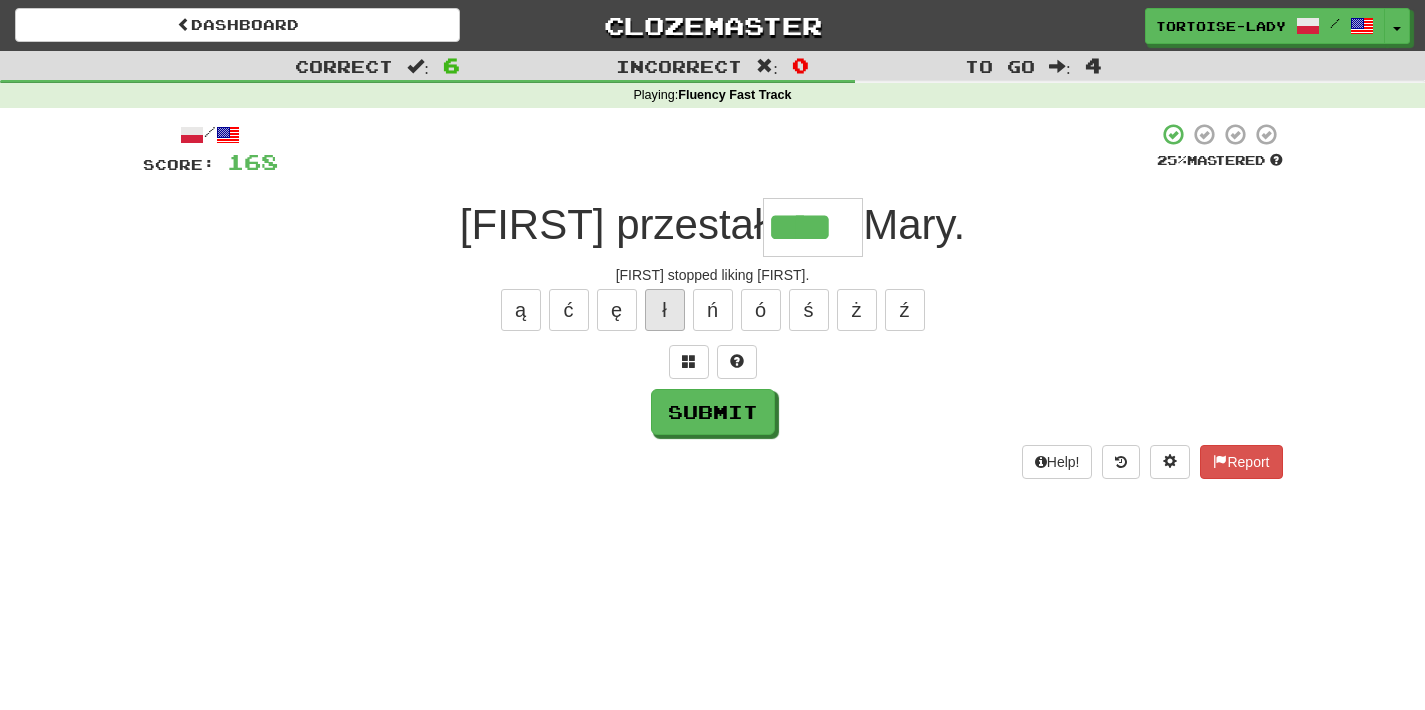click on "ł" at bounding box center [665, 310] 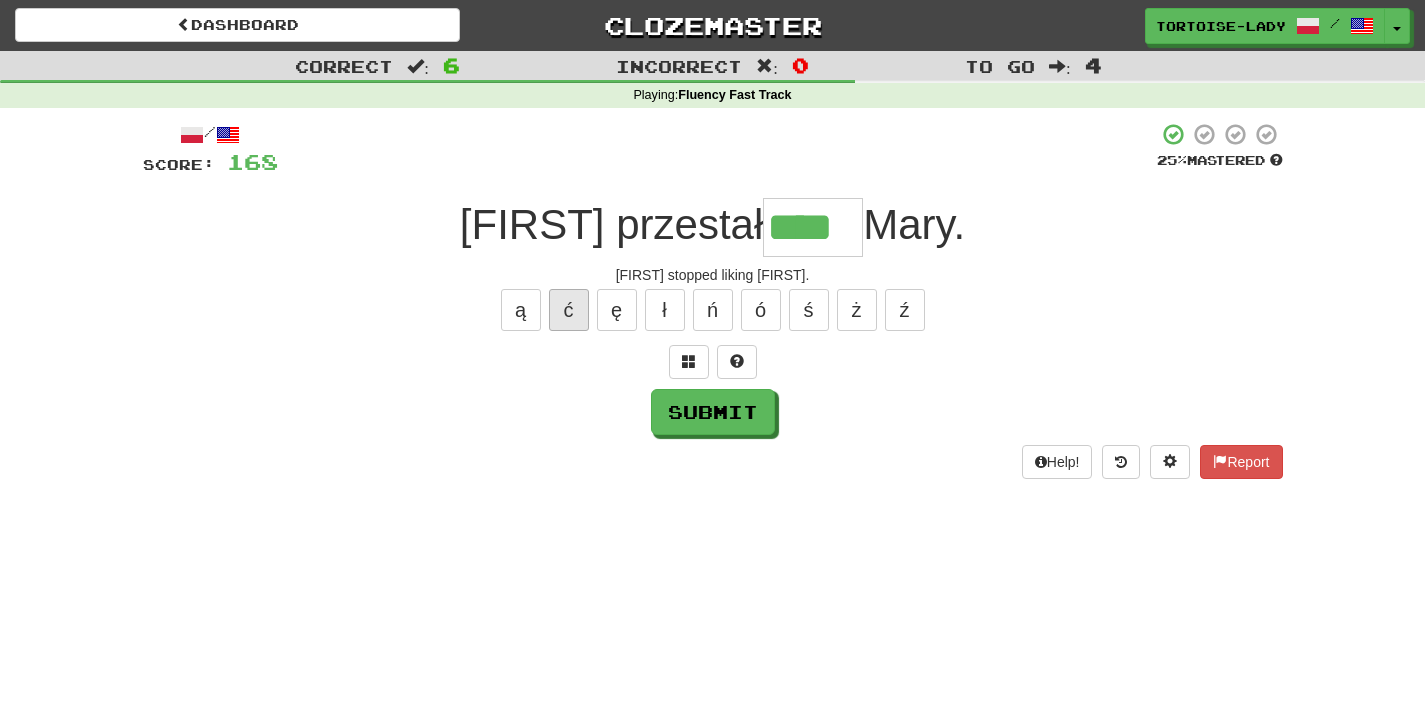 click on "ć" at bounding box center [569, 310] 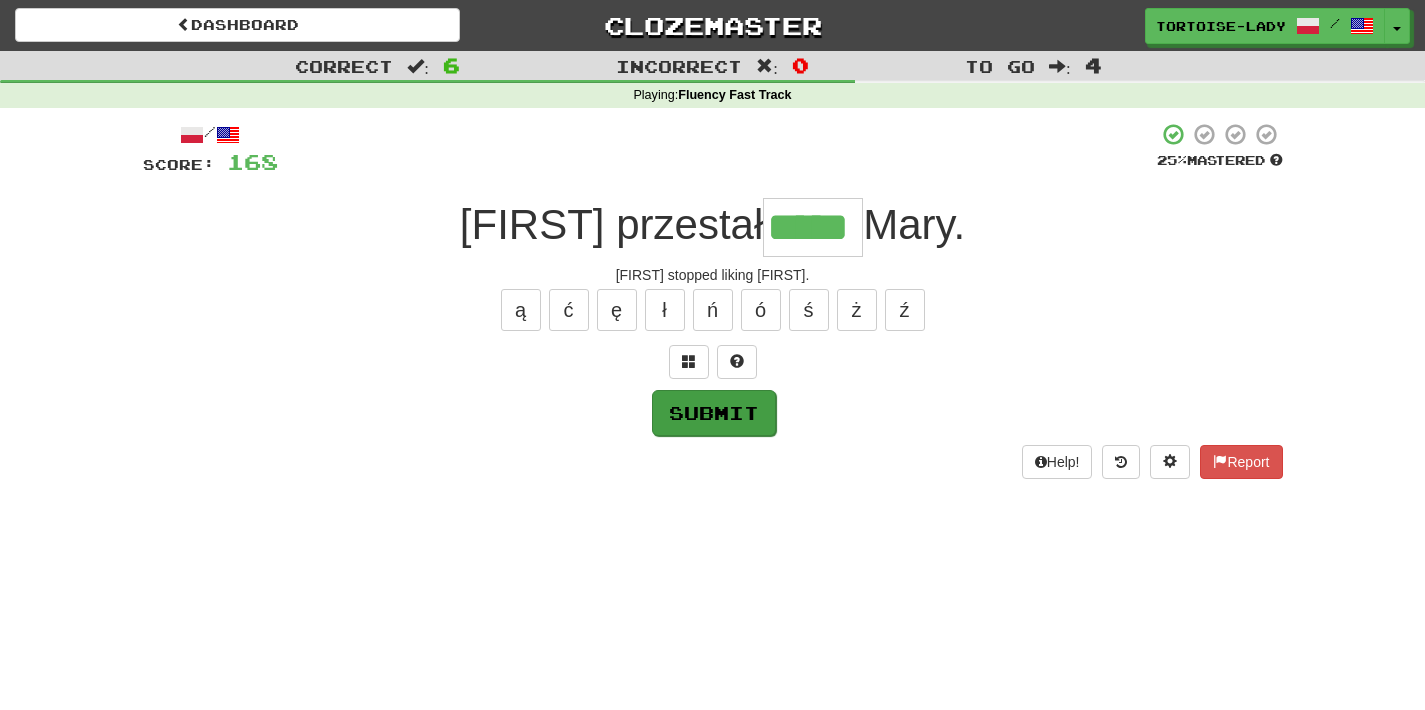 click on "Submit" at bounding box center [714, 413] 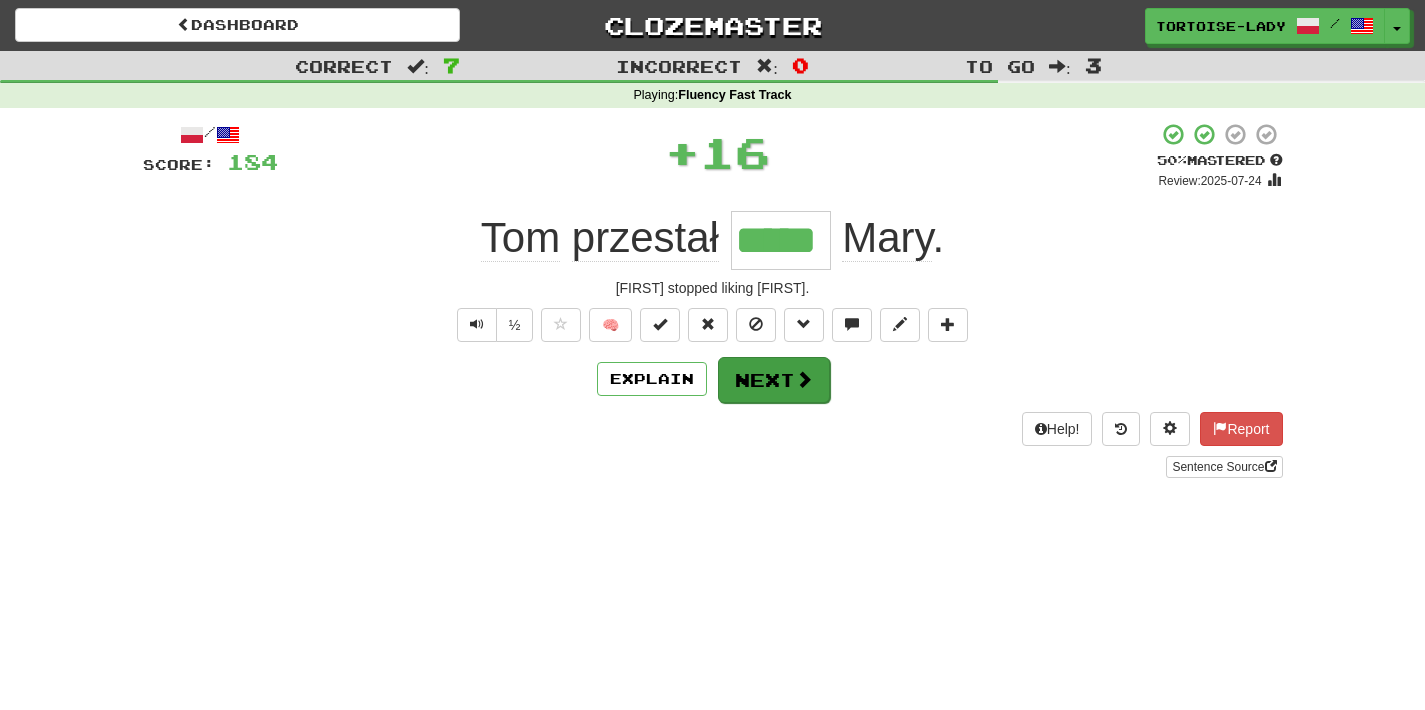 click on "Next" at bounding box center [774, 380] 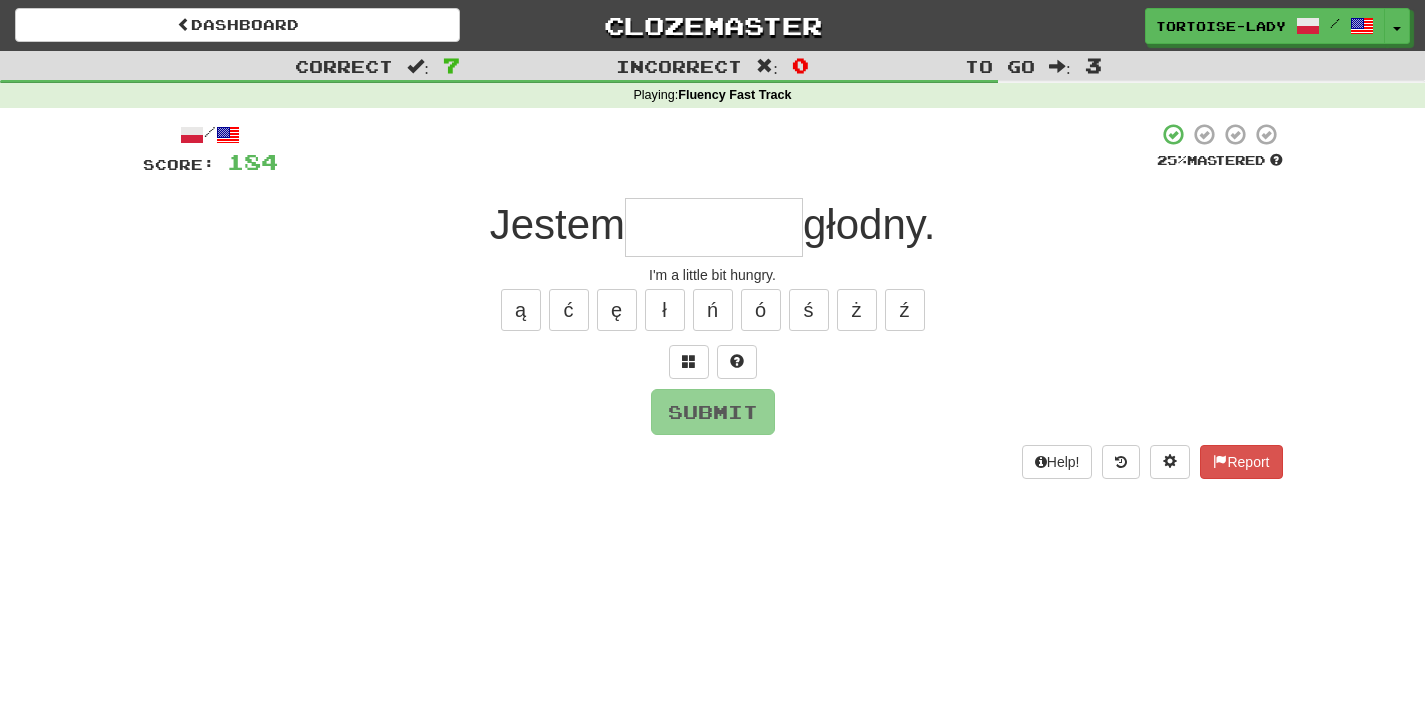 type on "*" 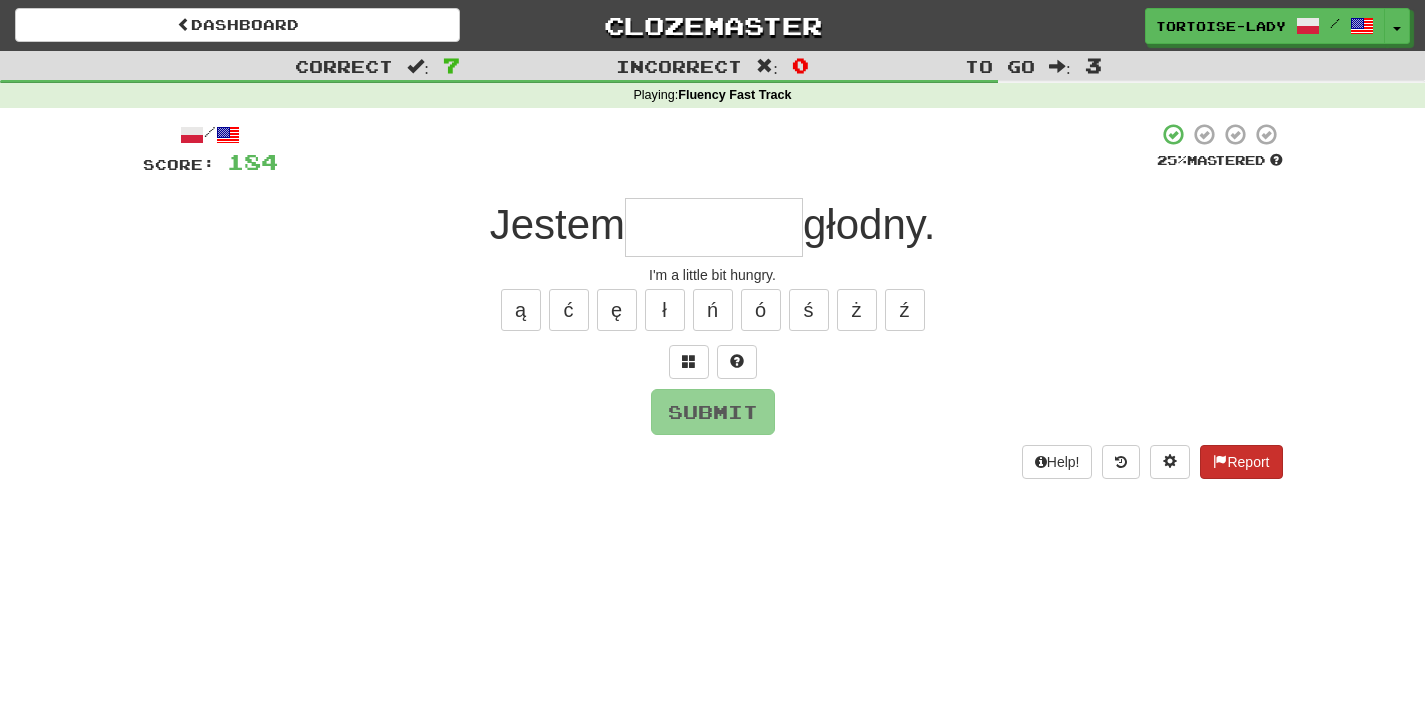 click on "Report" at bounding box center [1241, 462] 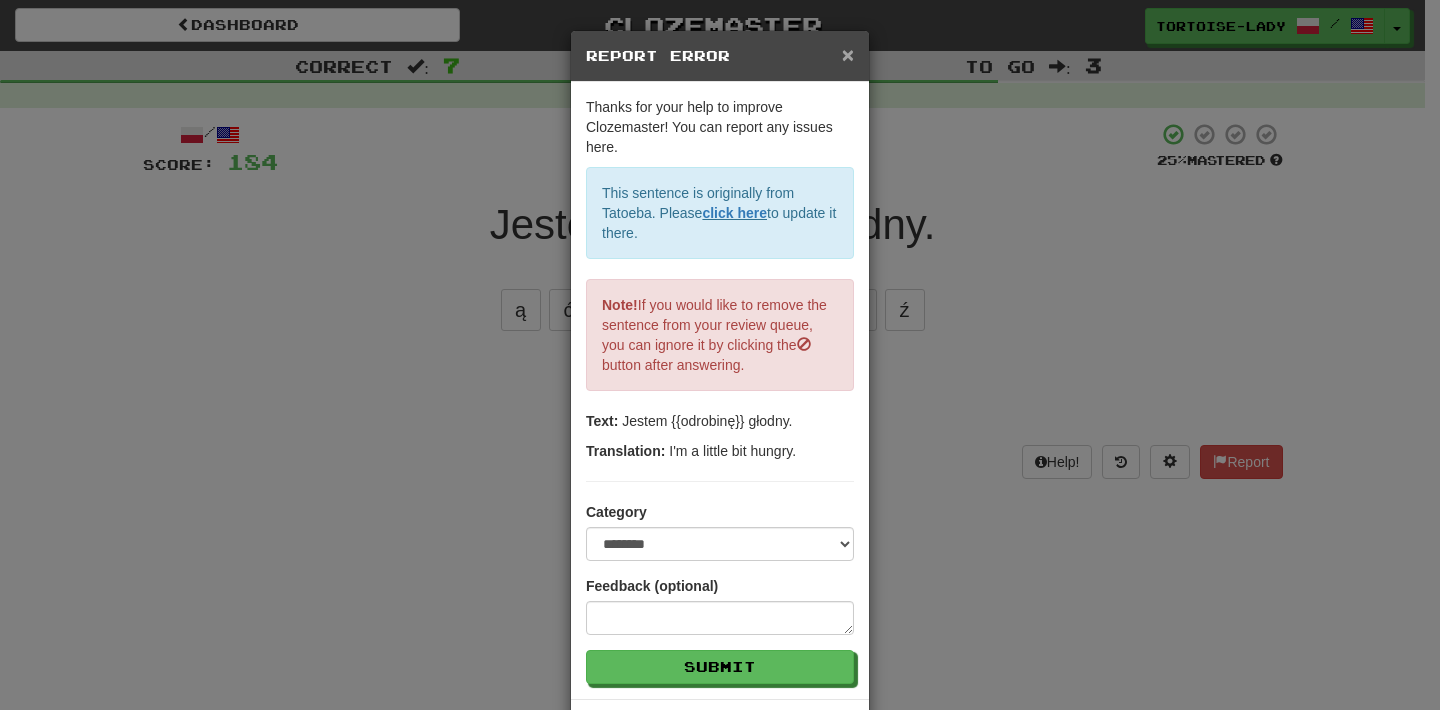 click on "×" at bounding box center (848, 54) 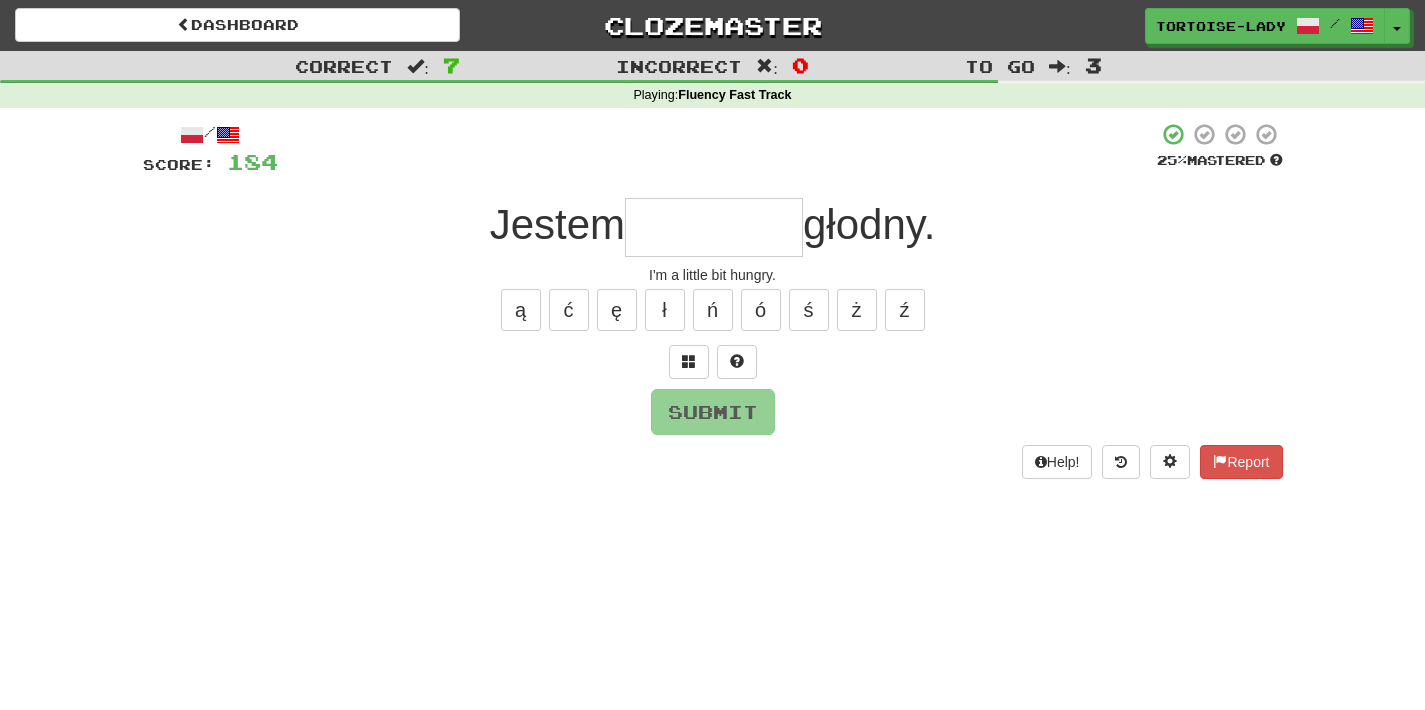 click at bounding box center (714, 227) 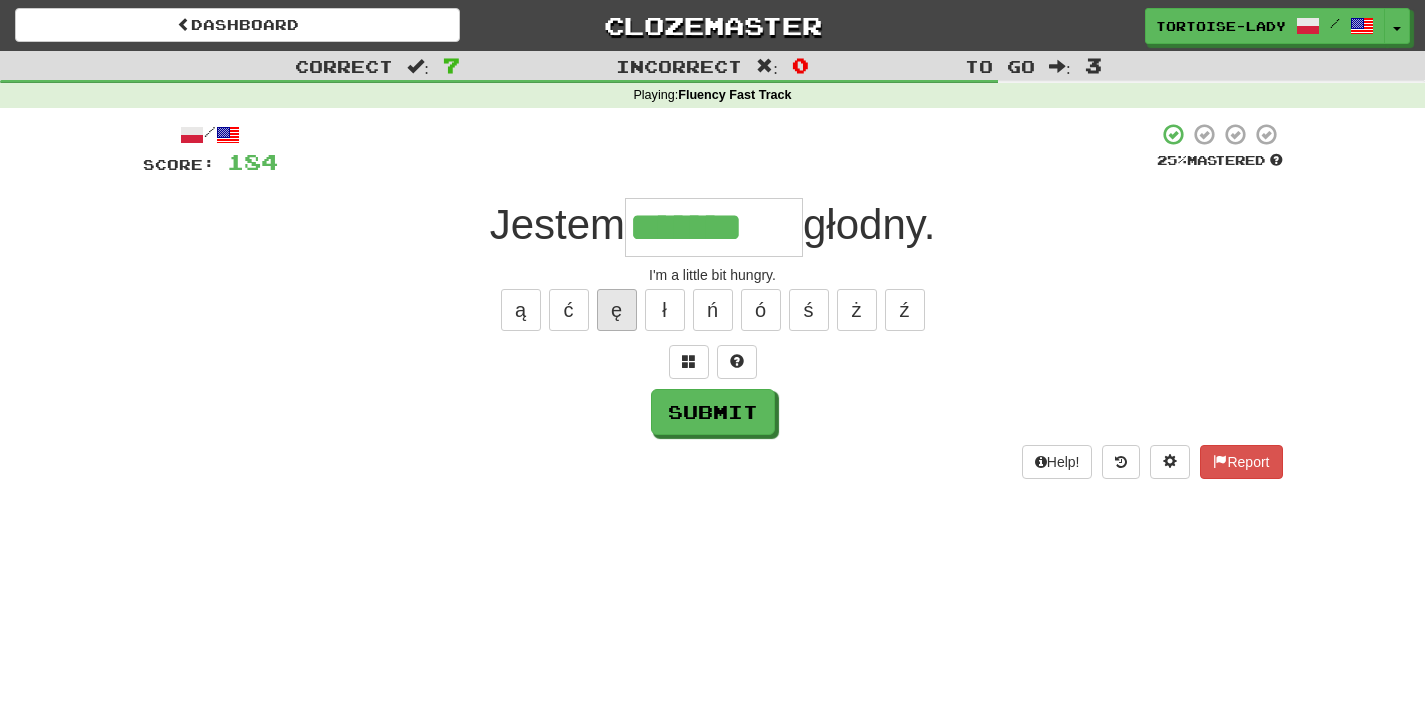 click on "ę" at bounding box center (617, 310) 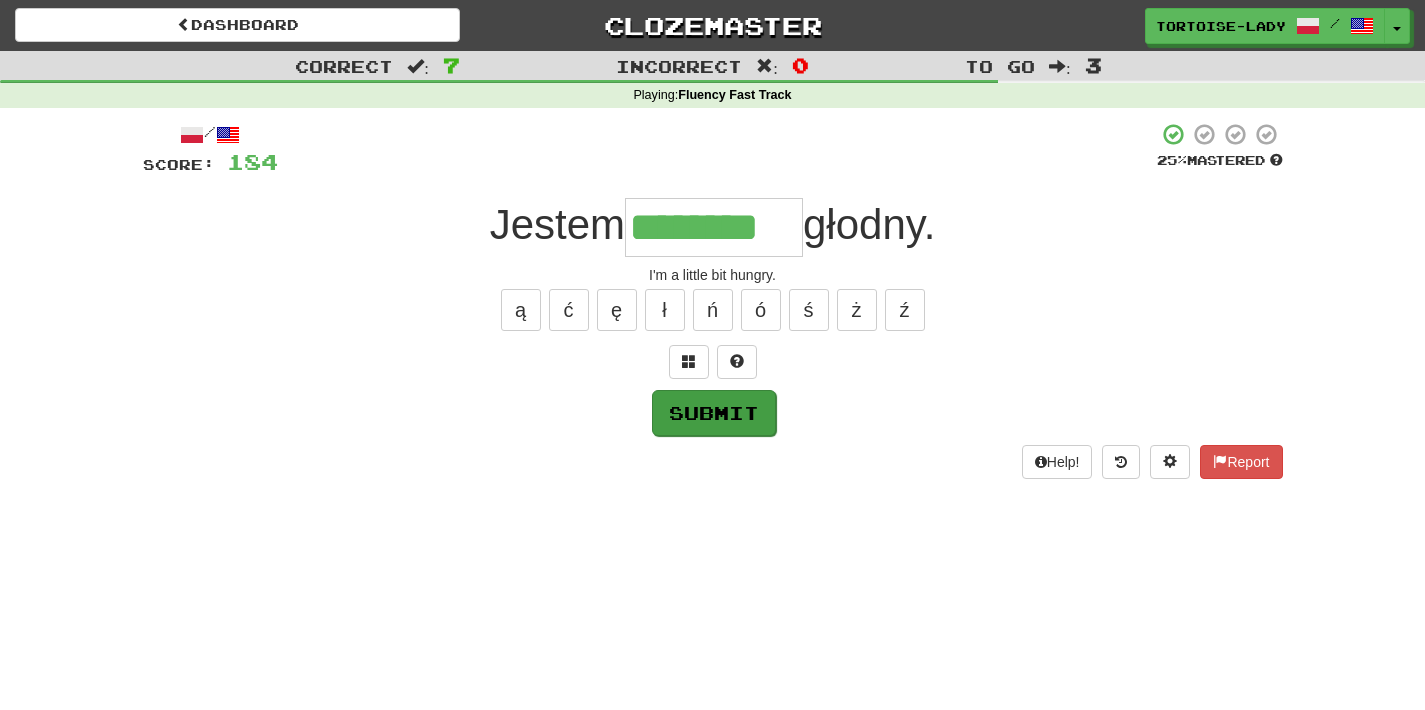 click on "Submit" at bounding box center [714, 413] 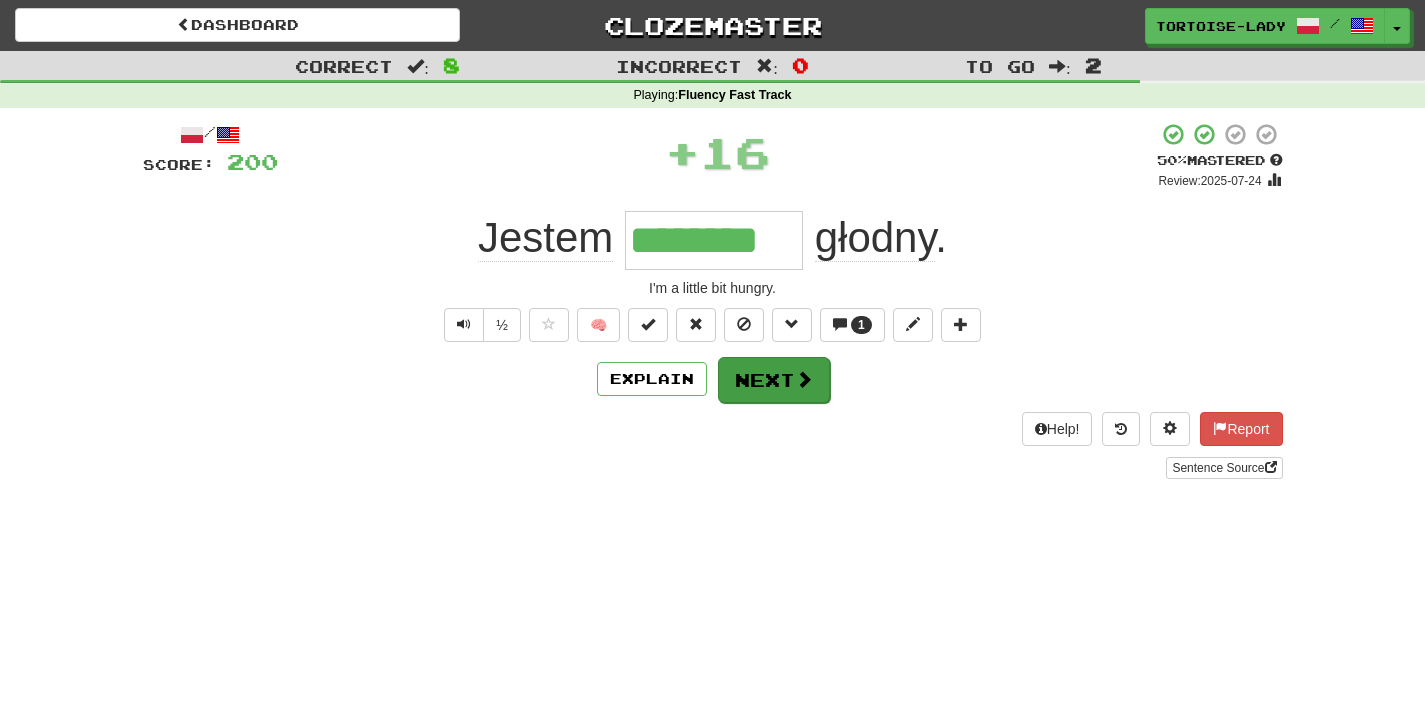 click on "Next" at bounding box center (774, 380) 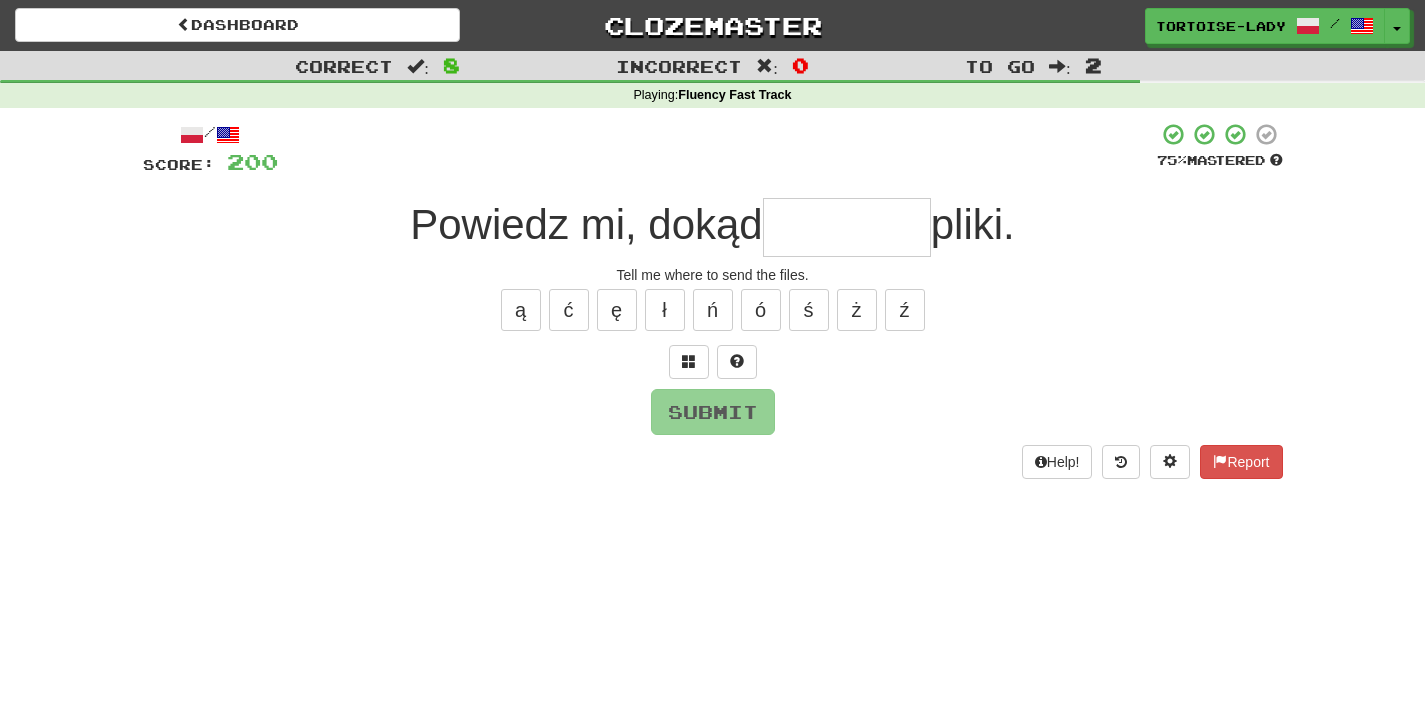 type on "*" 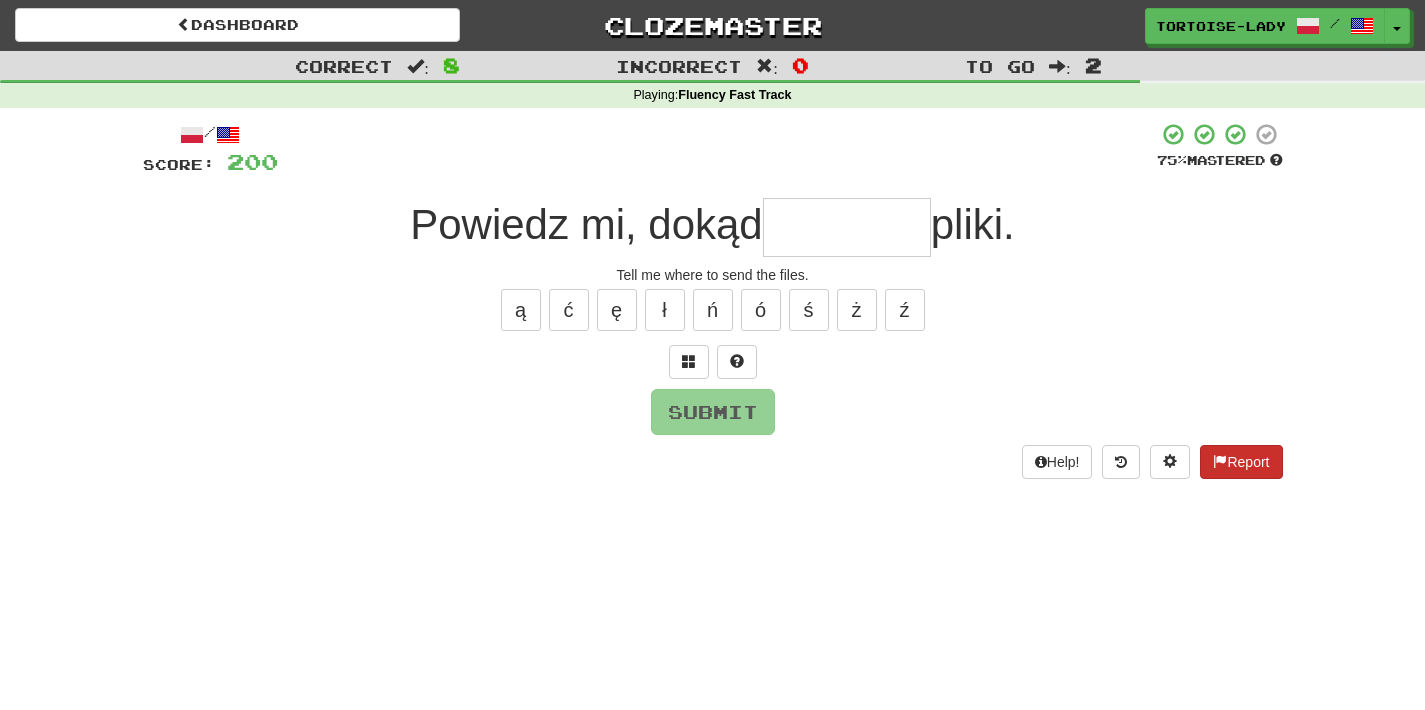 click on "Report" at bounding box center [1241, 462] 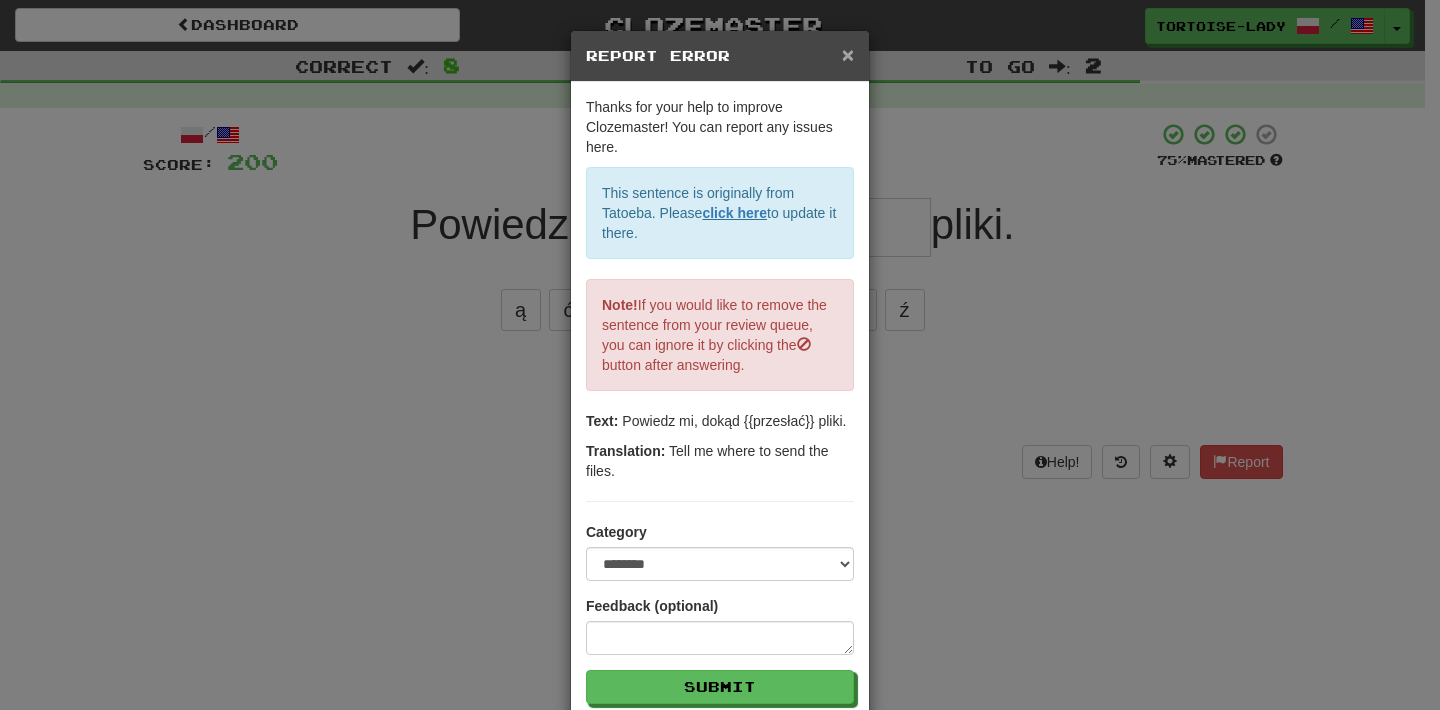 click on "×" at bounding box center (848, 54) 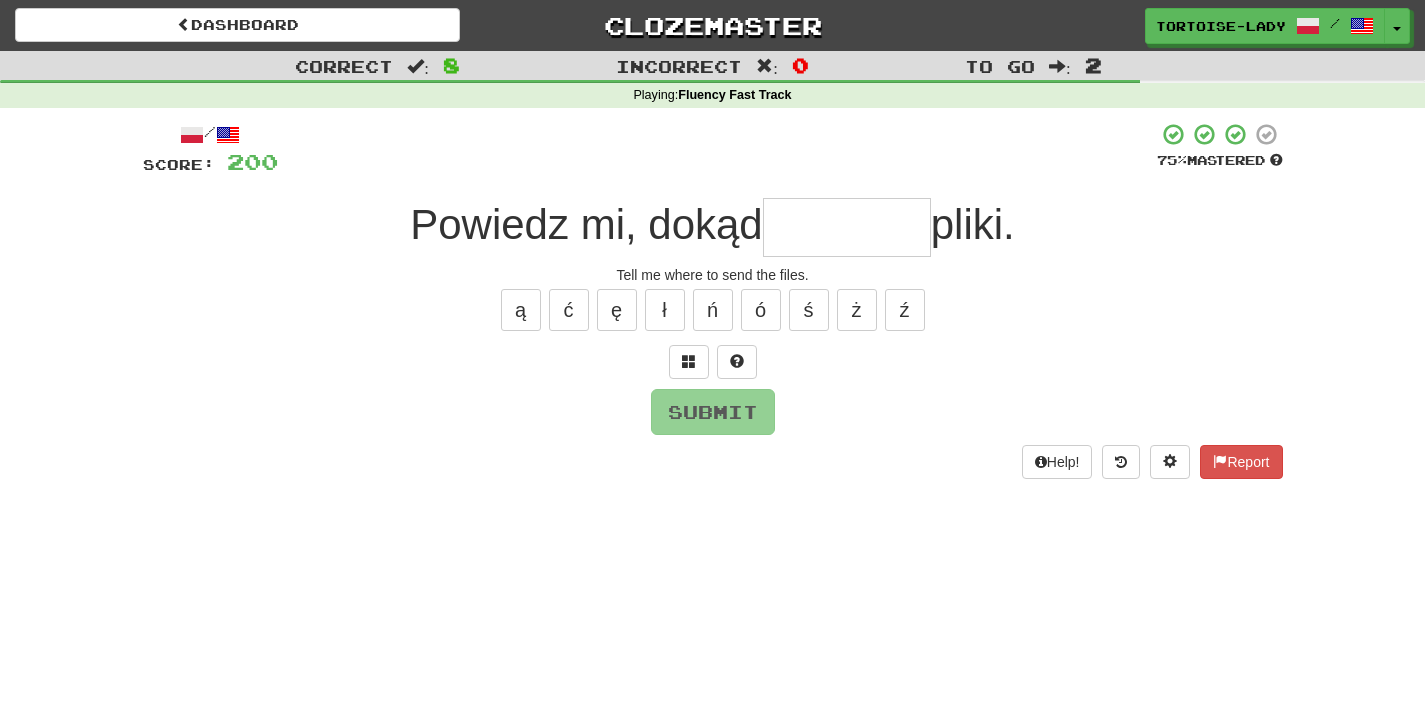 click at bounding box center (847, 227) 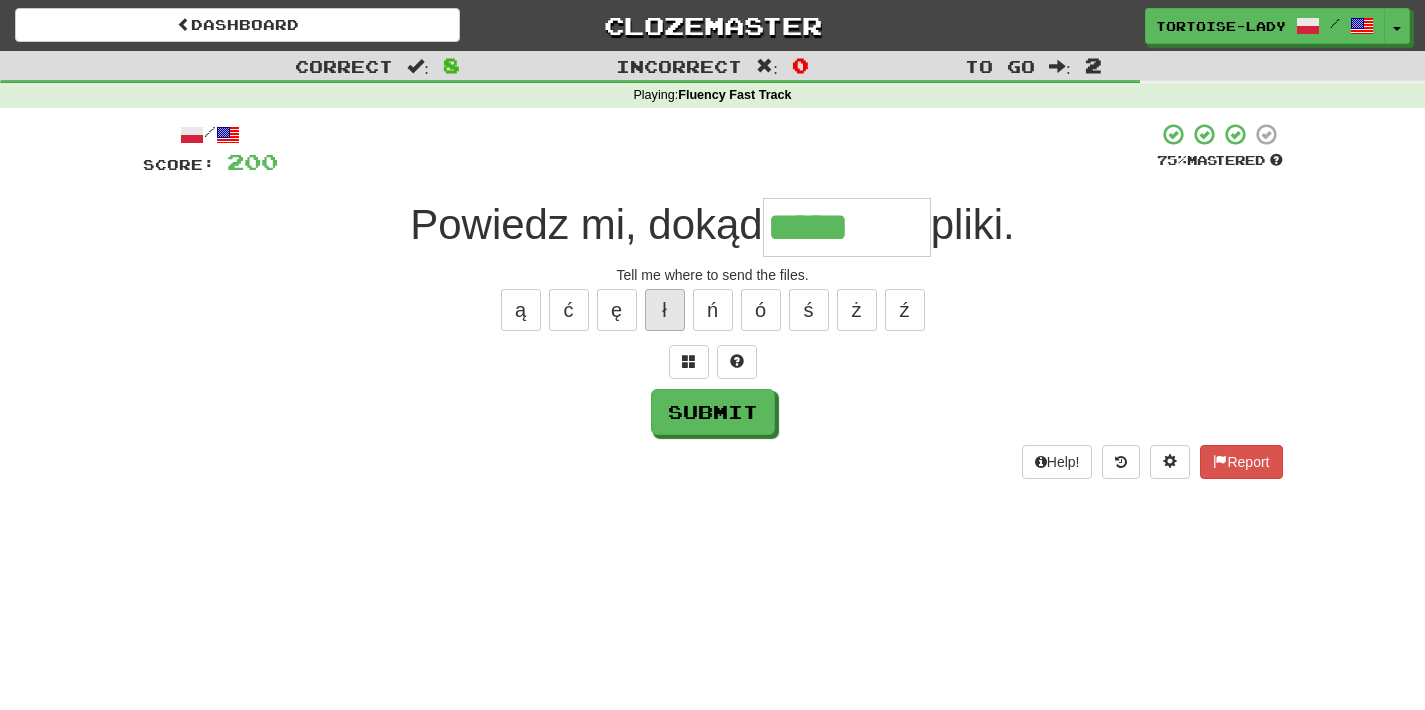 click on "ł" at bounding box center [665, 310] 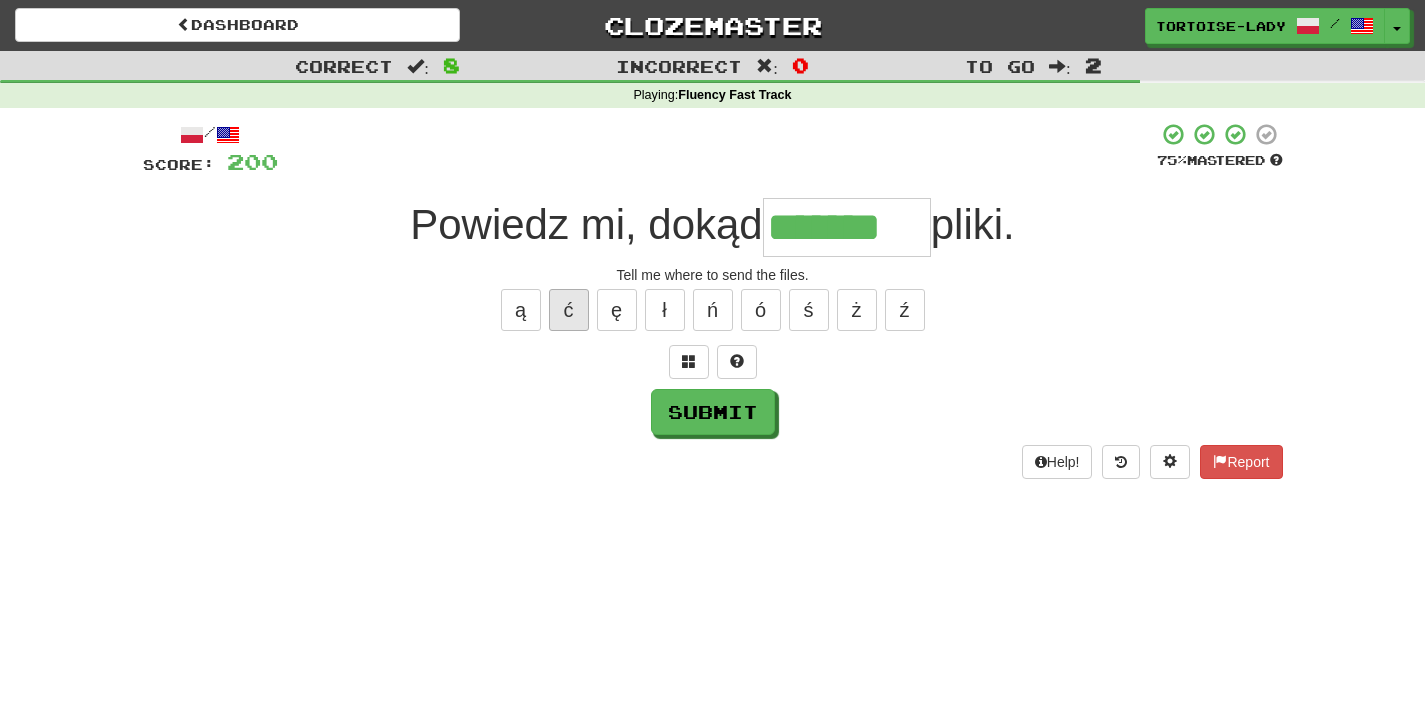 click on "ć" at bounding box center (569, 310) 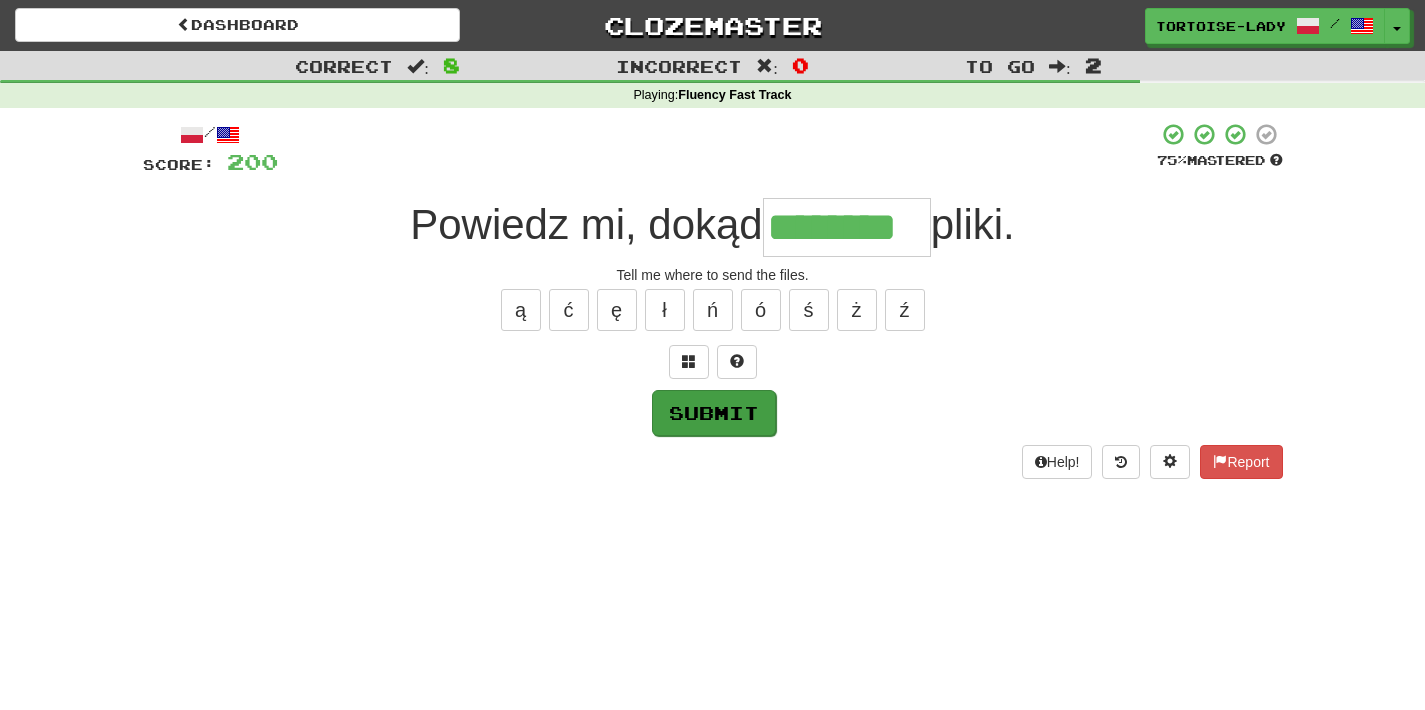 click on "Submit" at bounding box center [714, 413] 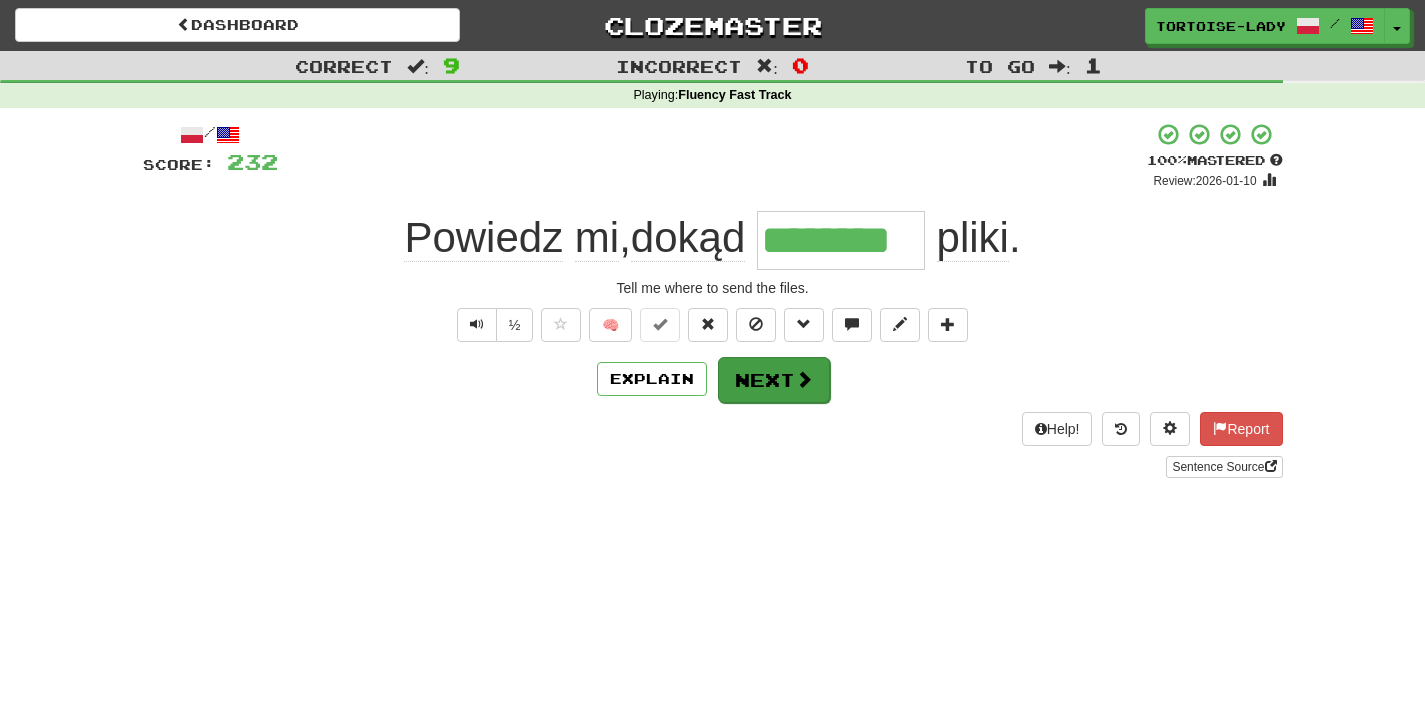 click on "Next" at bounding box center (774, 380) 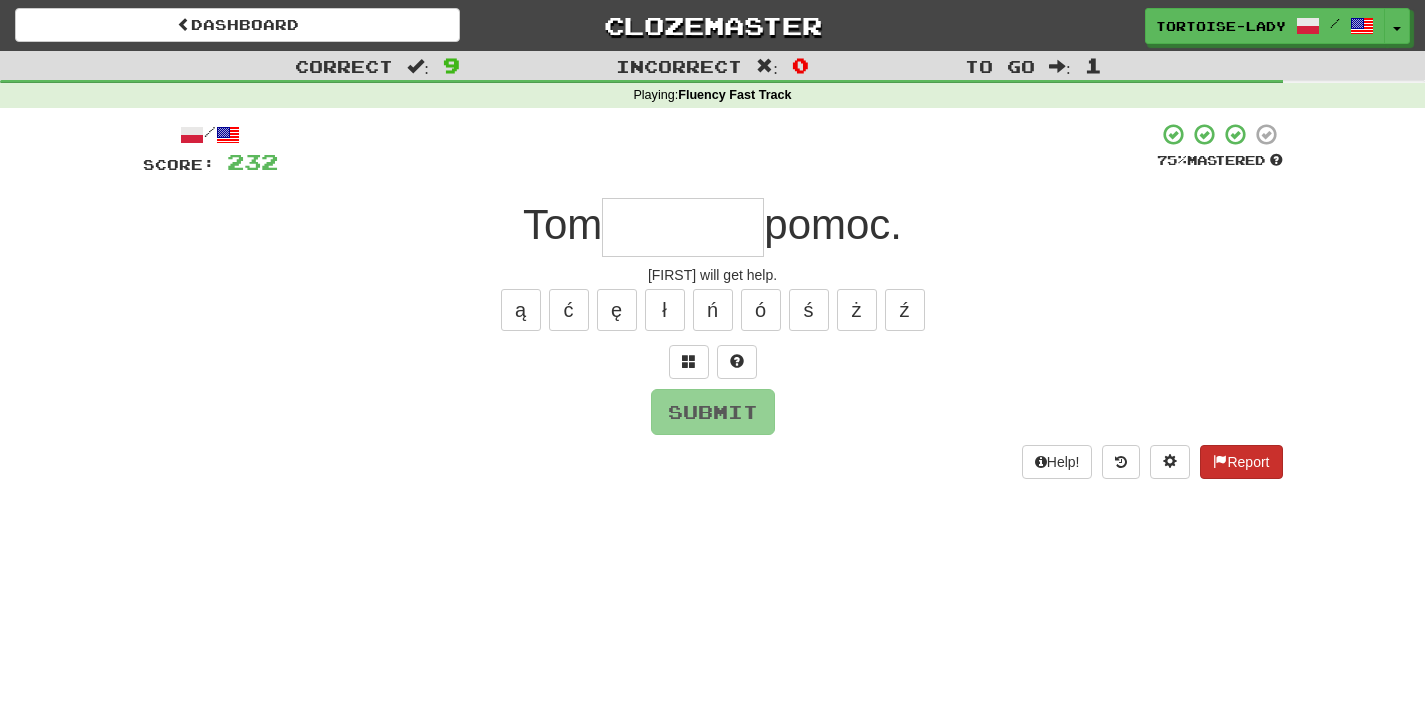click on "Report" at bounding box center [1241, 462] 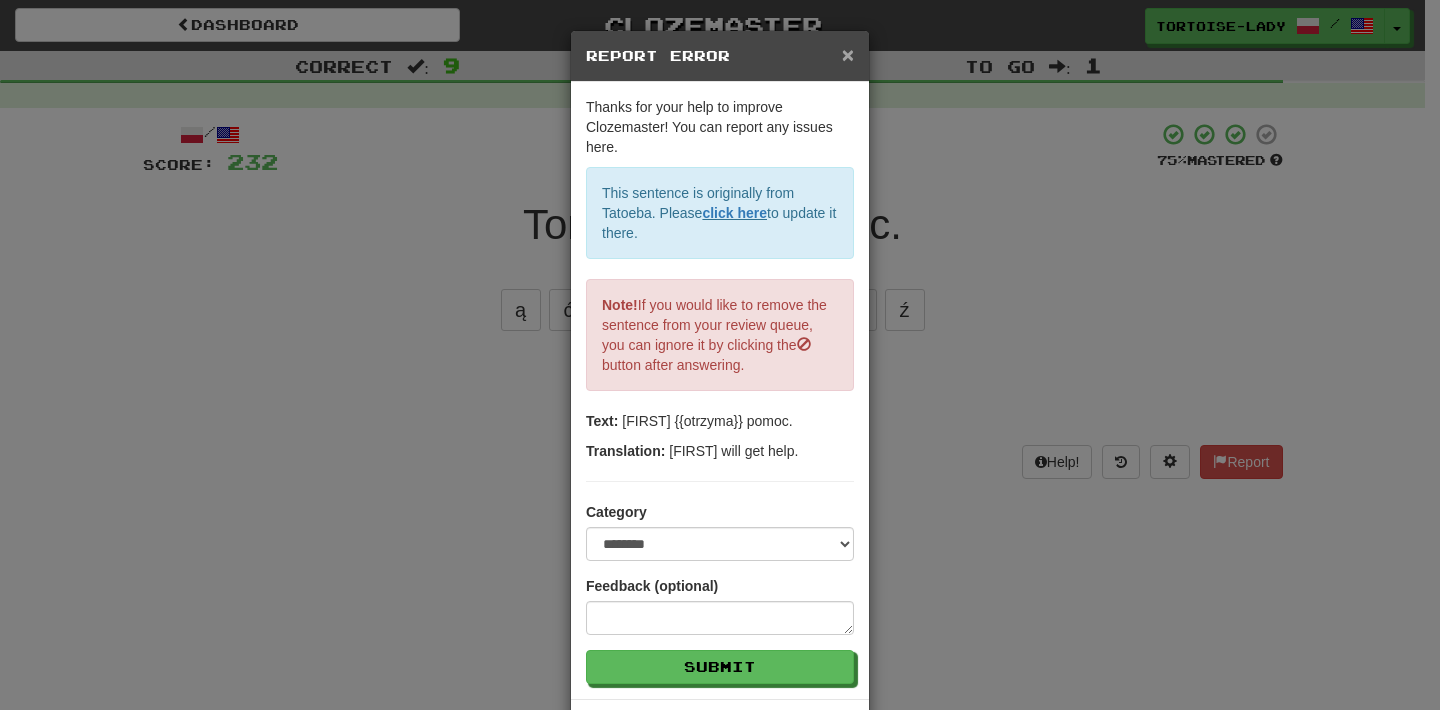 click on "×" at bounding box center [848, 54] 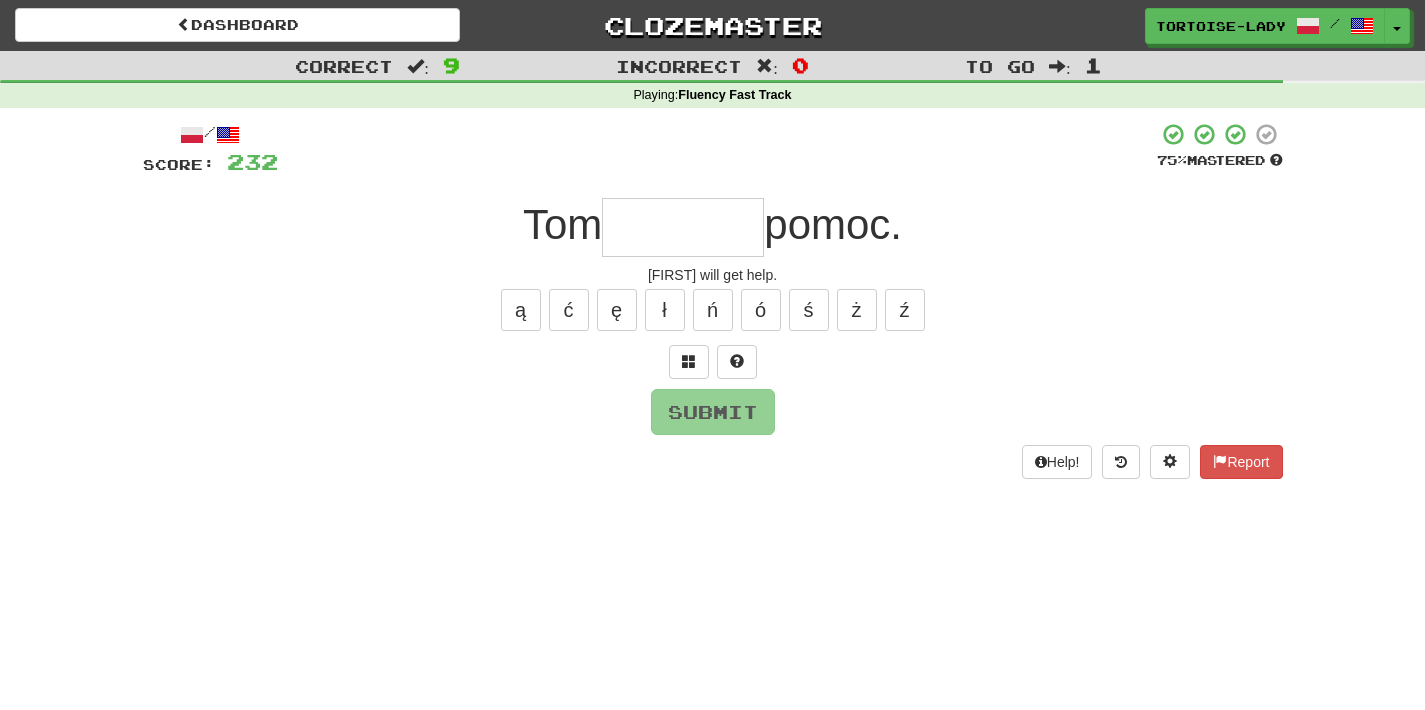 click at bounding box center (683, 227) 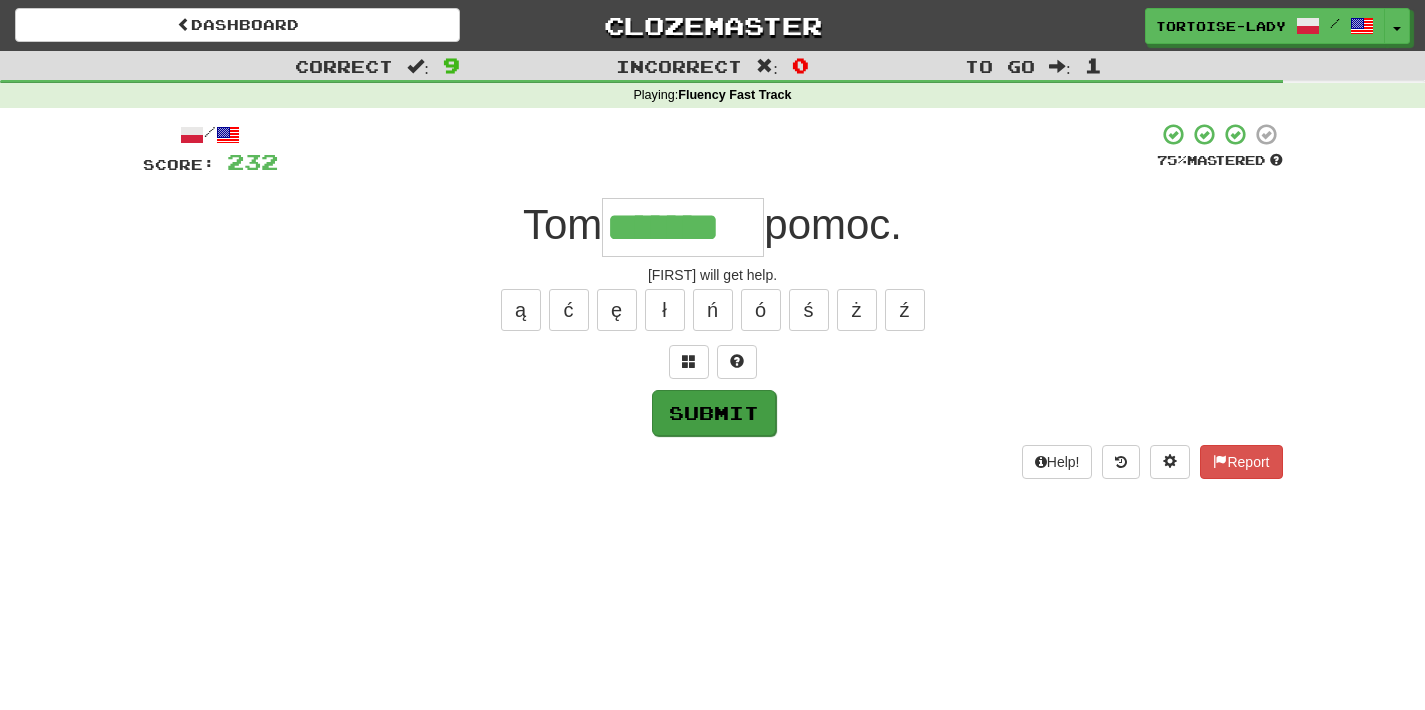 type on "*******" 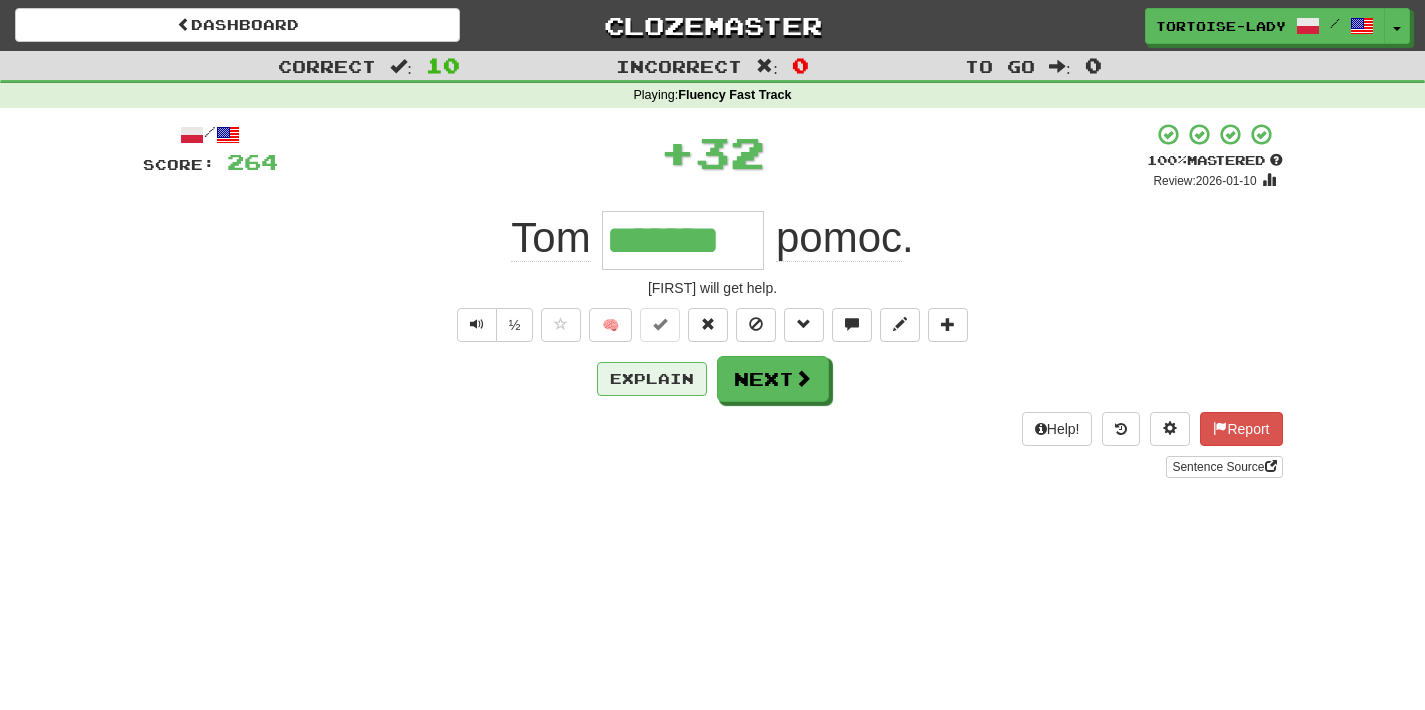 click on "Explain" at bounding box center (652, 379) 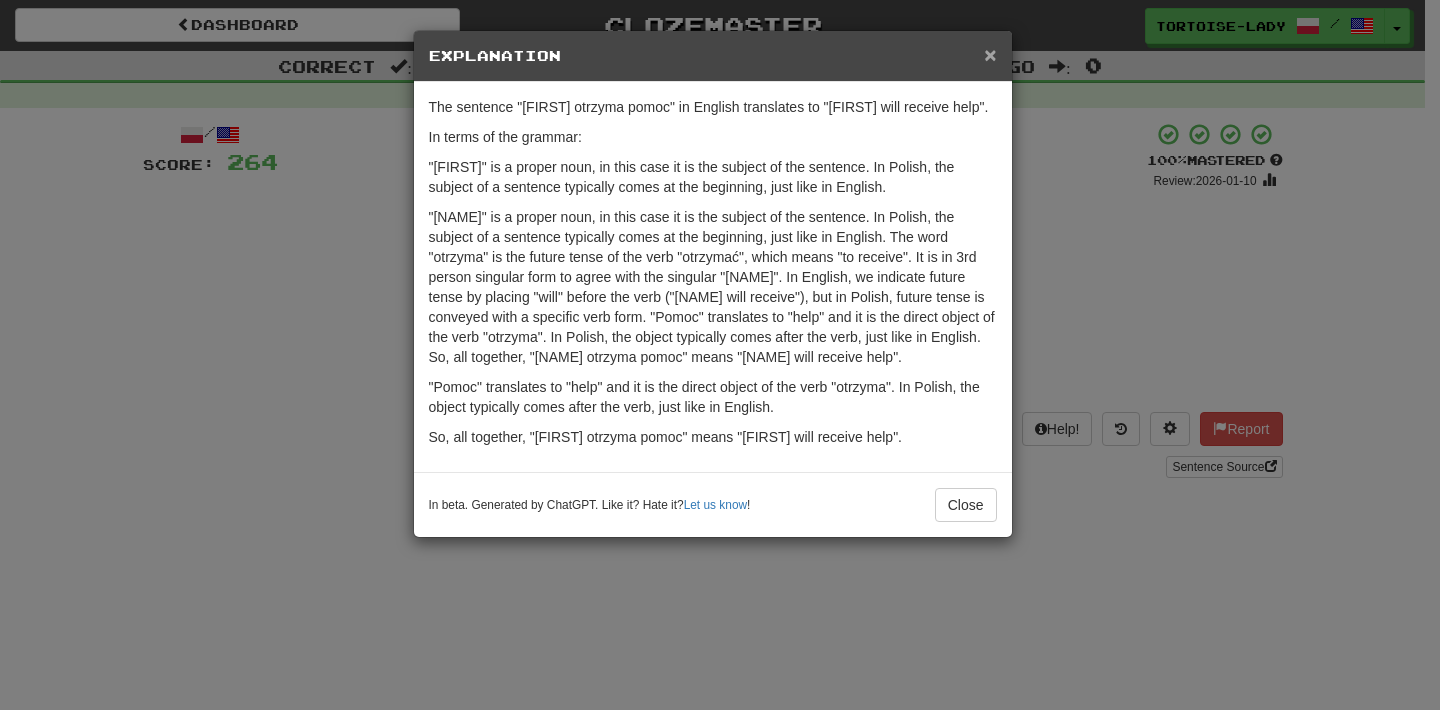 click on "×" at bounding box center (990, 54) 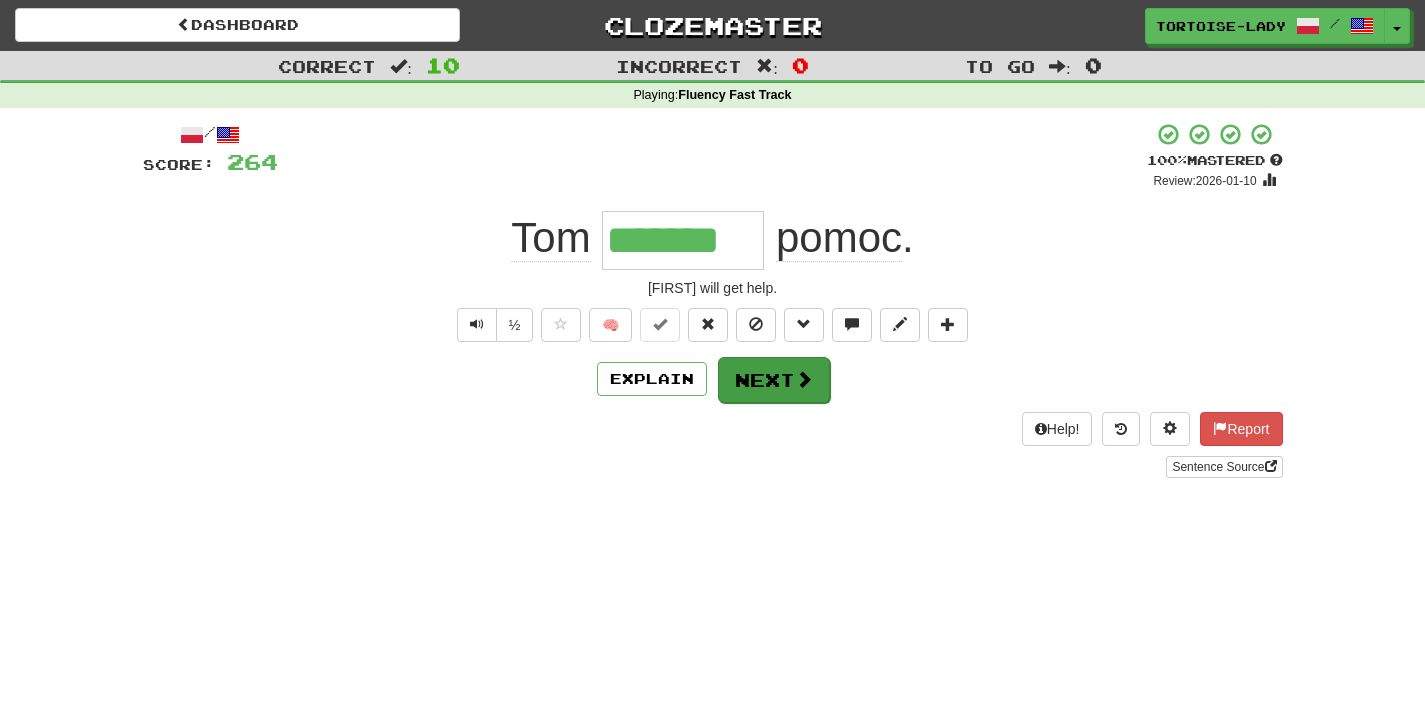 click on "Next" at bounding box center [774, 380] 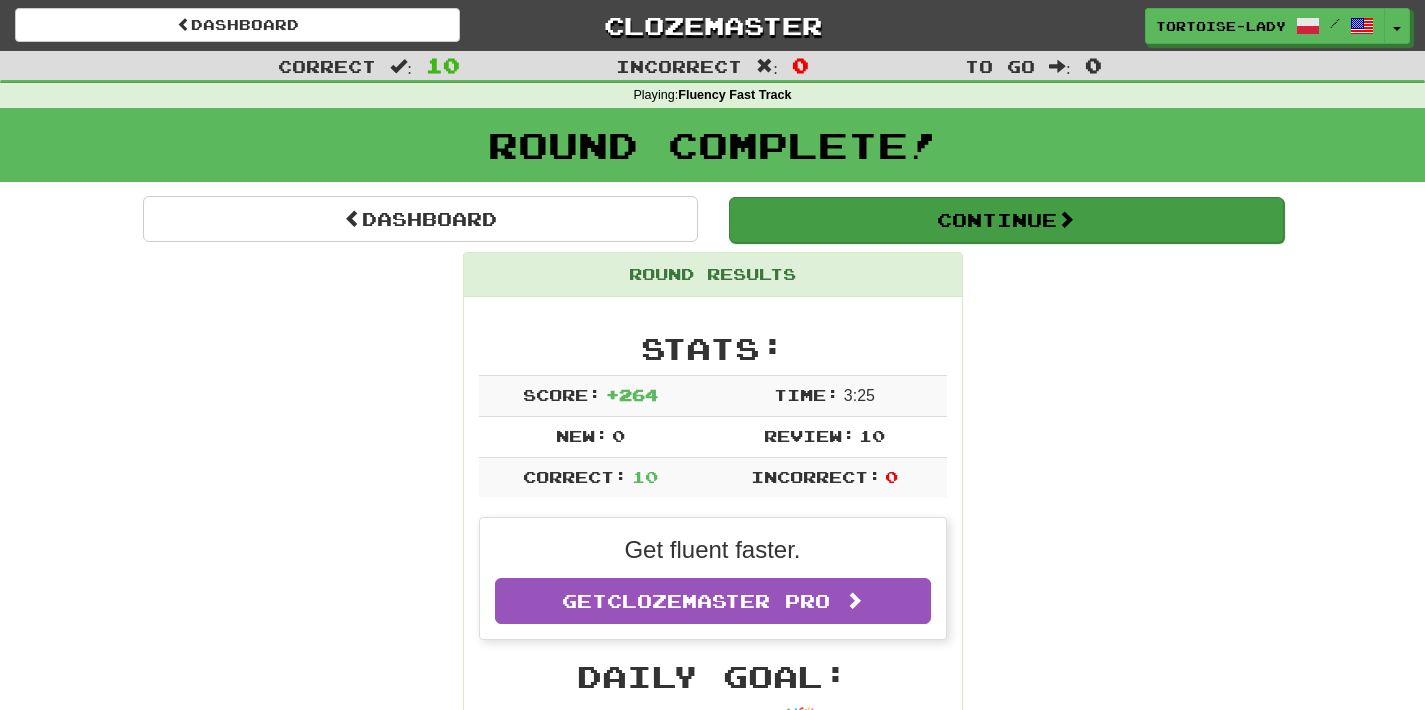 click on "Continue" at bounding box center (1006, 220) 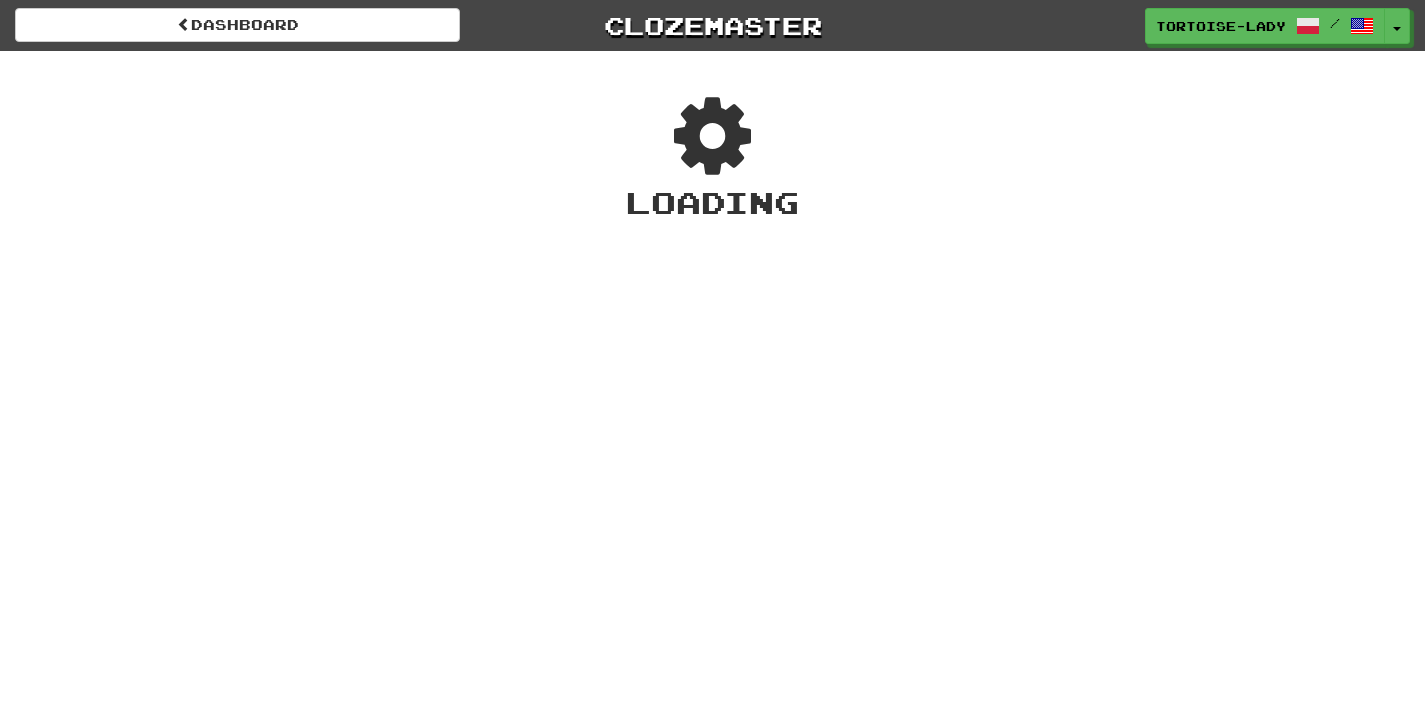 scroll, scrollTop: 0, scrollLeft: 0, axis: both 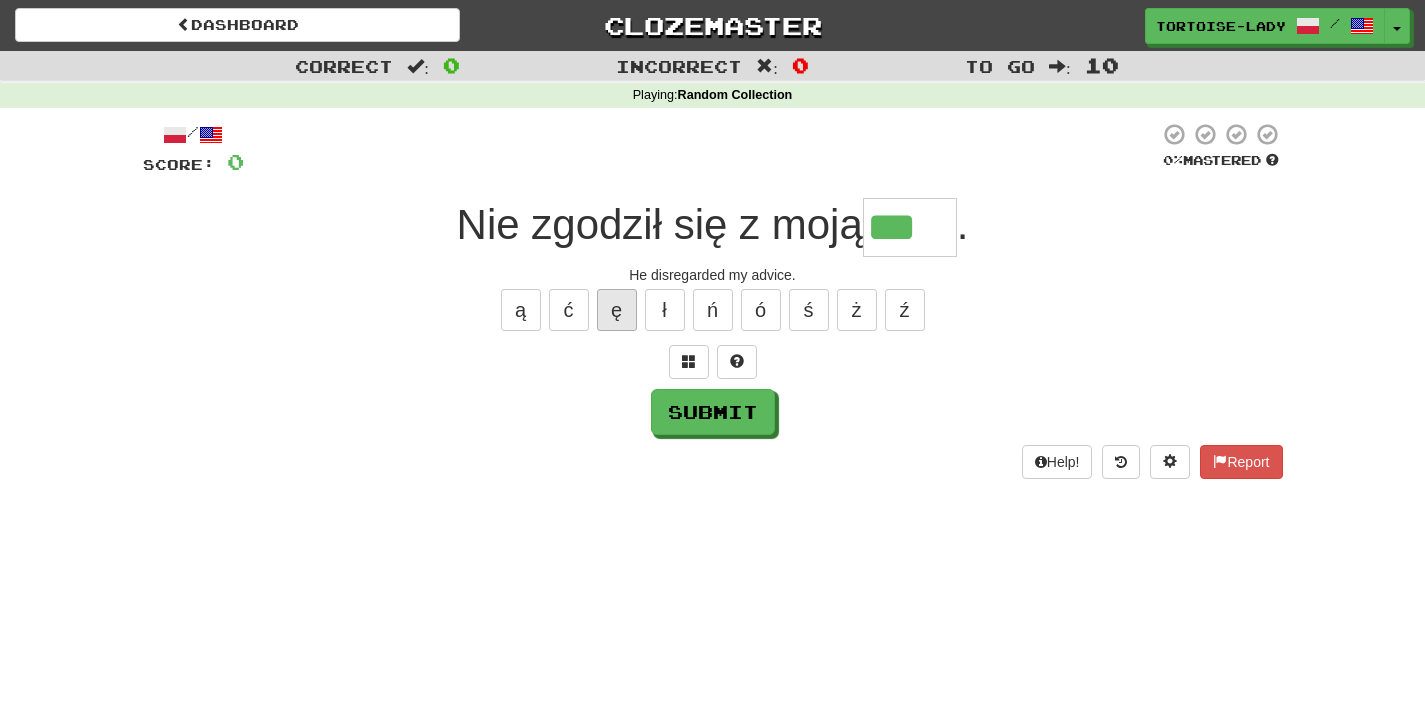 click on "ę" at bounding box center [617, 310] 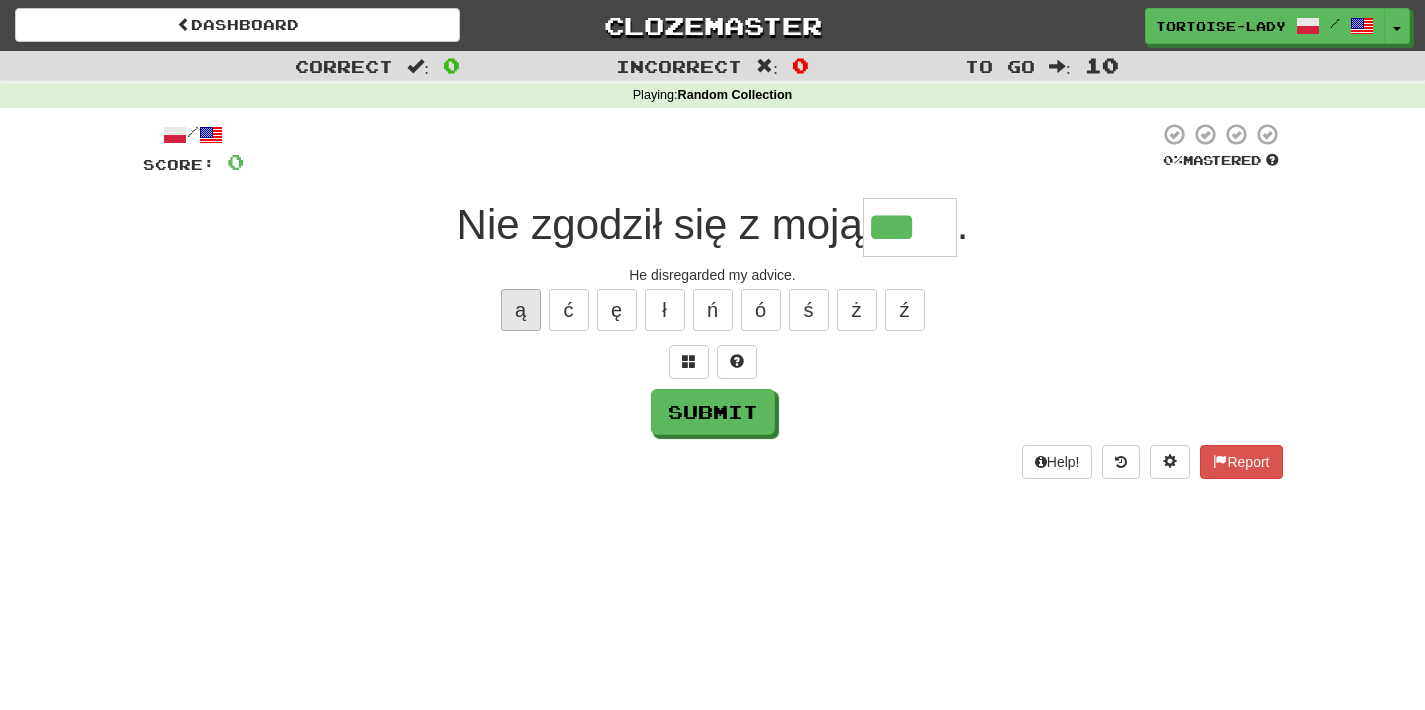 click on "ą" at bounding box center [521, 310] 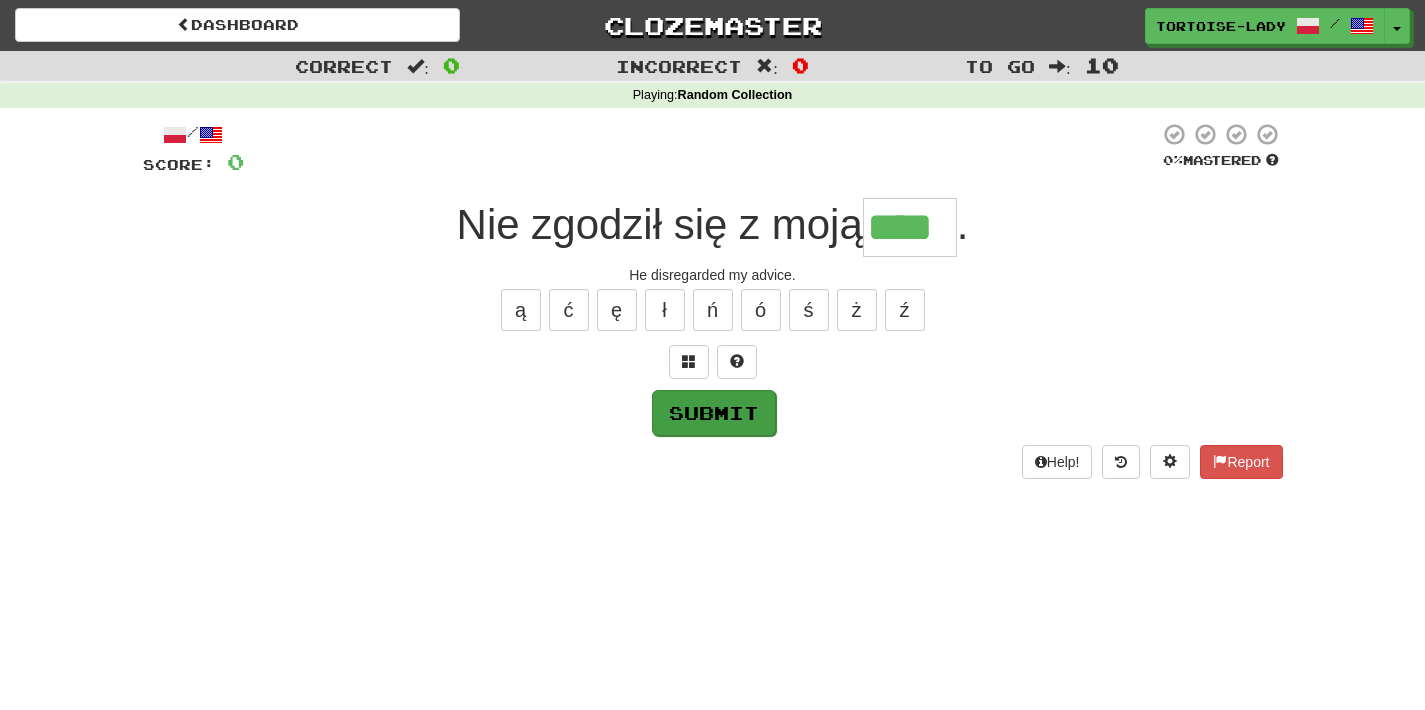 click on "Submit" at bounding box center [714, 413] 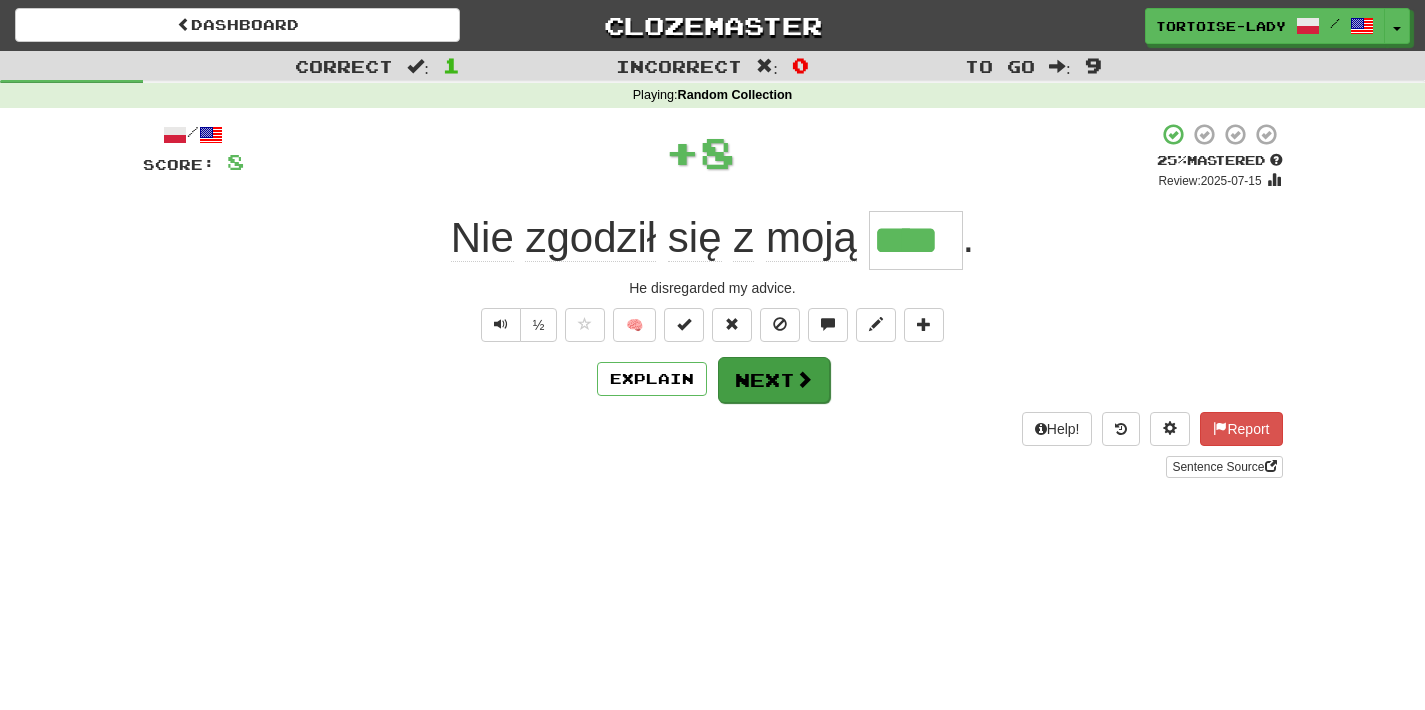 click on "Next" at bounding box center (774, 380) 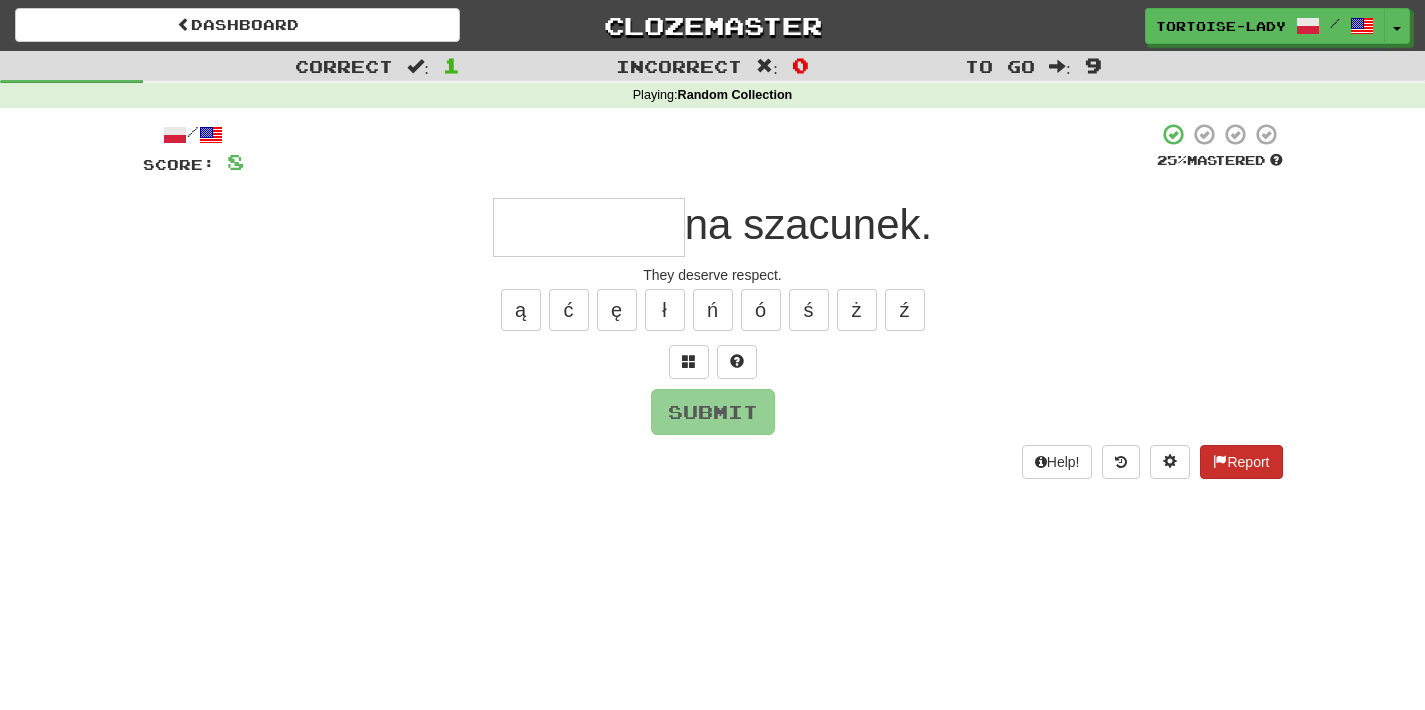 click at bounding box center [1220, 461] 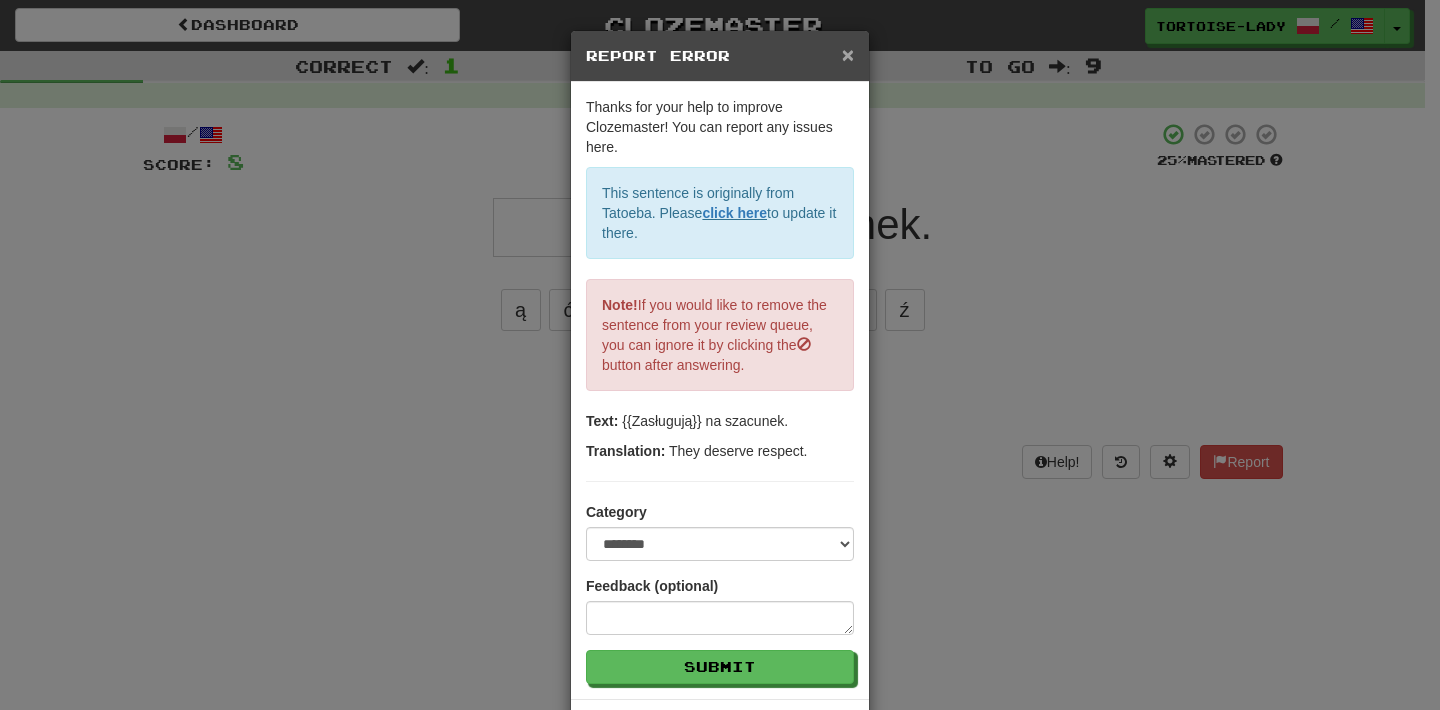 click on "×" at bounding box center (848, 54) 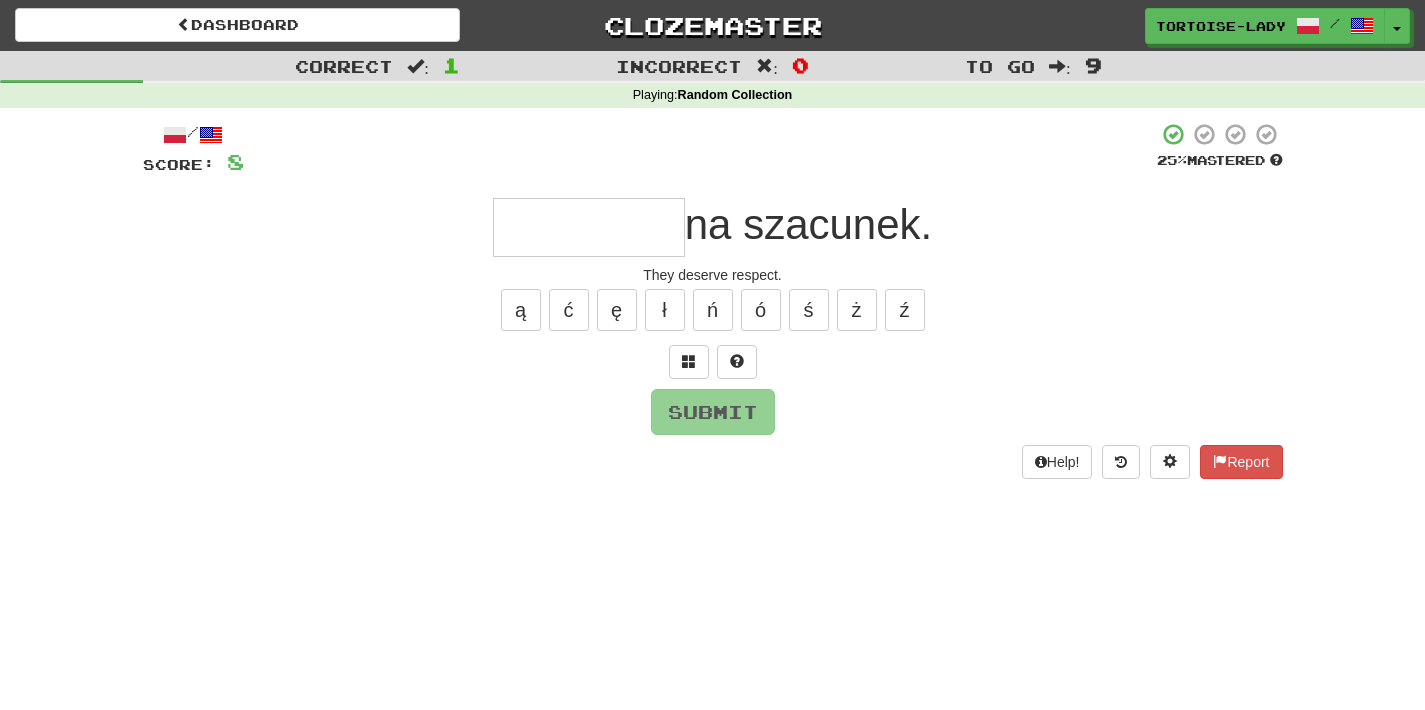 click at bounding box center [589, 227] 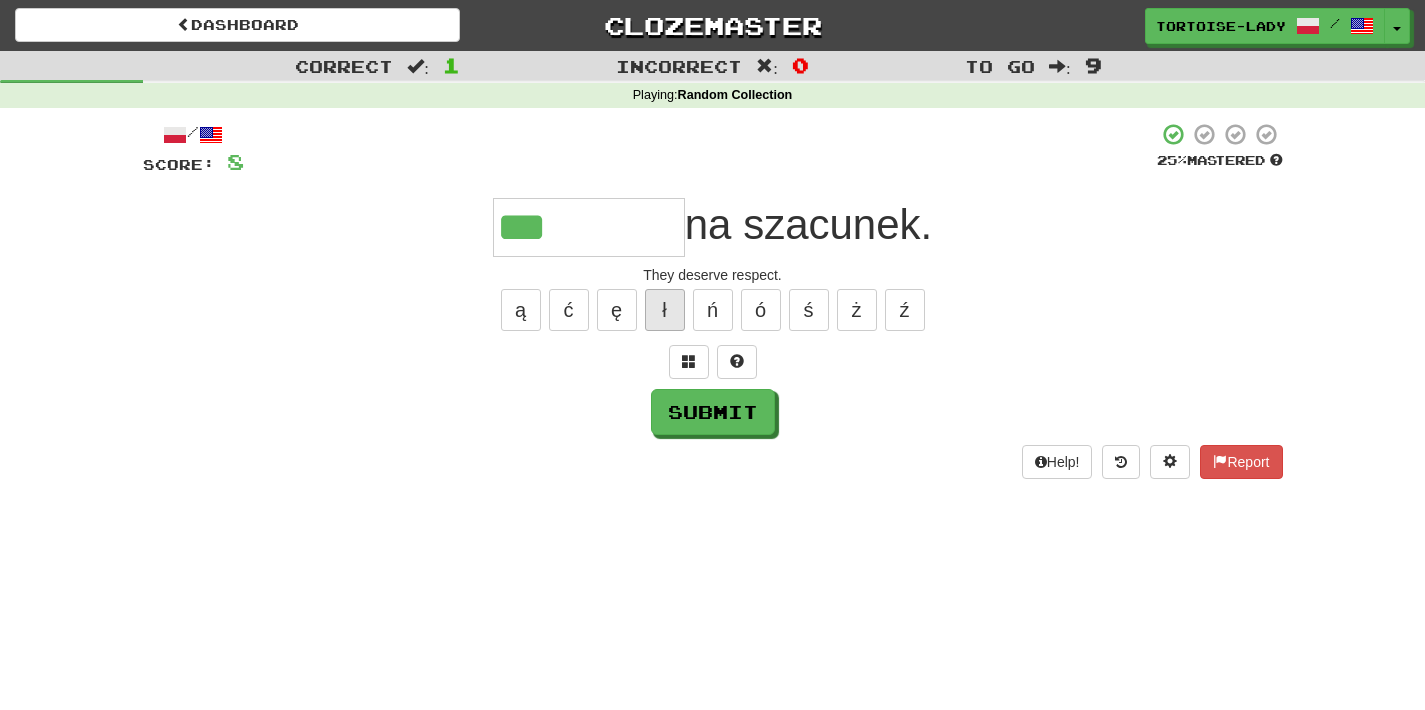click on "ł" at bounding box center (665, 310) 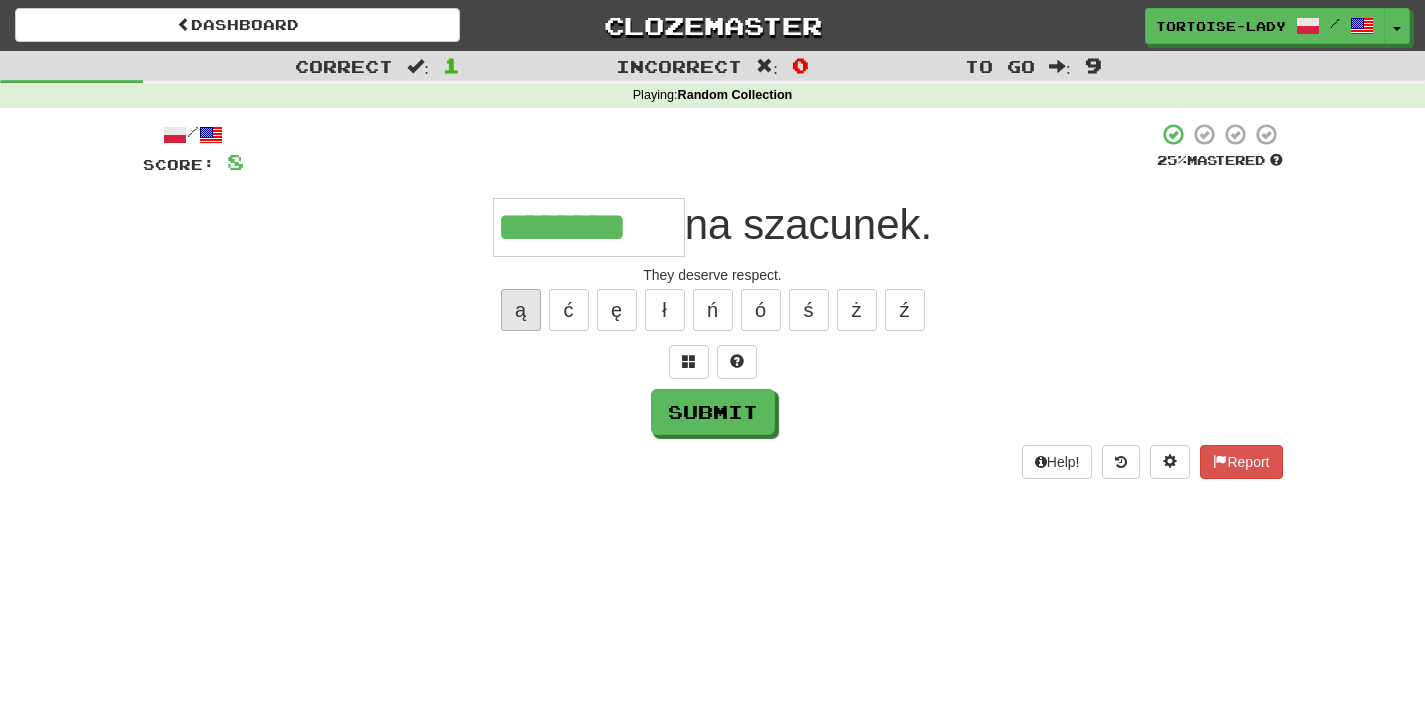 click on "ą" at bounding box center (521, 310) 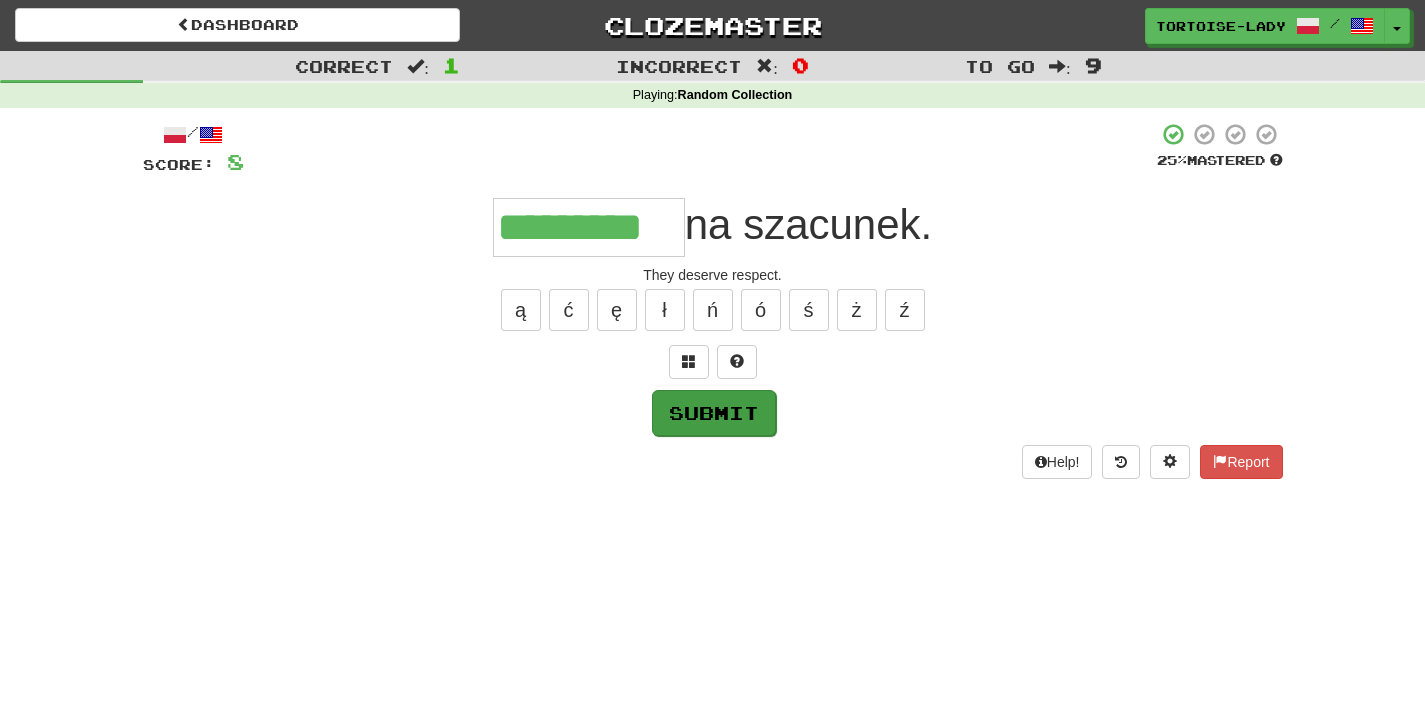 click on "Submit" at bounding box center (714, 413) 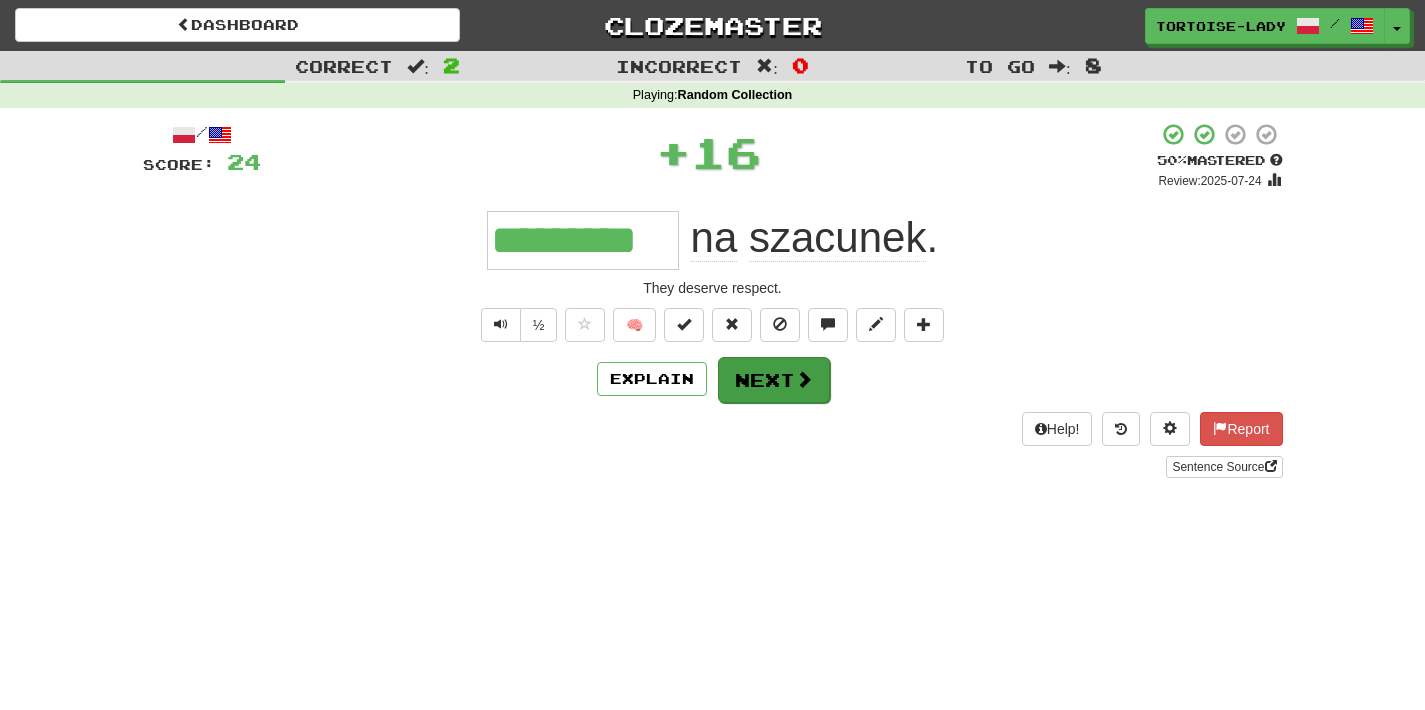 click on "Next" at bounding box center [774, 380] 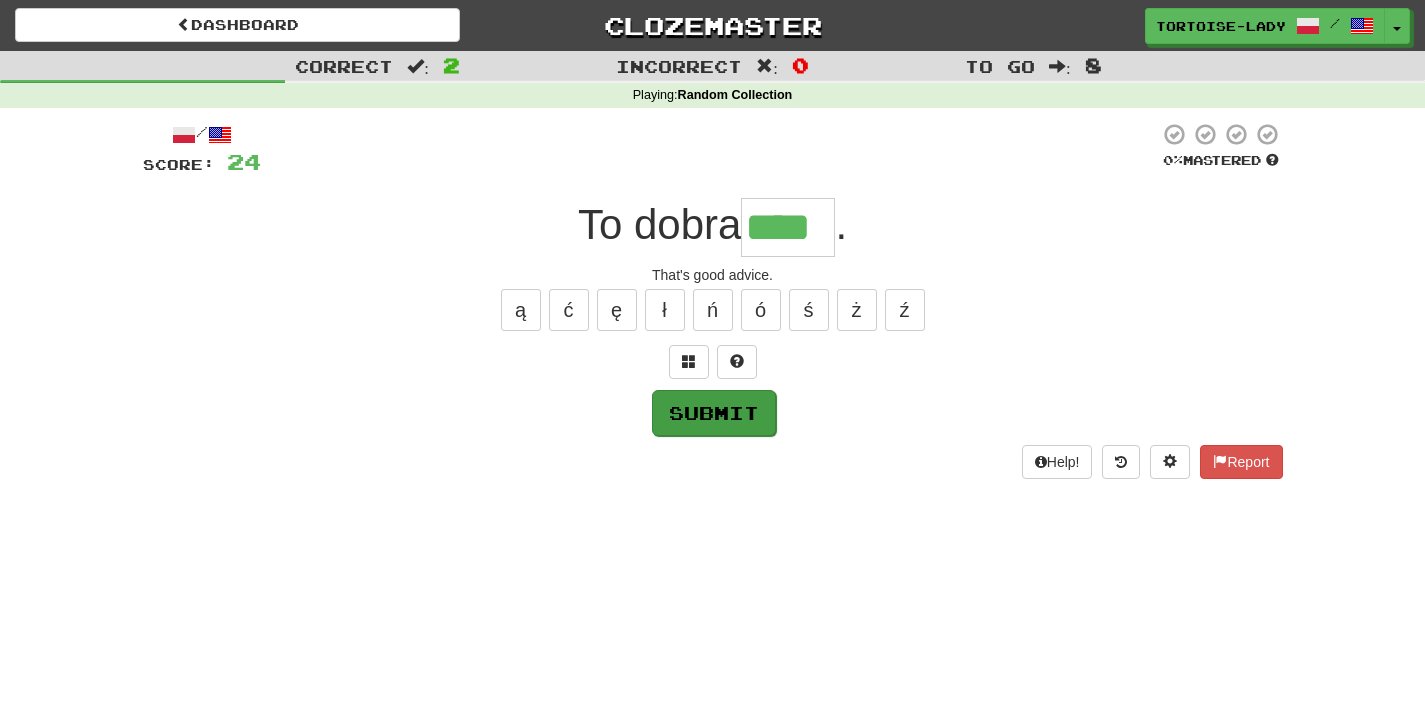 type on "****" 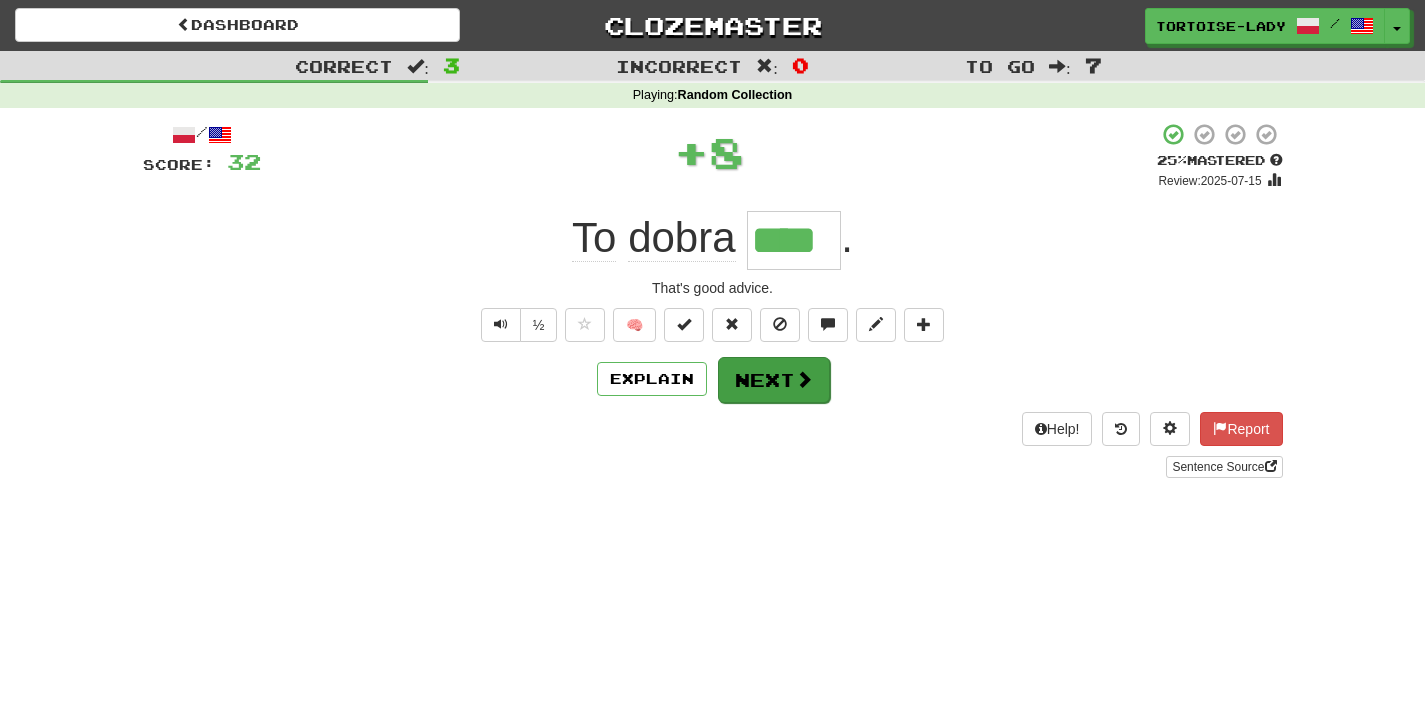 click on "Next" at bounding box center [774, 380] 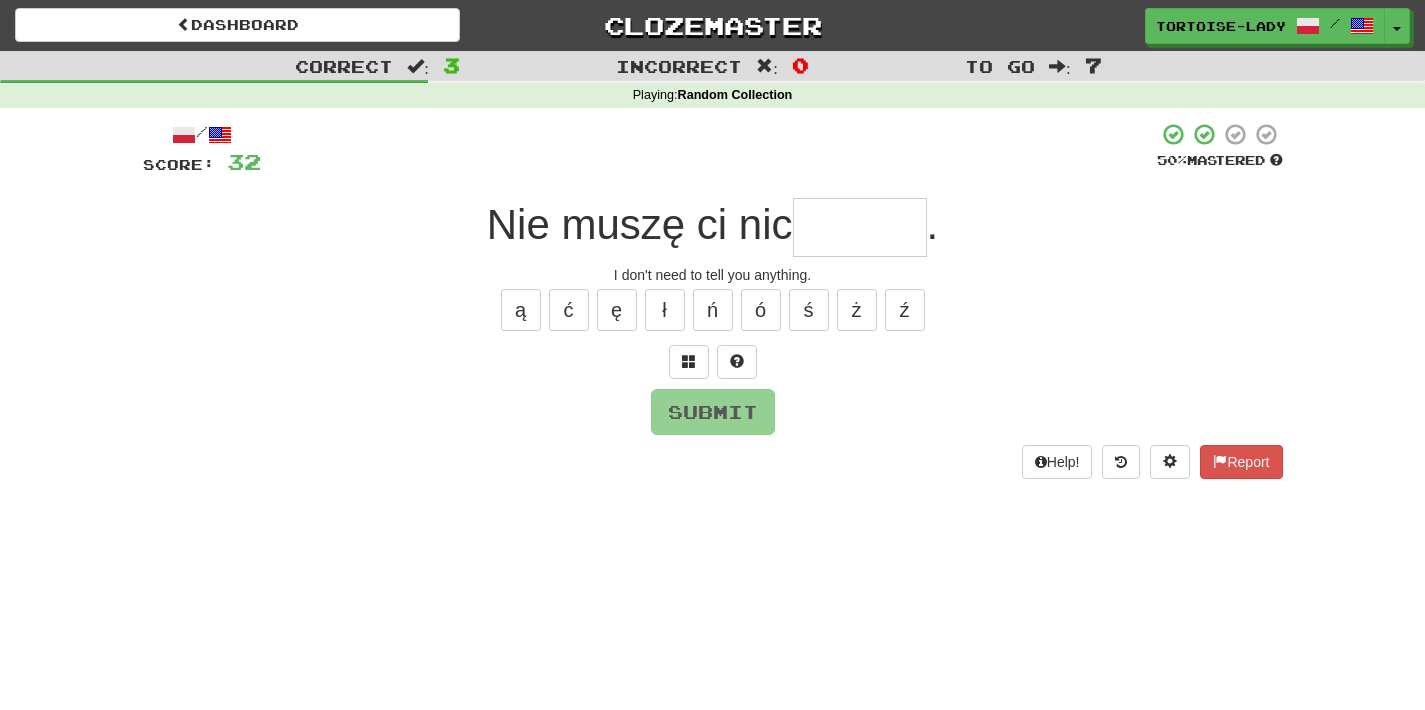 type on "*" 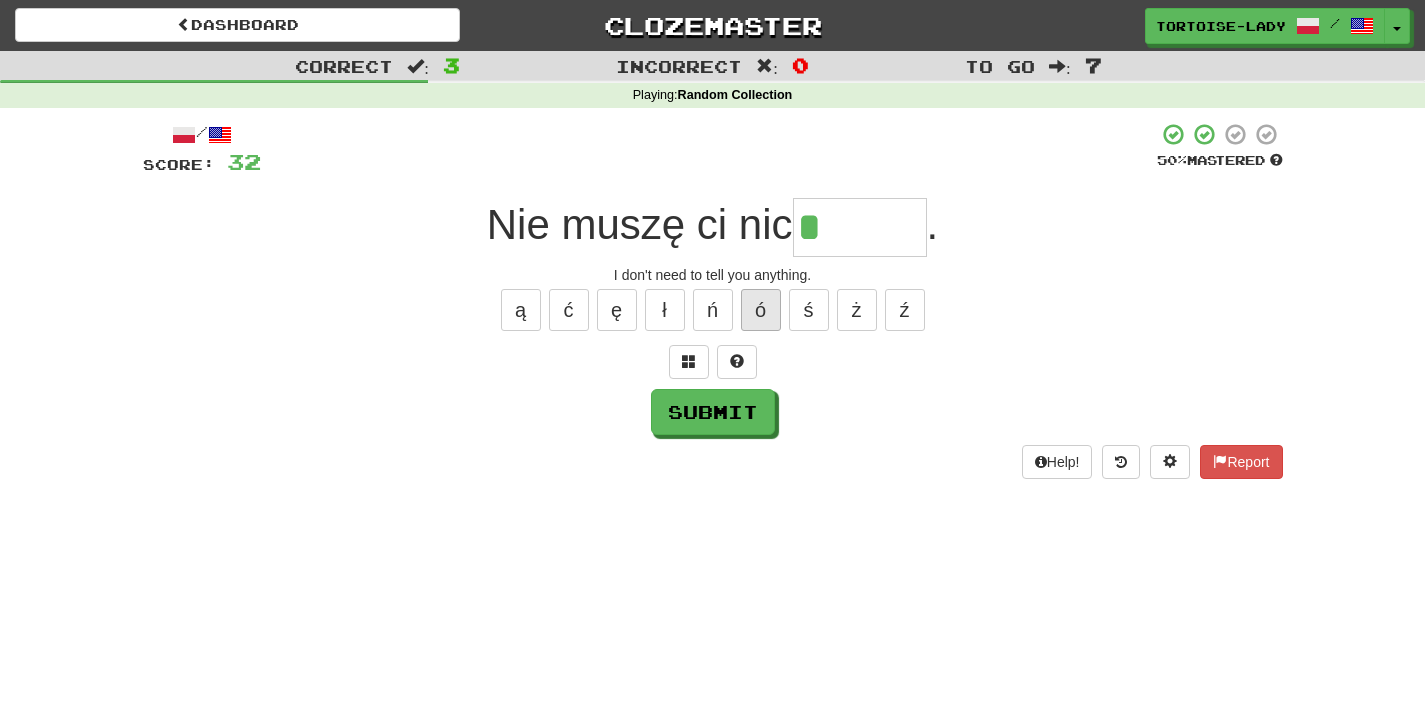 click on "ó" at bounding box center [761, 310] 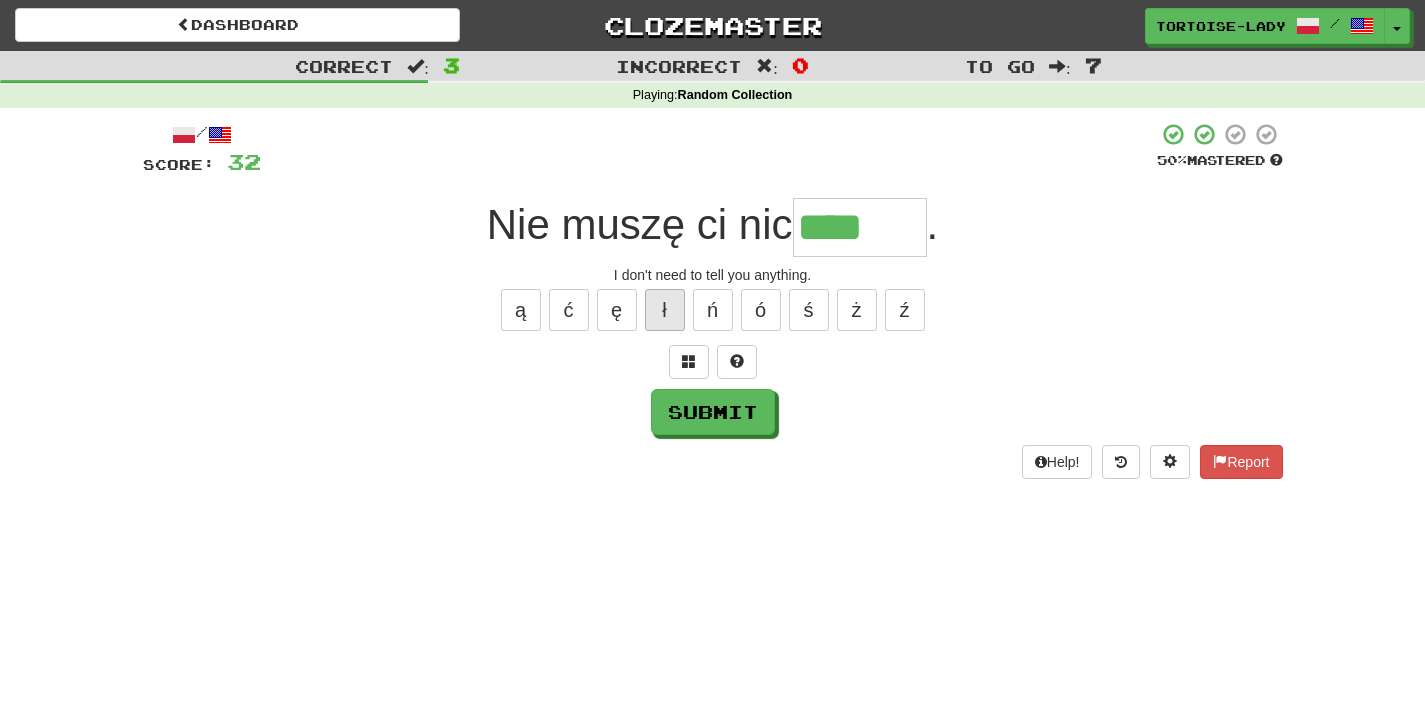 click on "ł" at bounding box center (665, 310) 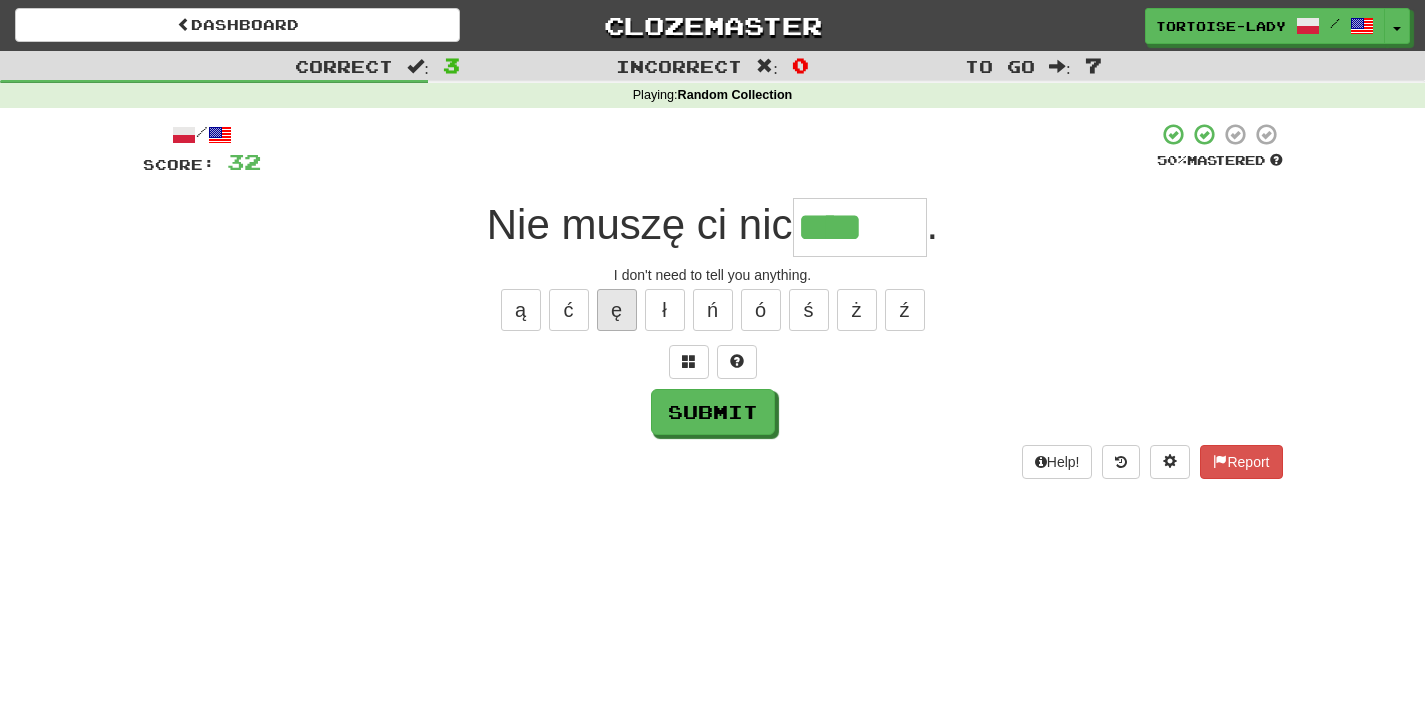 click on "ę" at bounding box center (617, 310) 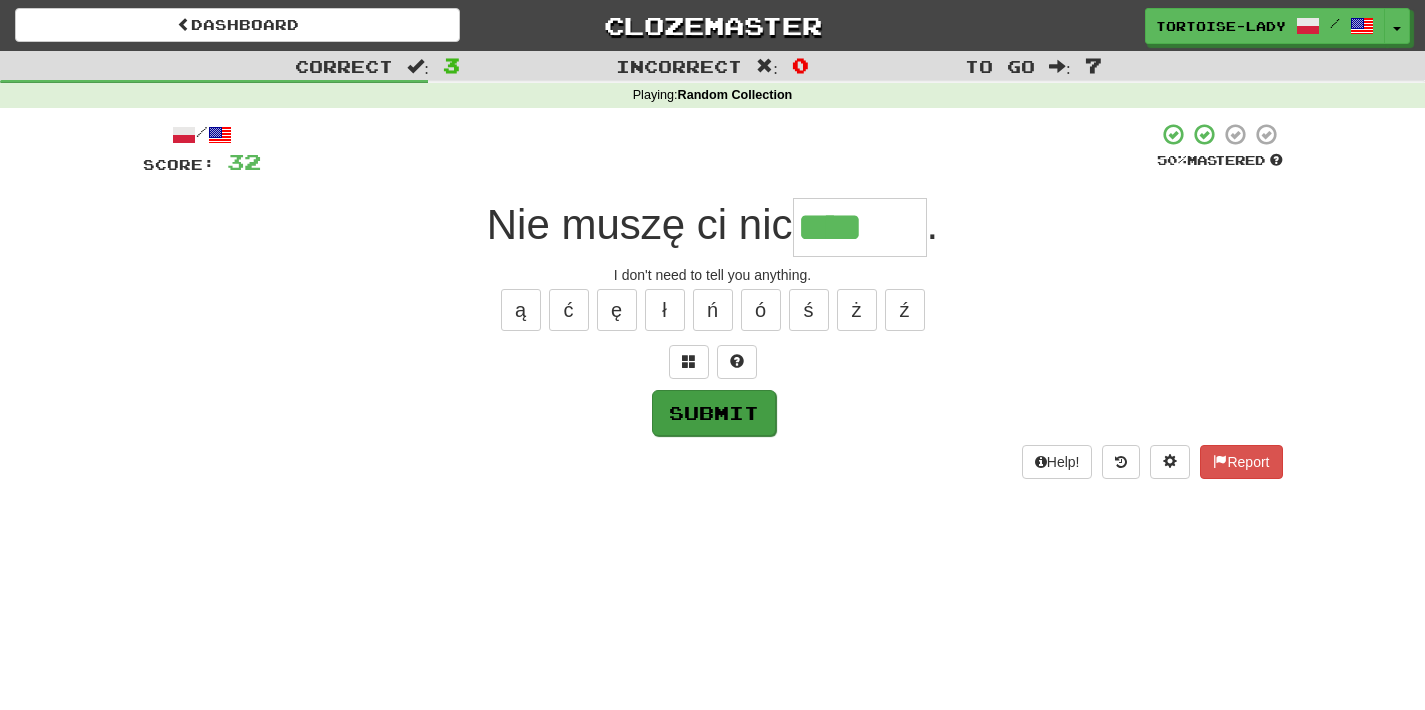 click on "Submit" at bounding box center [714, 413] 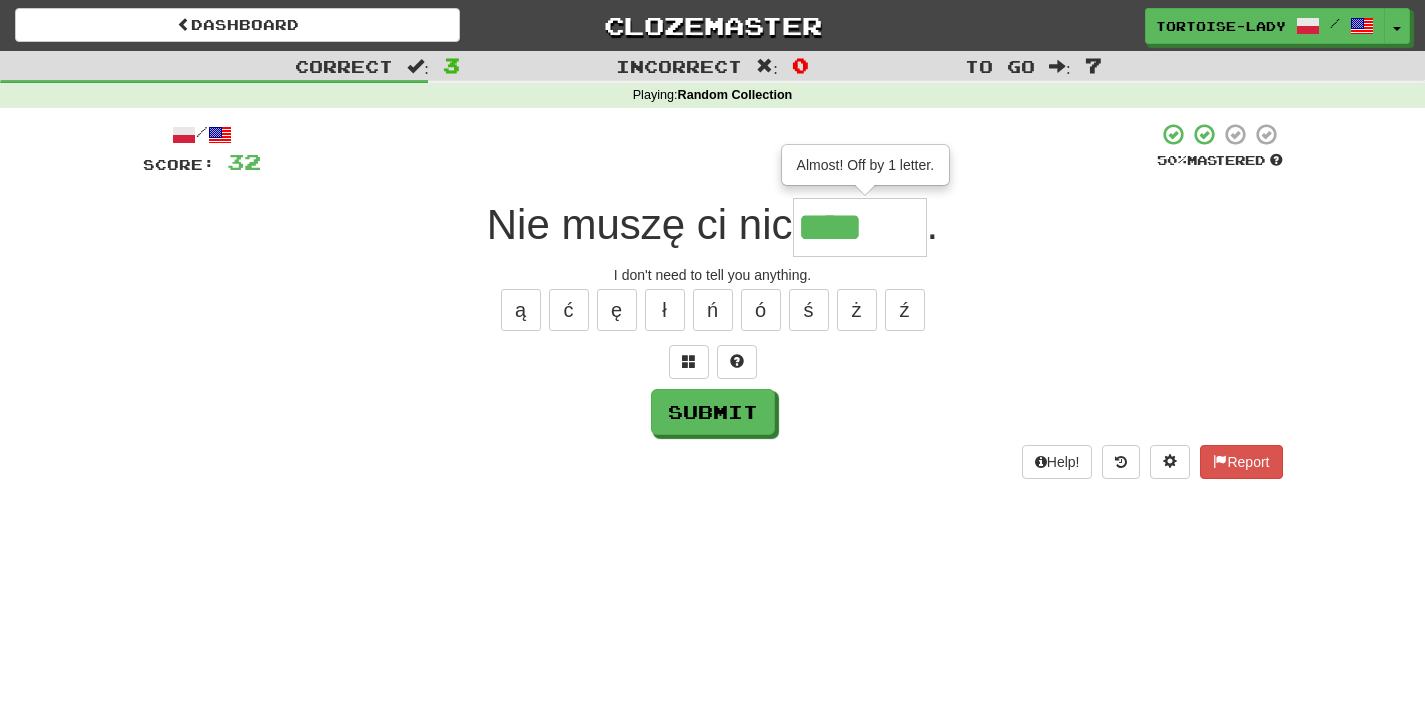 click on "****" at bounding box center [860, 227] 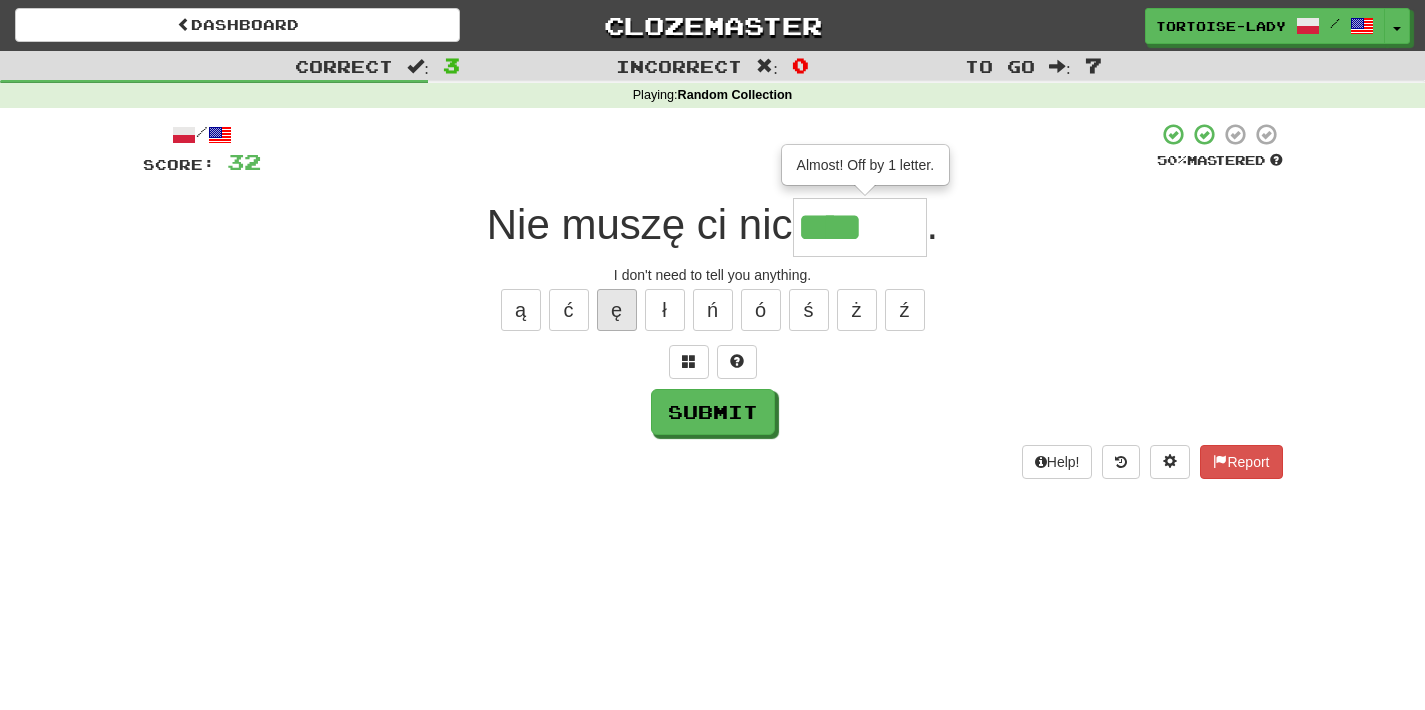 click on "ę" at bounding box center (617, 310) 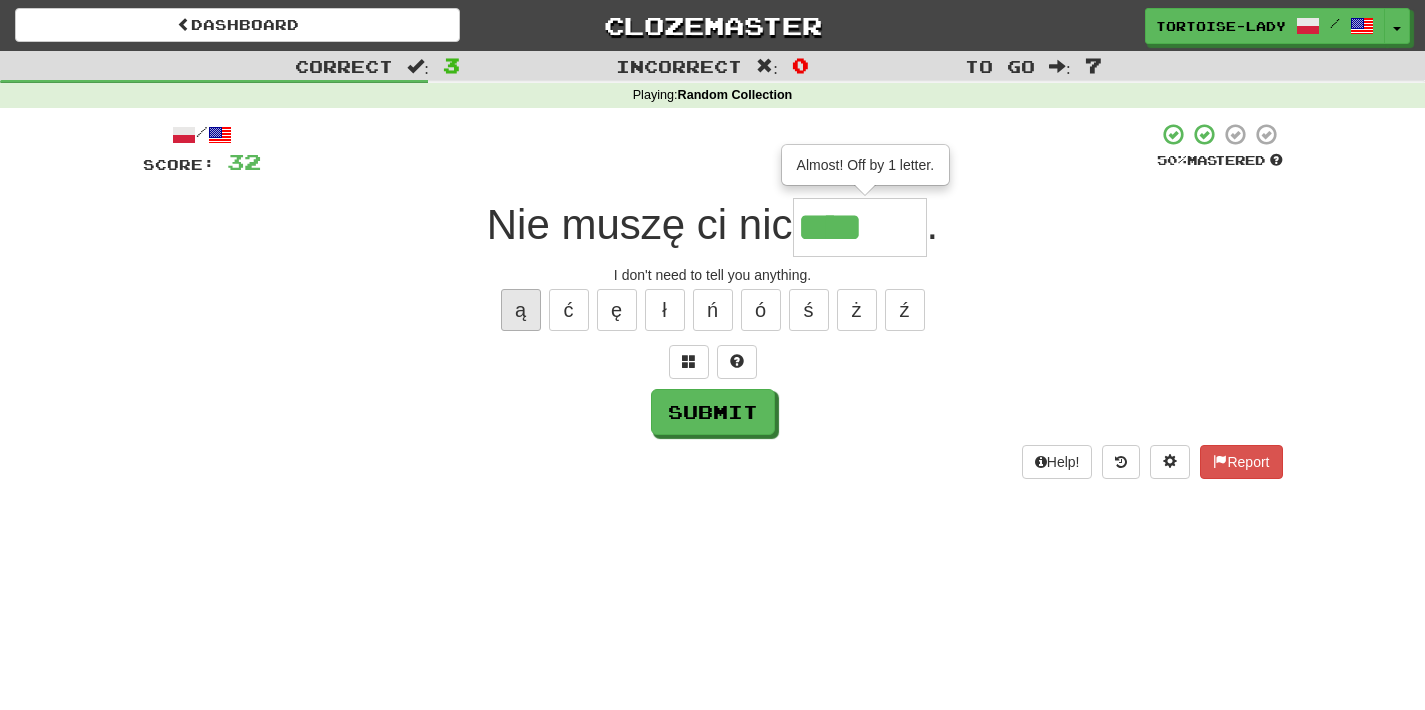 click on "ą" at bounding box center [521, 310] 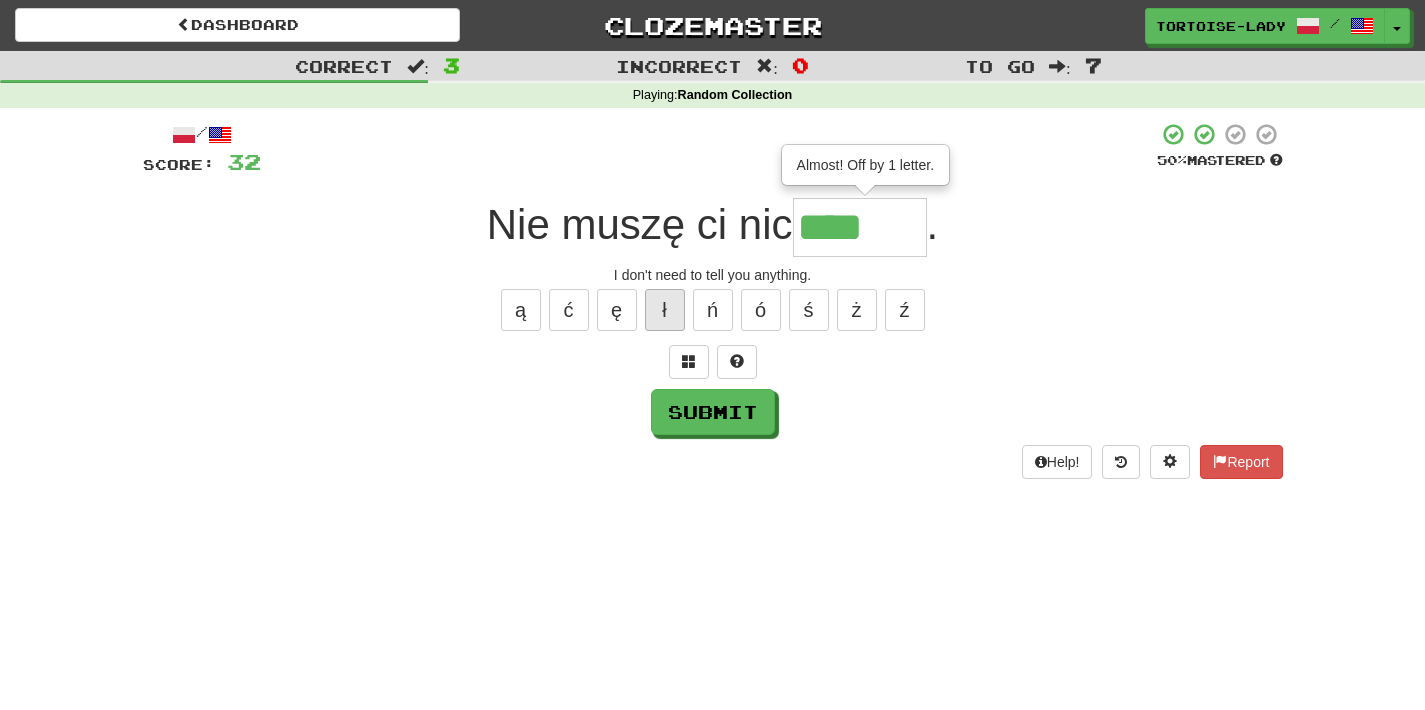 click on "ł" at bounding box center (665, 310) 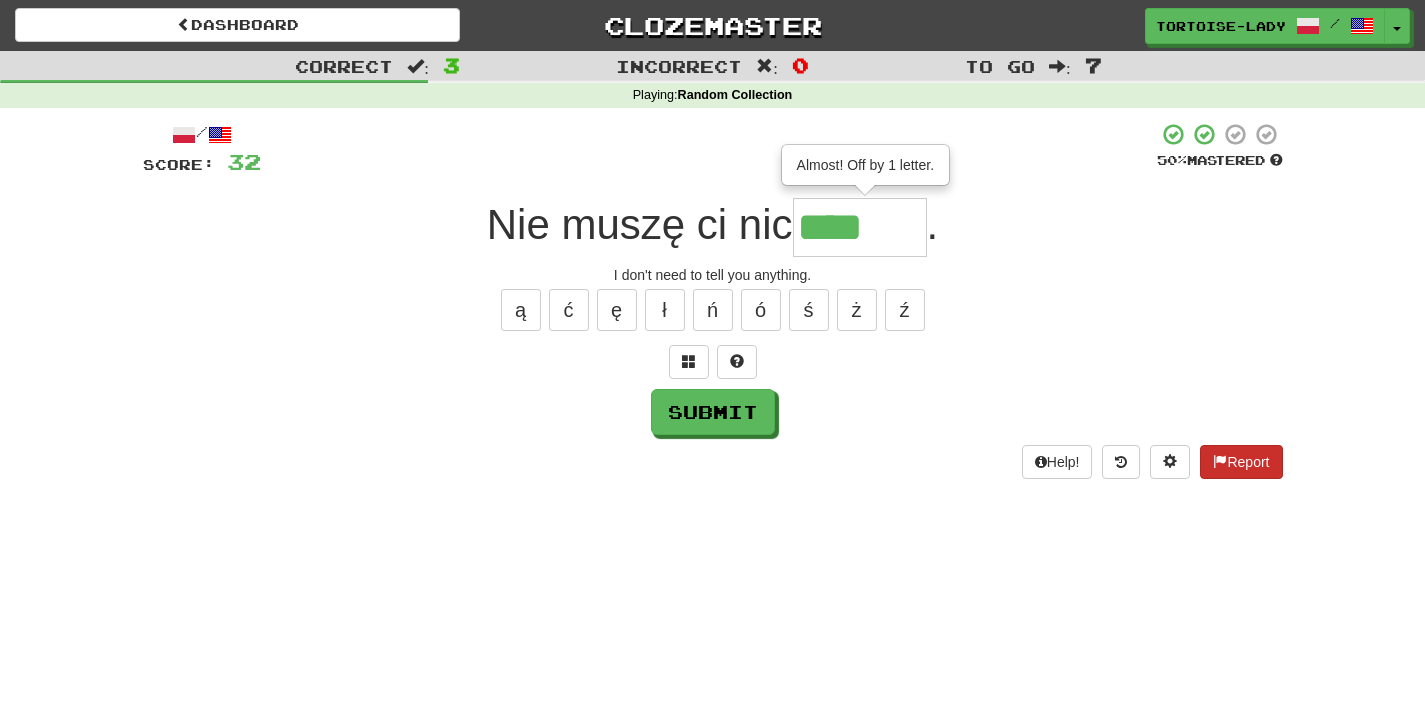 click on "Report" at bounding box center [1241, 462] 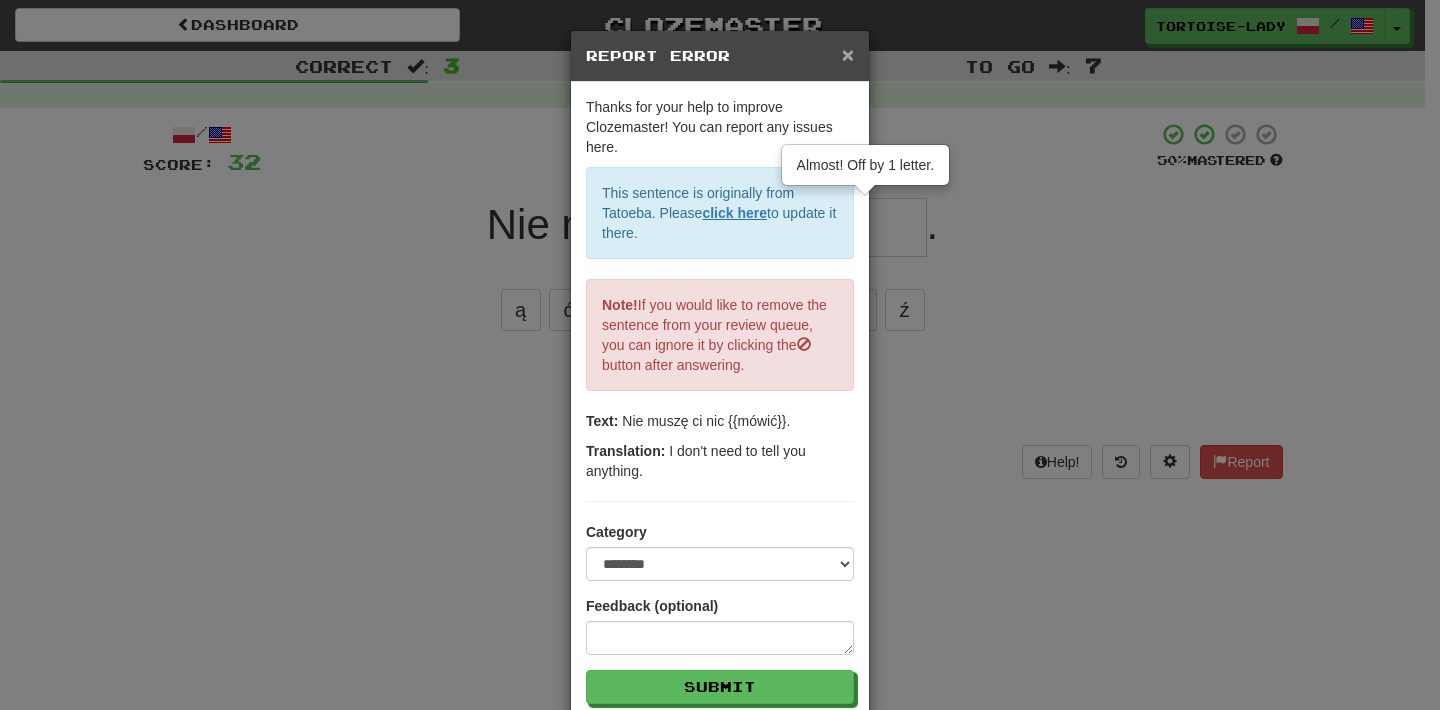 click on "×" at bounding box center [848, 54] 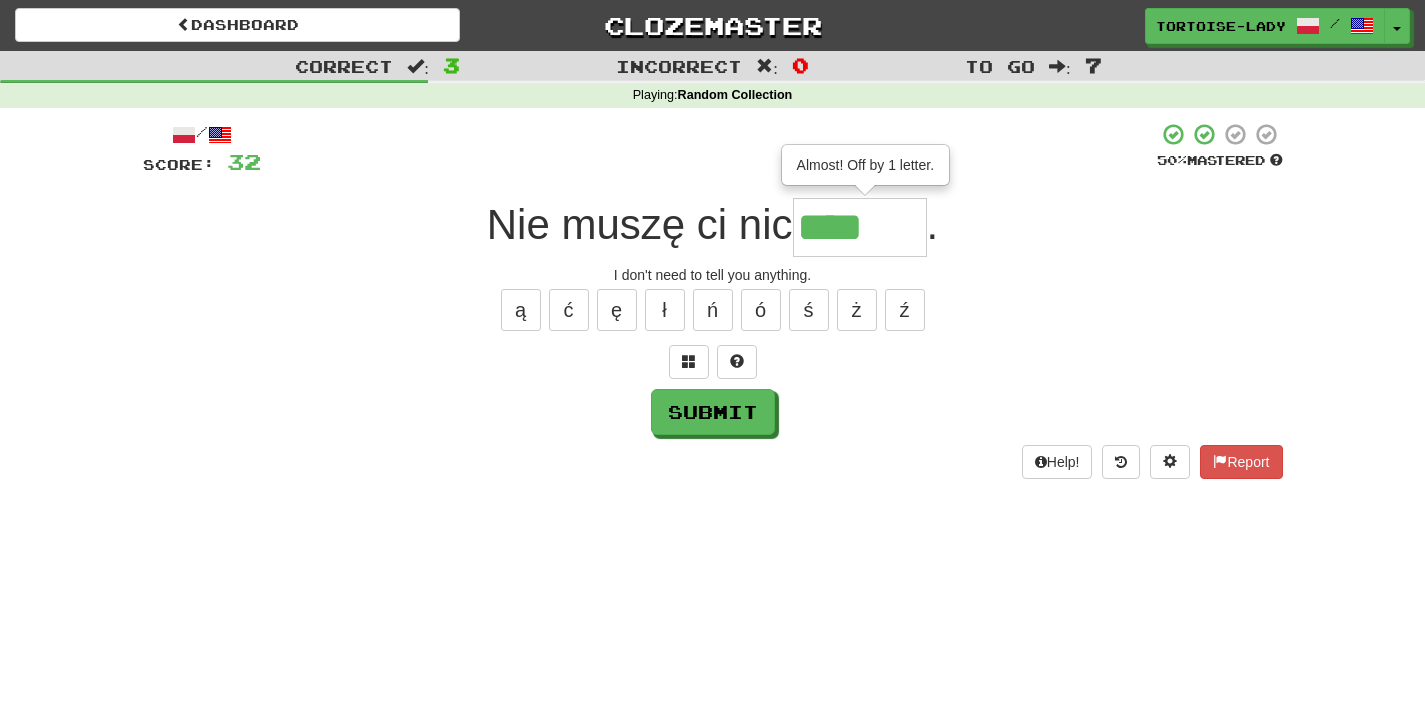 click on "****" at bounding box center [860, 227] 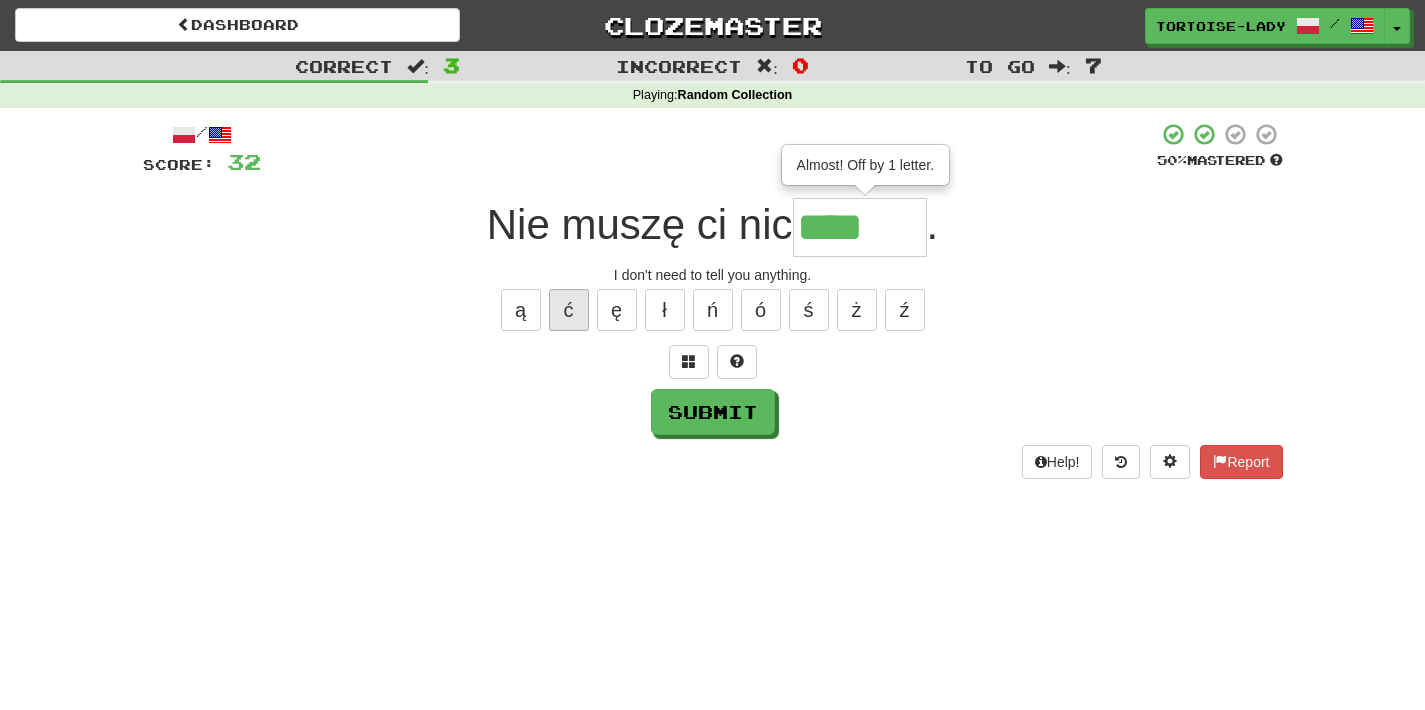 click on "ć" at bounding box center [569, 310] 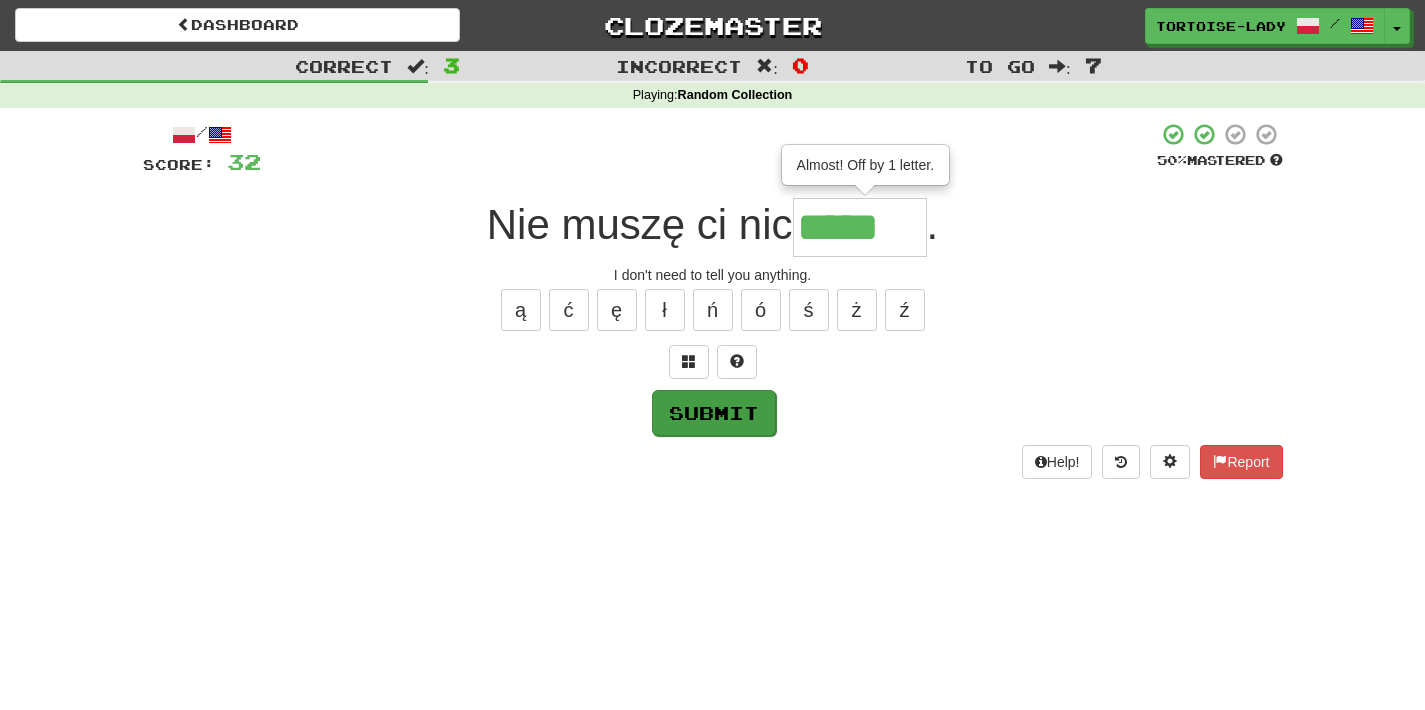 click on "Submit" at bounding box center [714, 413] 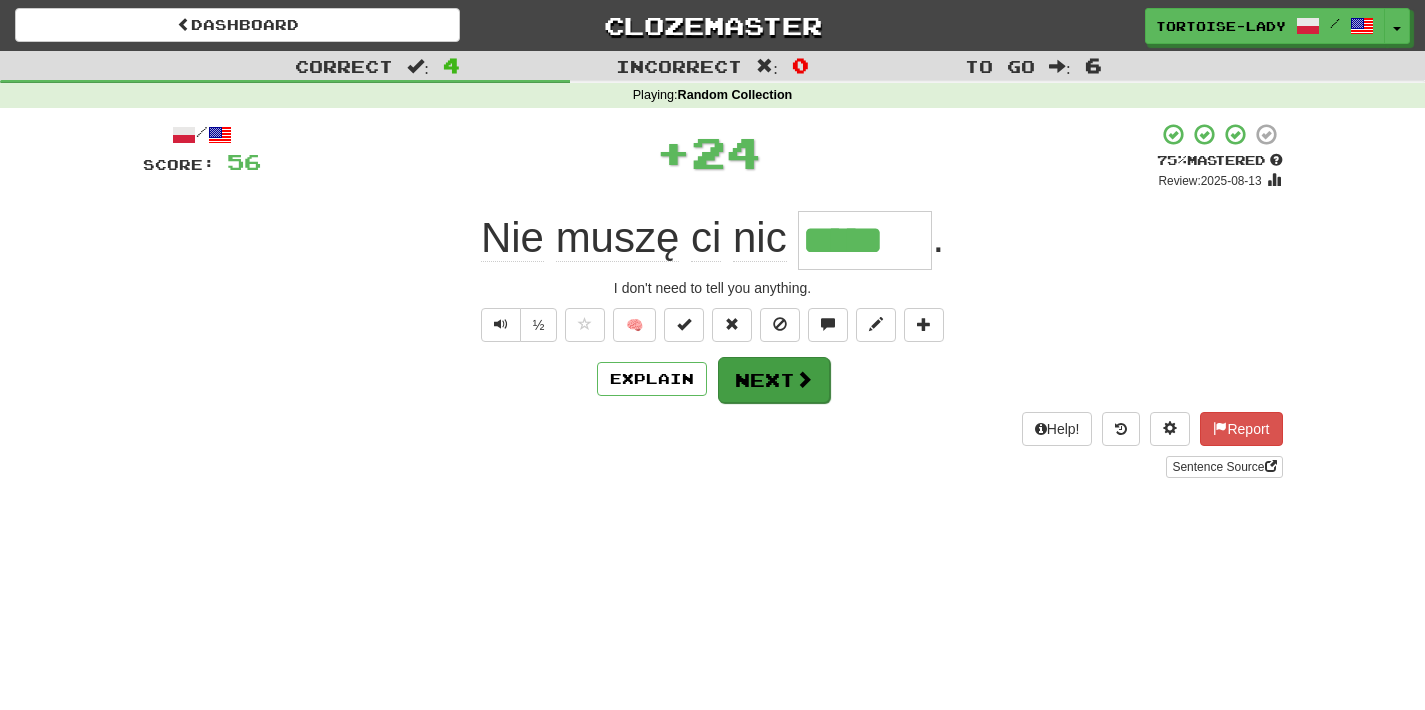 click on "Next" at bounding box center [774, 380] 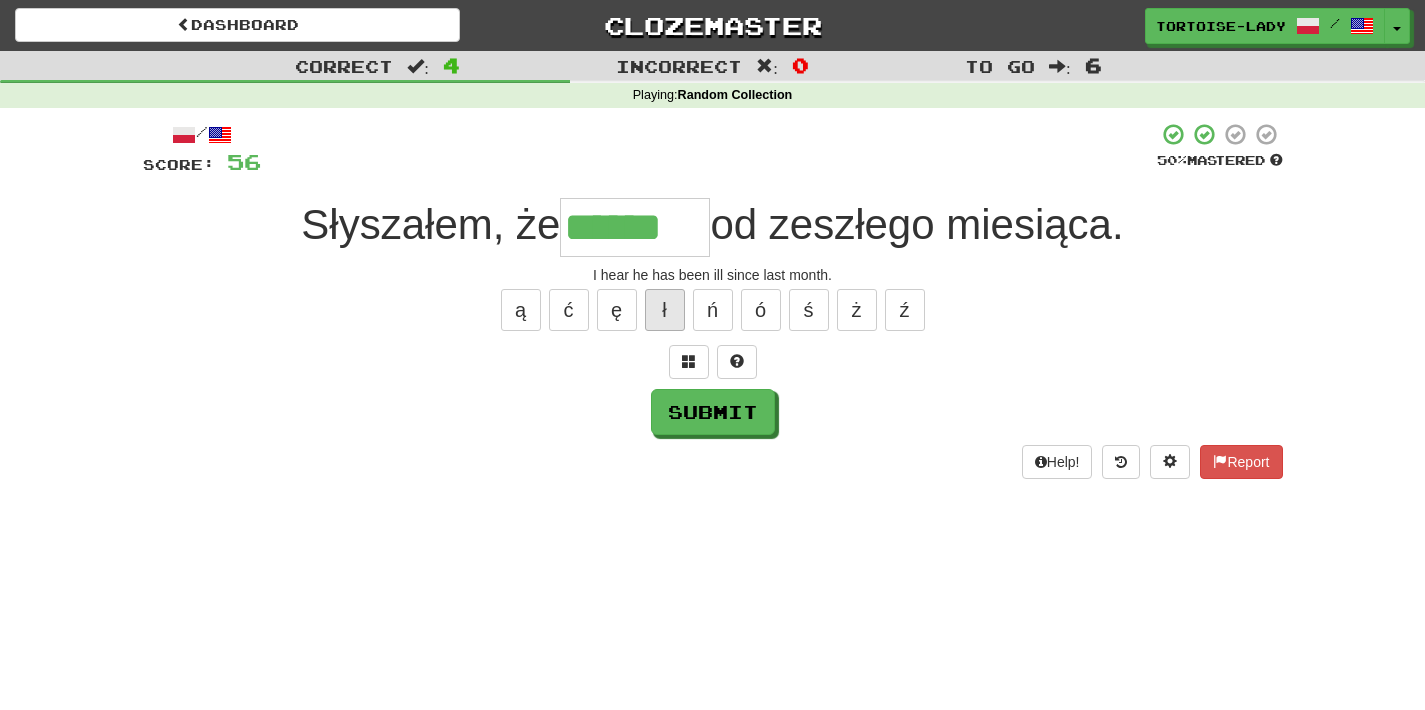 click on "ł" at bounding box center [665, 310] 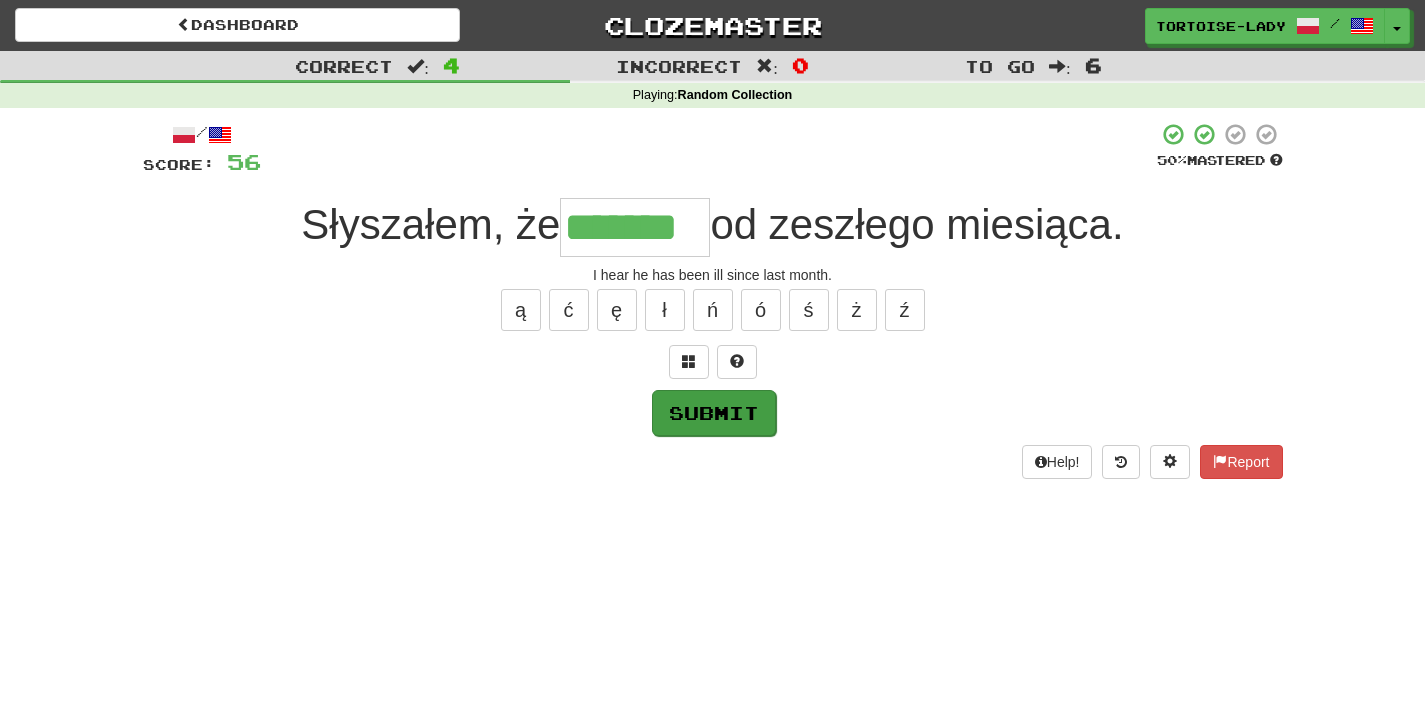 type on "*******" 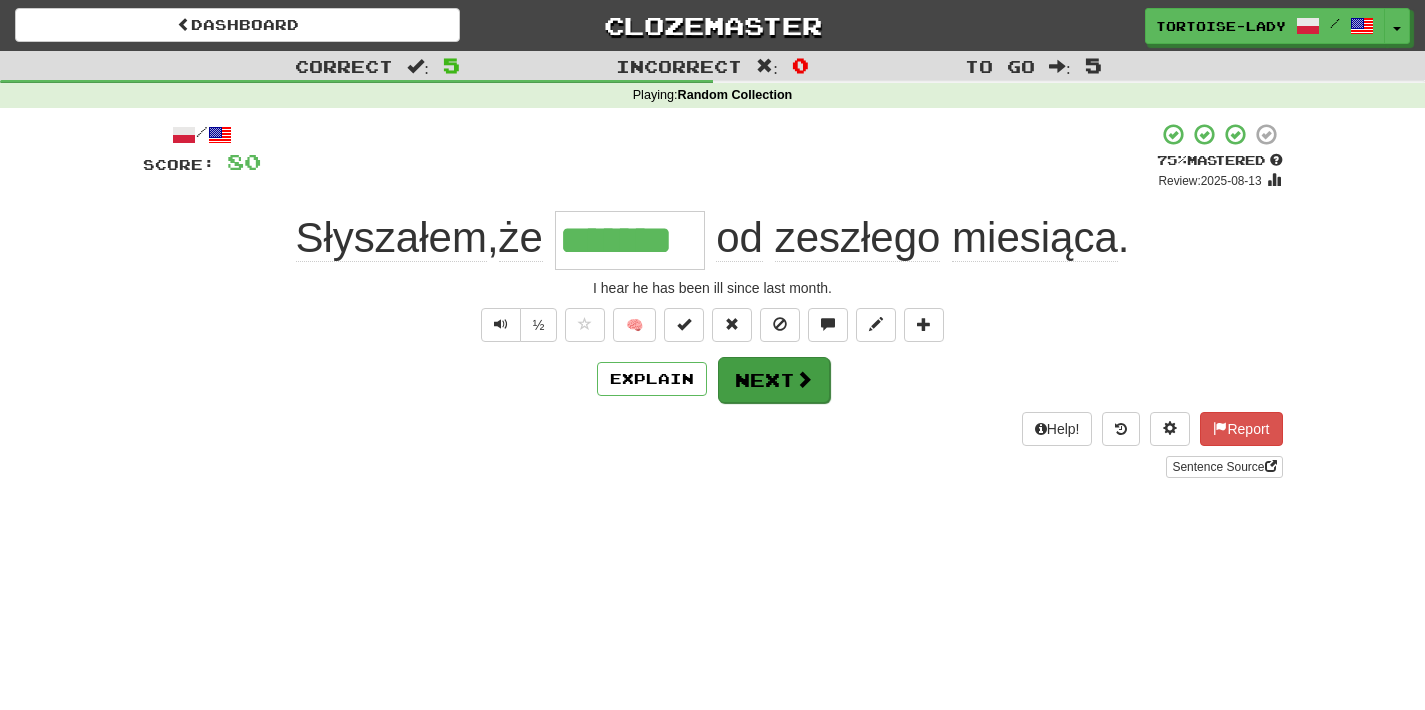 click on "Next" at bounding box center [774, 380] 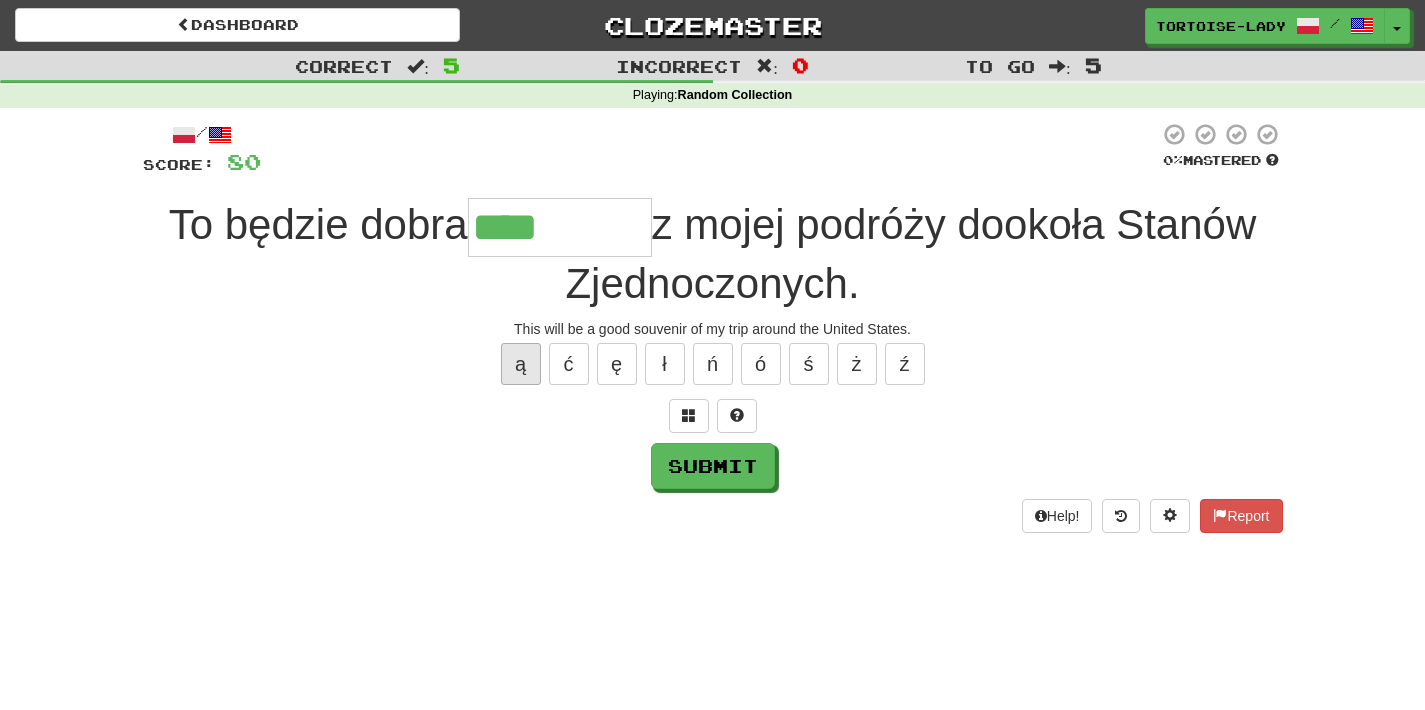 click on "ą" at bounding box center (521, 364) 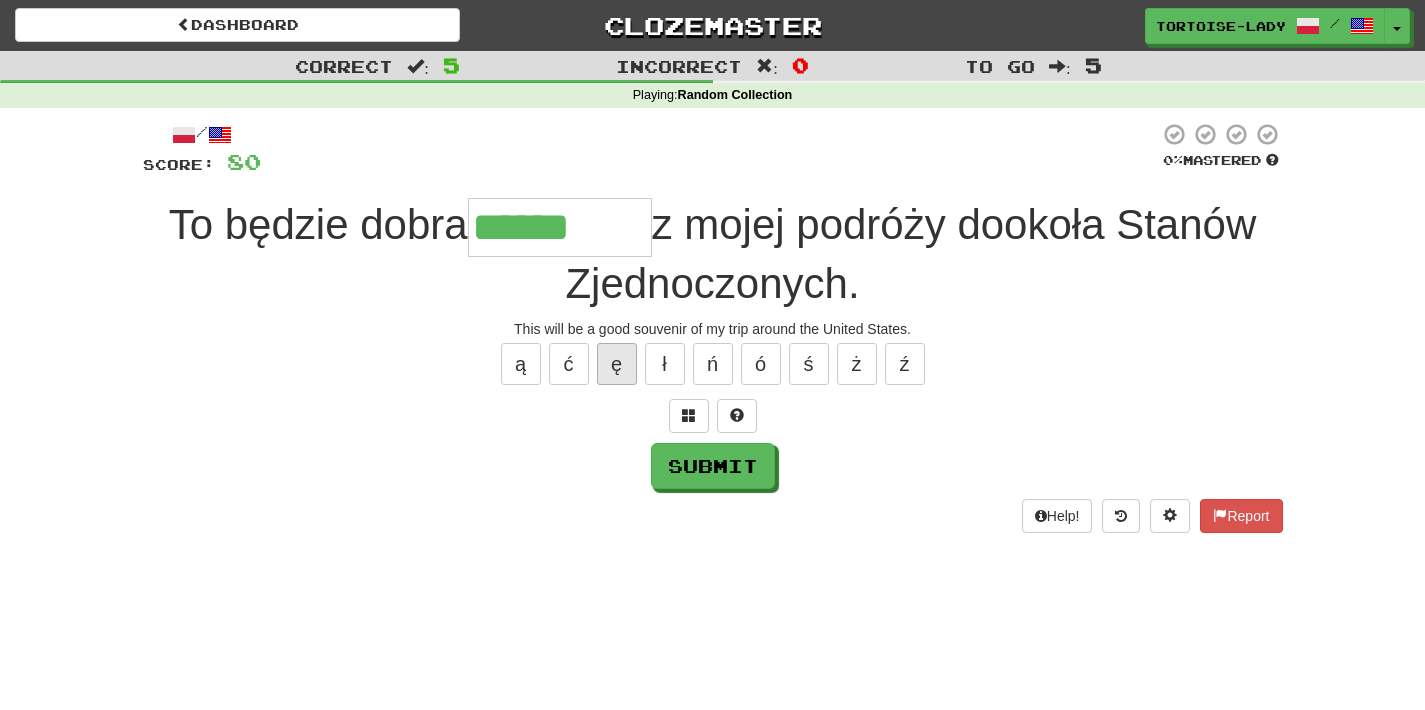click on "ę" at bounding box center (617, 364) 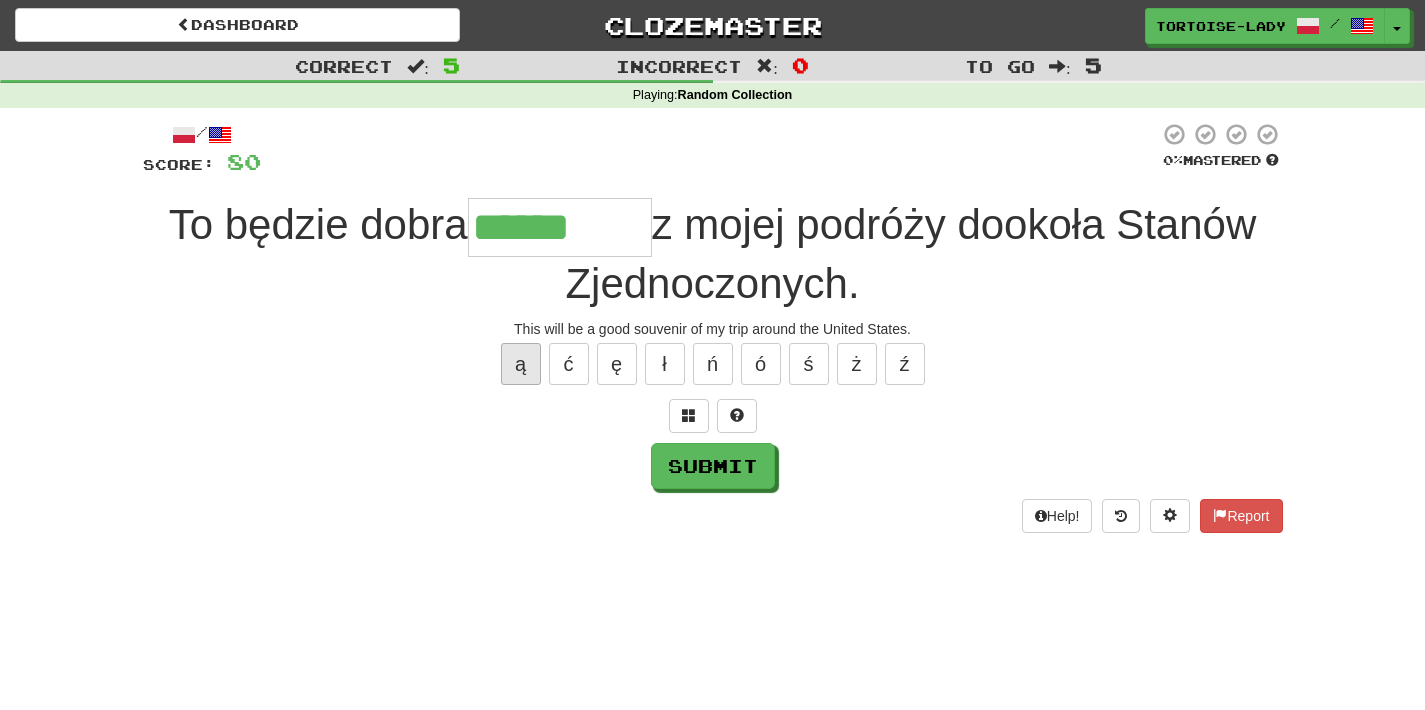 click on "ą" at bounding box center [521, 364] 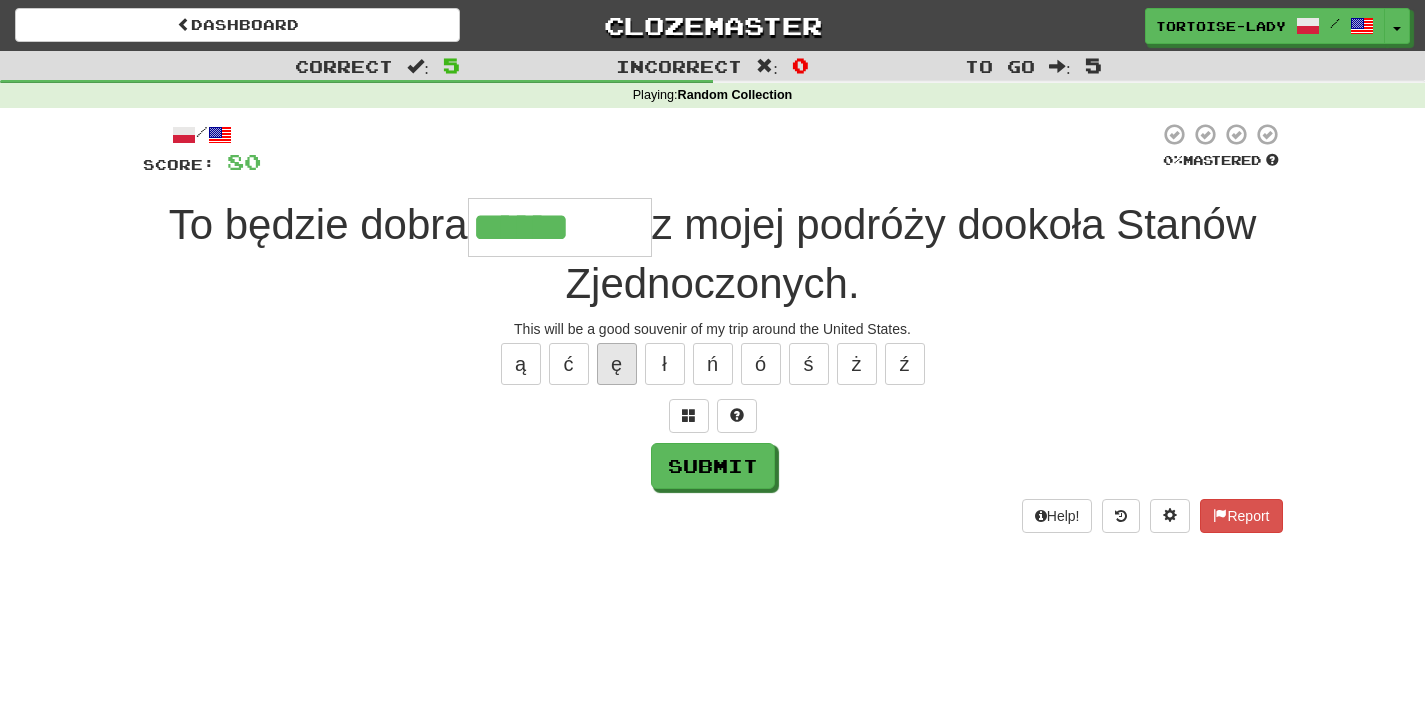 click on "ę" at bounding box center (617, 364) 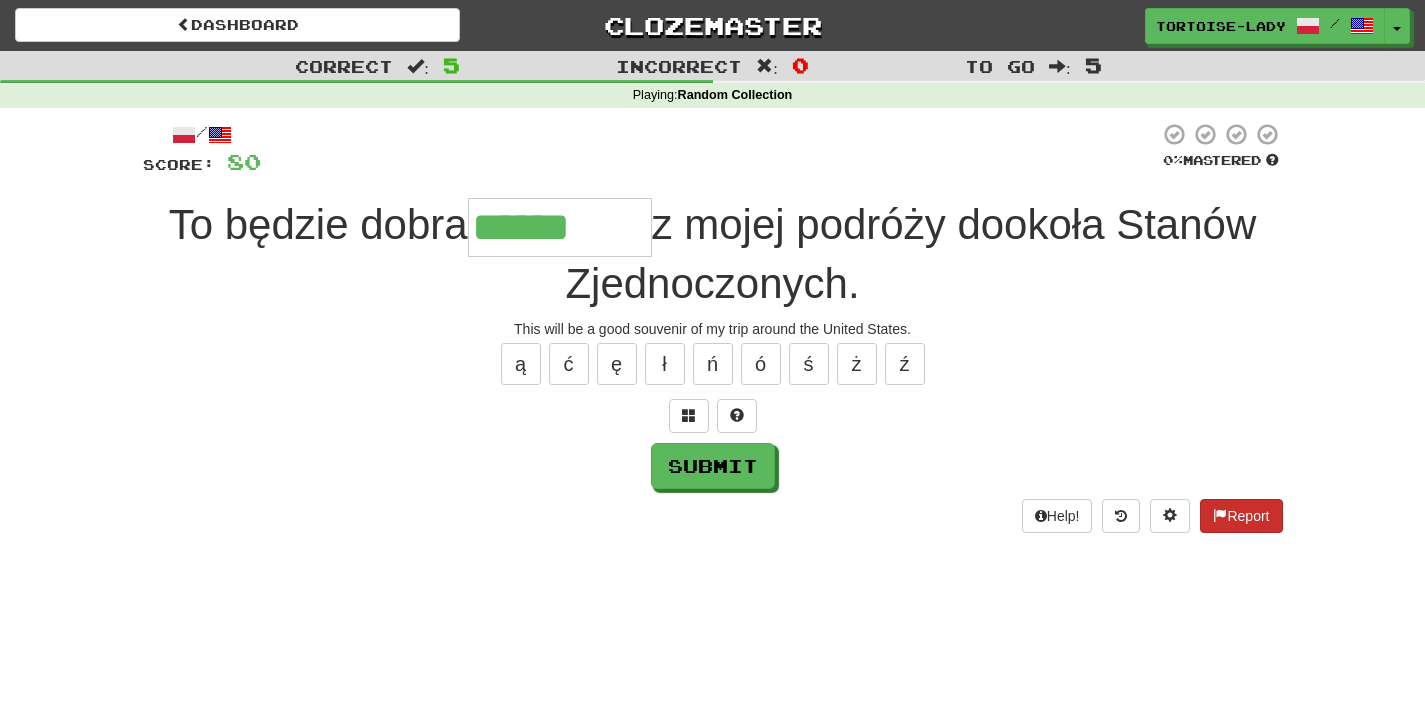 click on "Report" at bounding box center (1241, 516) 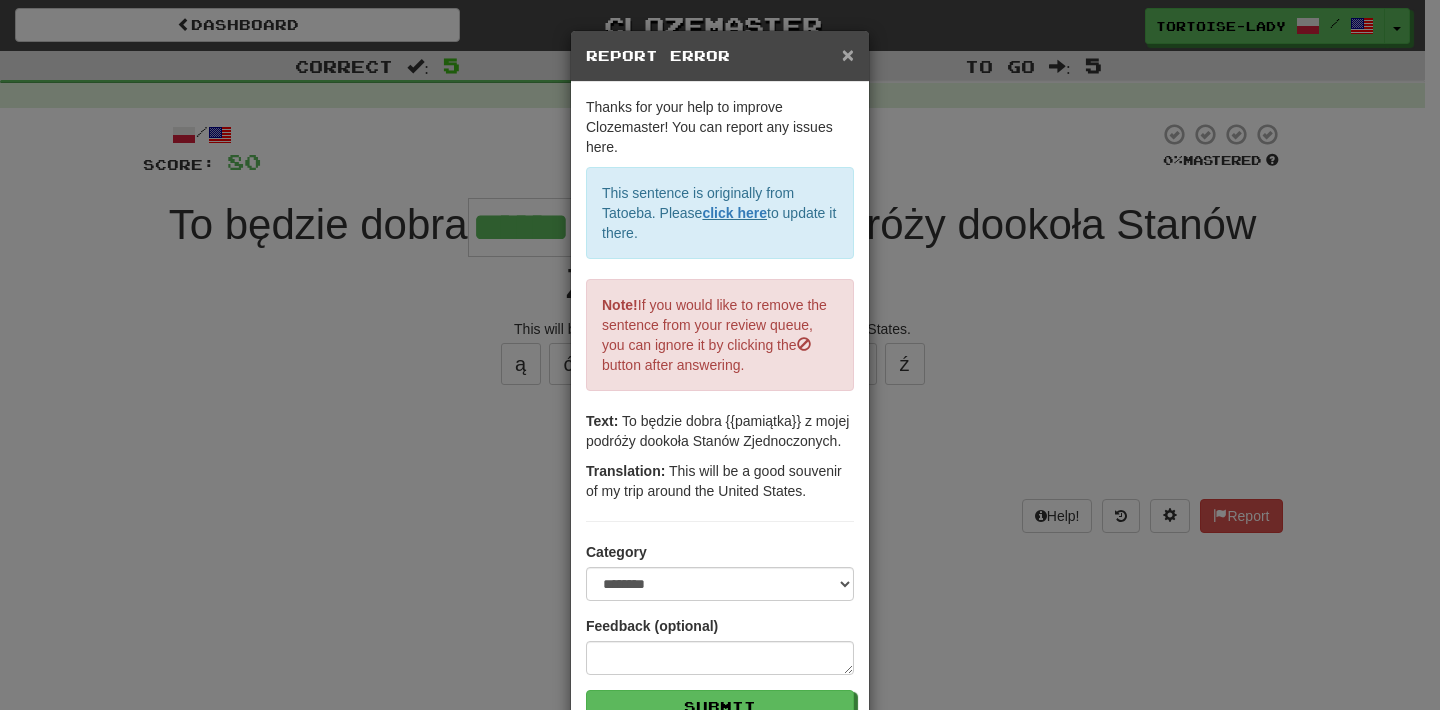 click on "×" at bounding box center [848, 54] 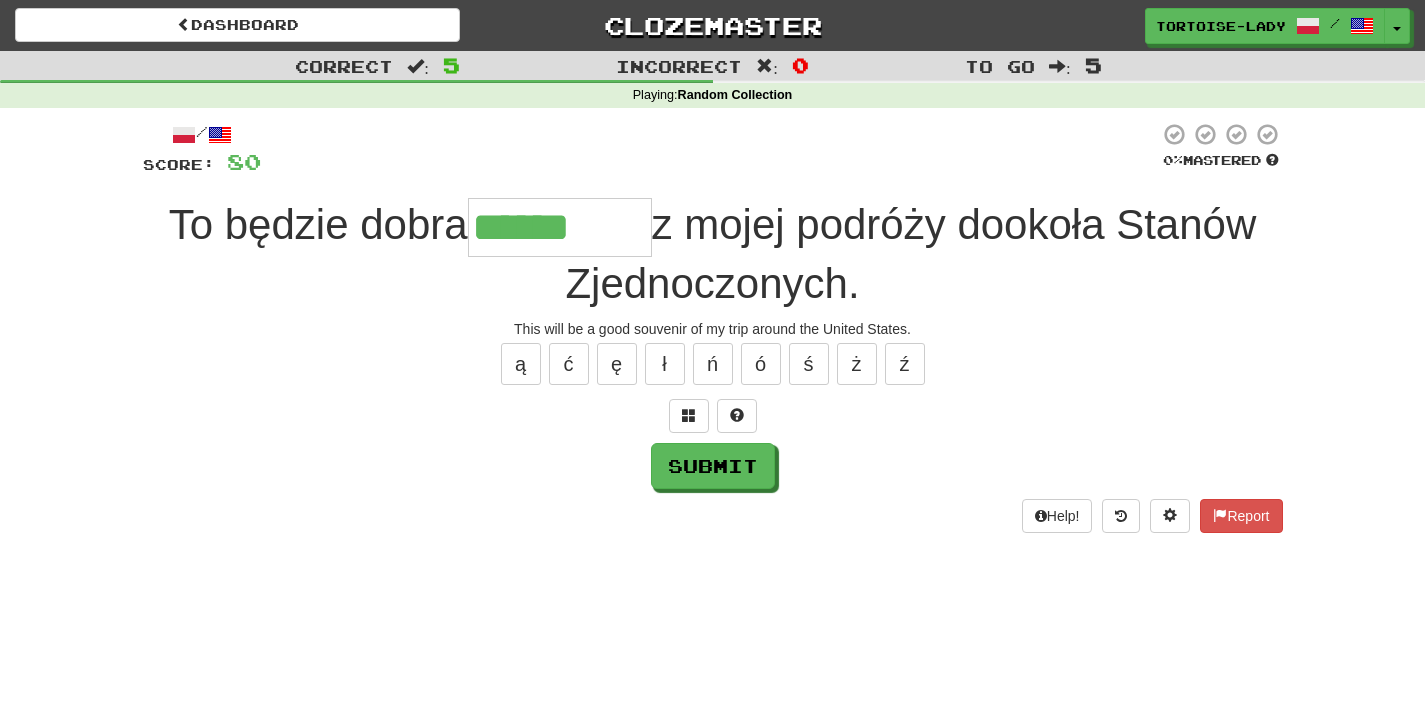 click on "******" at bounding box center (560, 227) 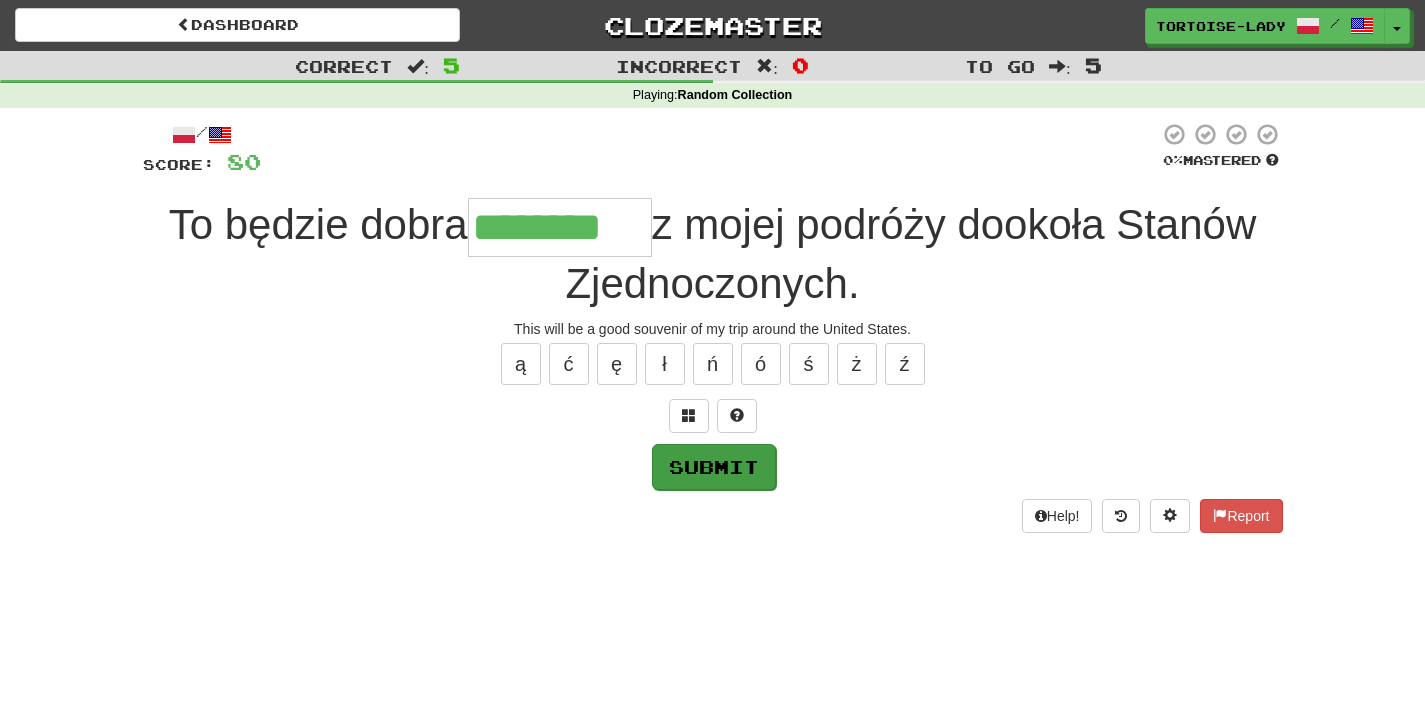 type on "********" 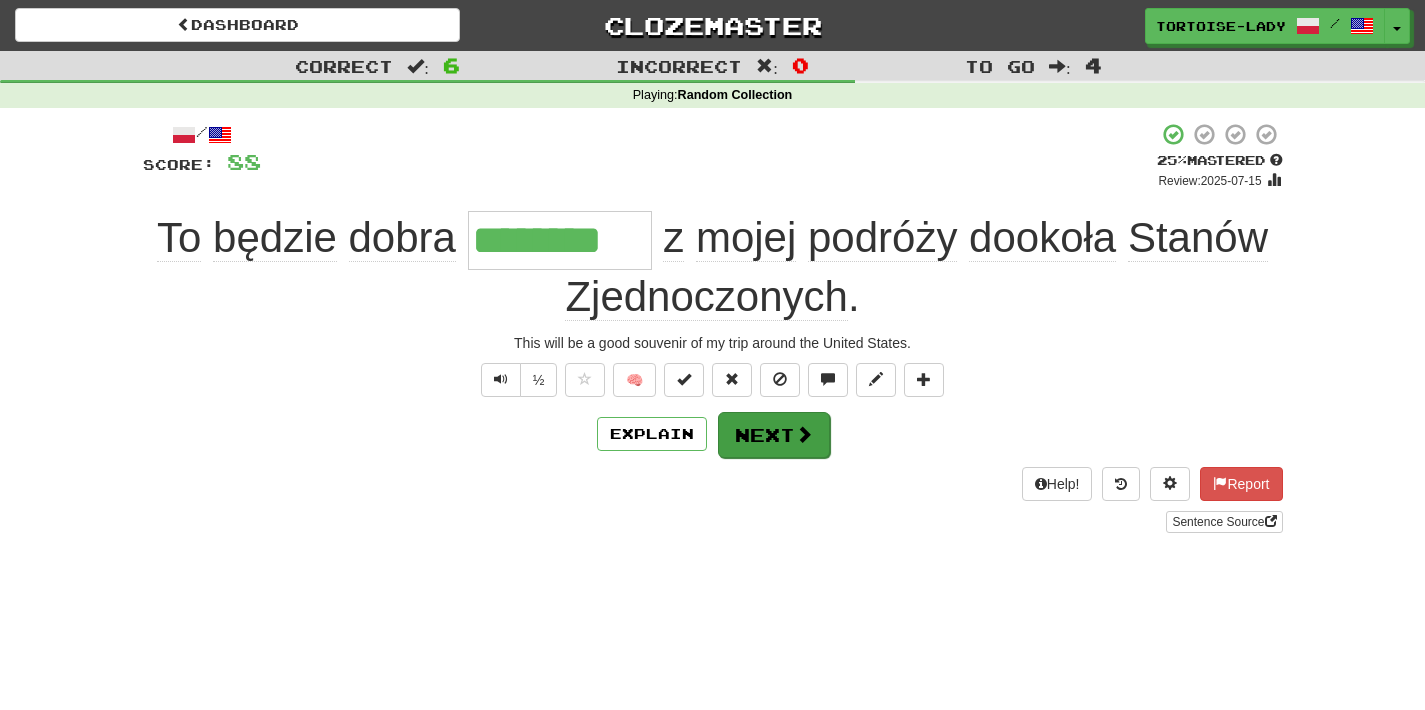click on "Next" at bounding box center [774, 435] 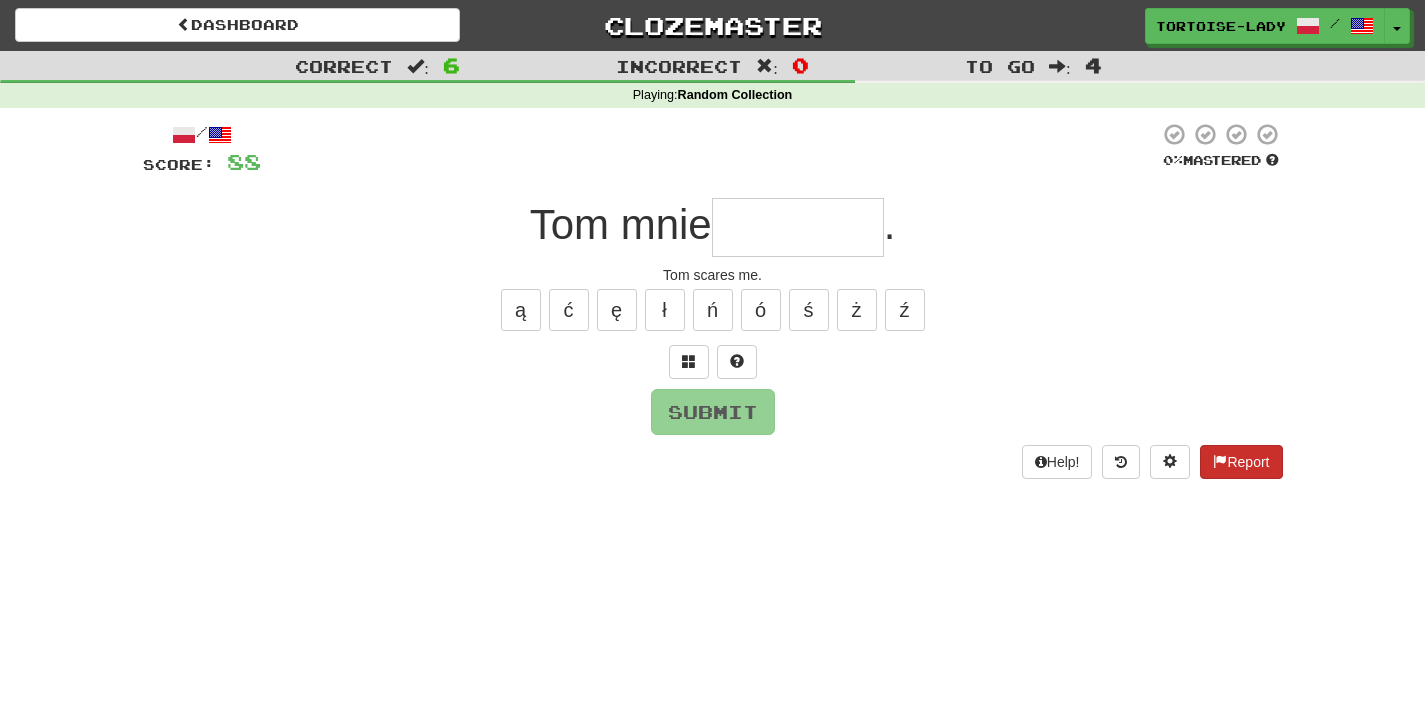 click on "Report" at bounding box center (1241, 462) 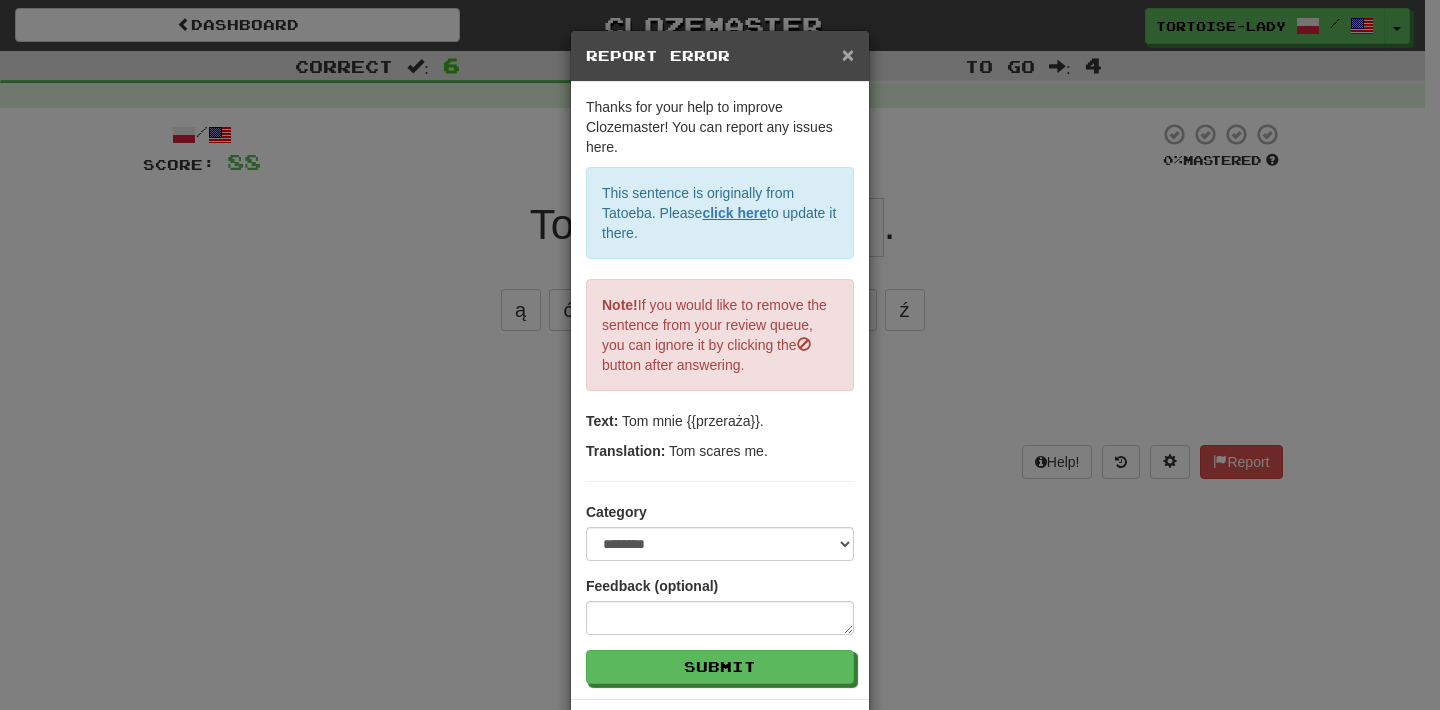 click on "×" at bounding box center [848, 54] 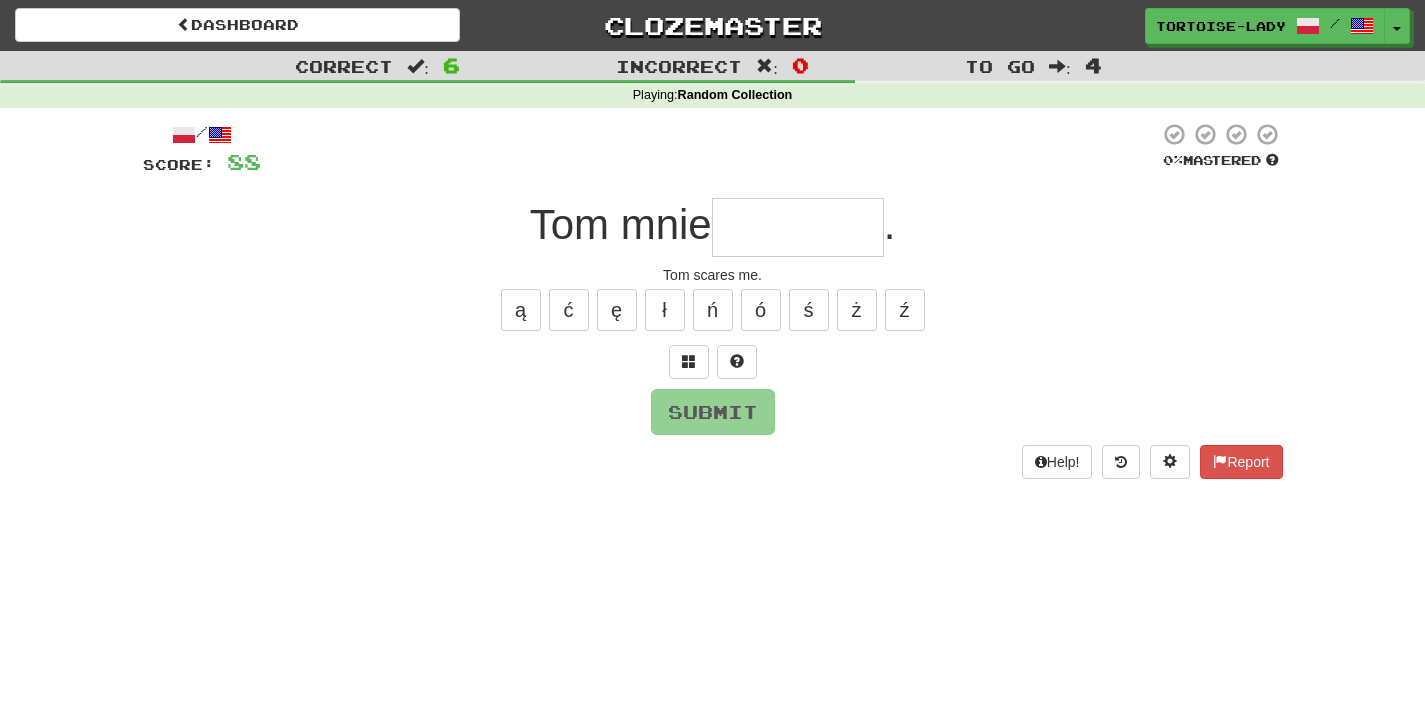 click at bounding box center [798, 227] 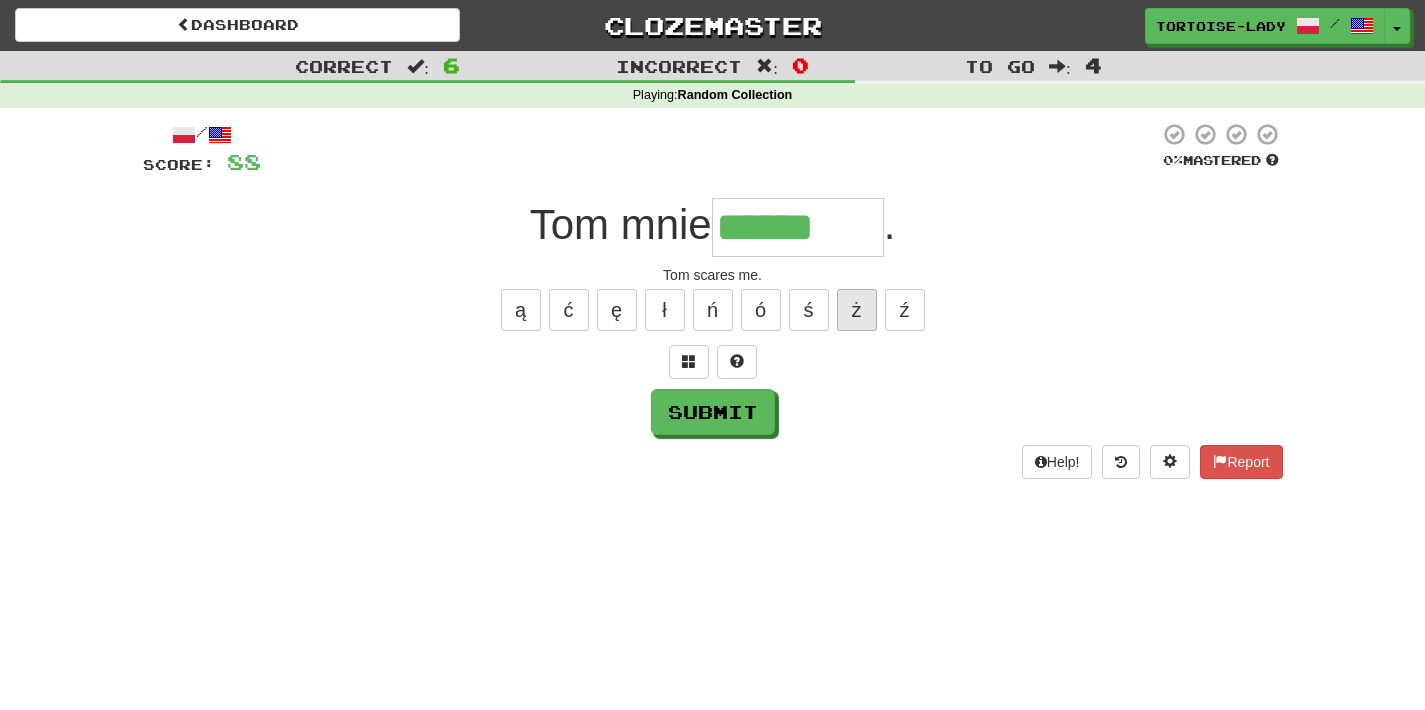 click on "ż" at bounding box center (857, 310) 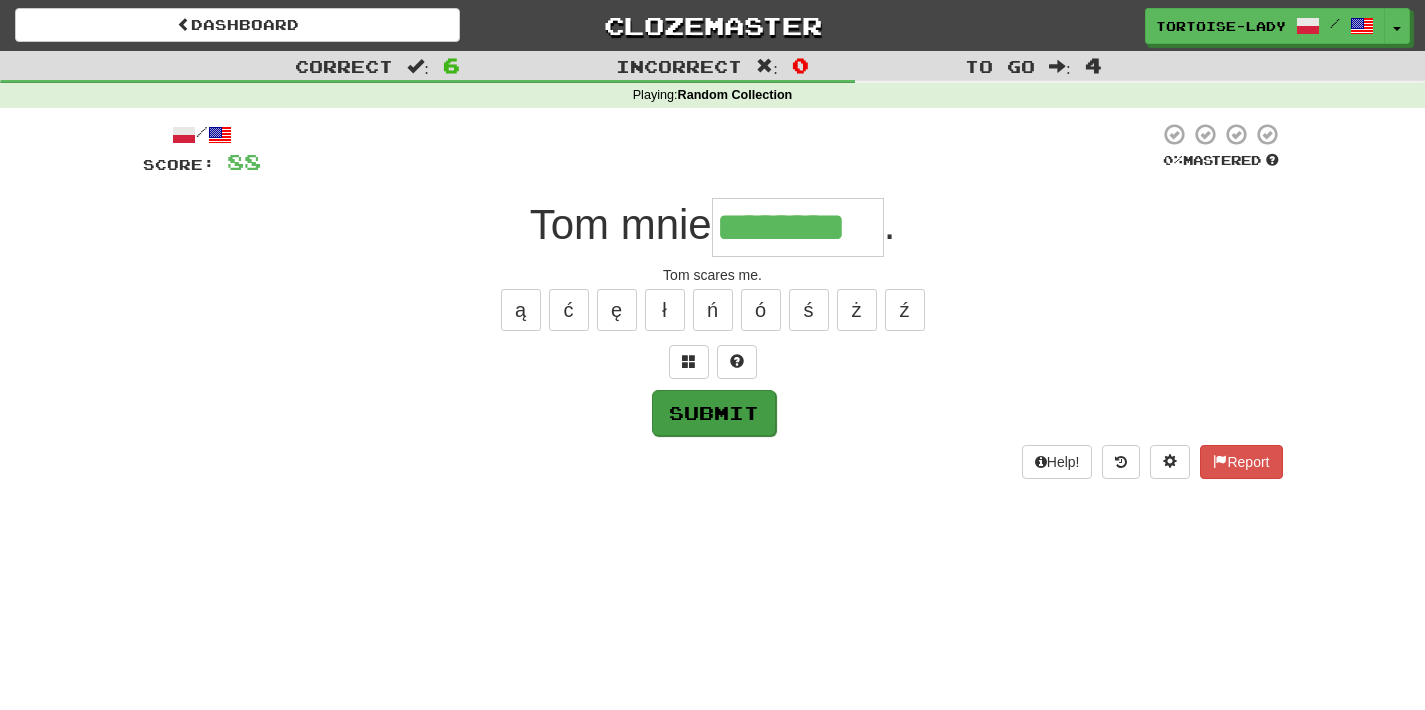 type on "********" 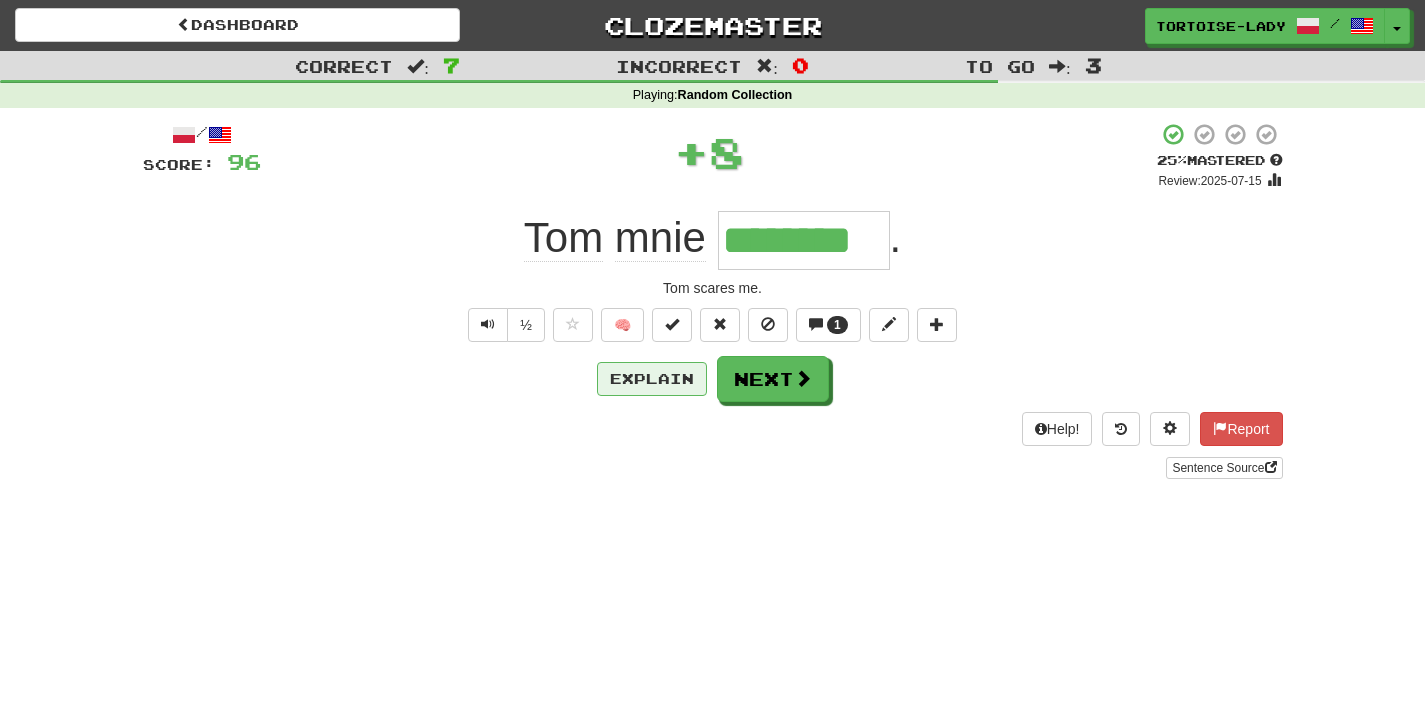 click on "Explain" at bounding box center [652, 379] 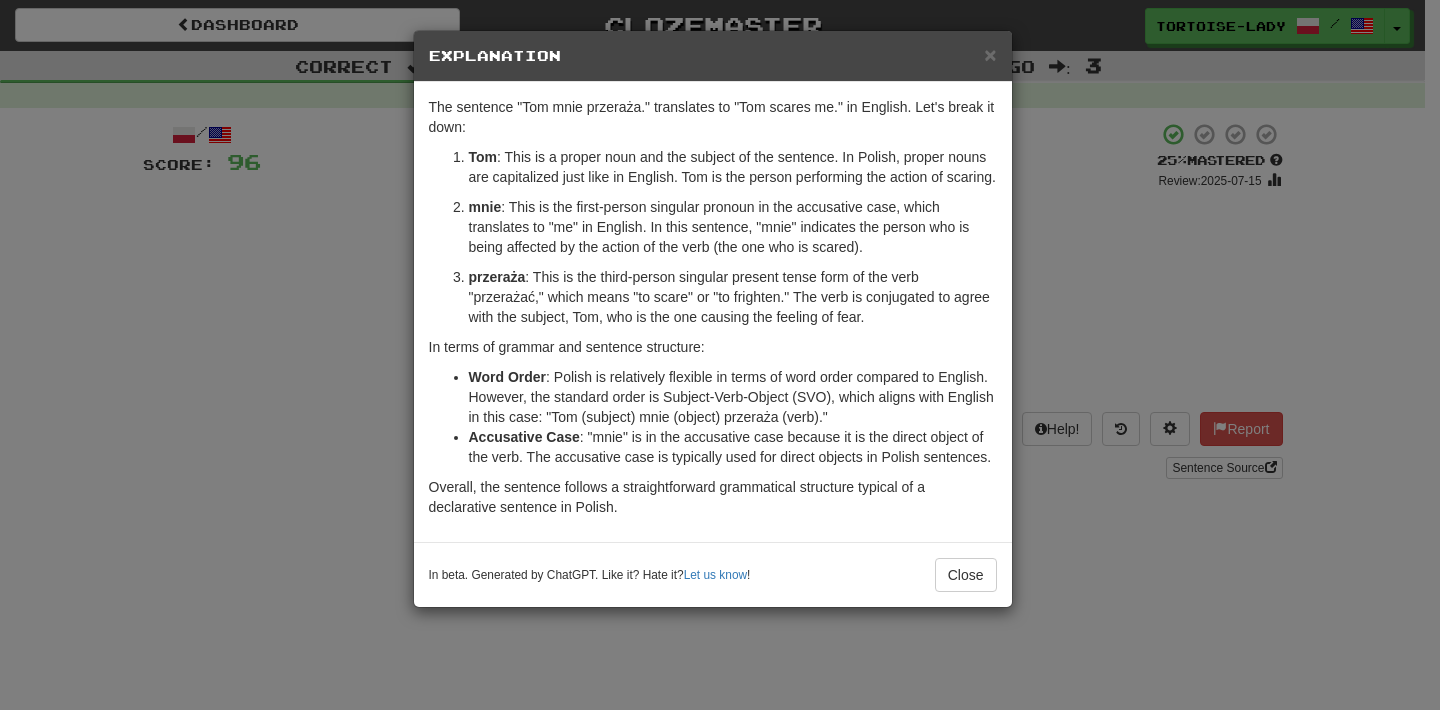 click on "Explanation" at bounding box center [713, 56] 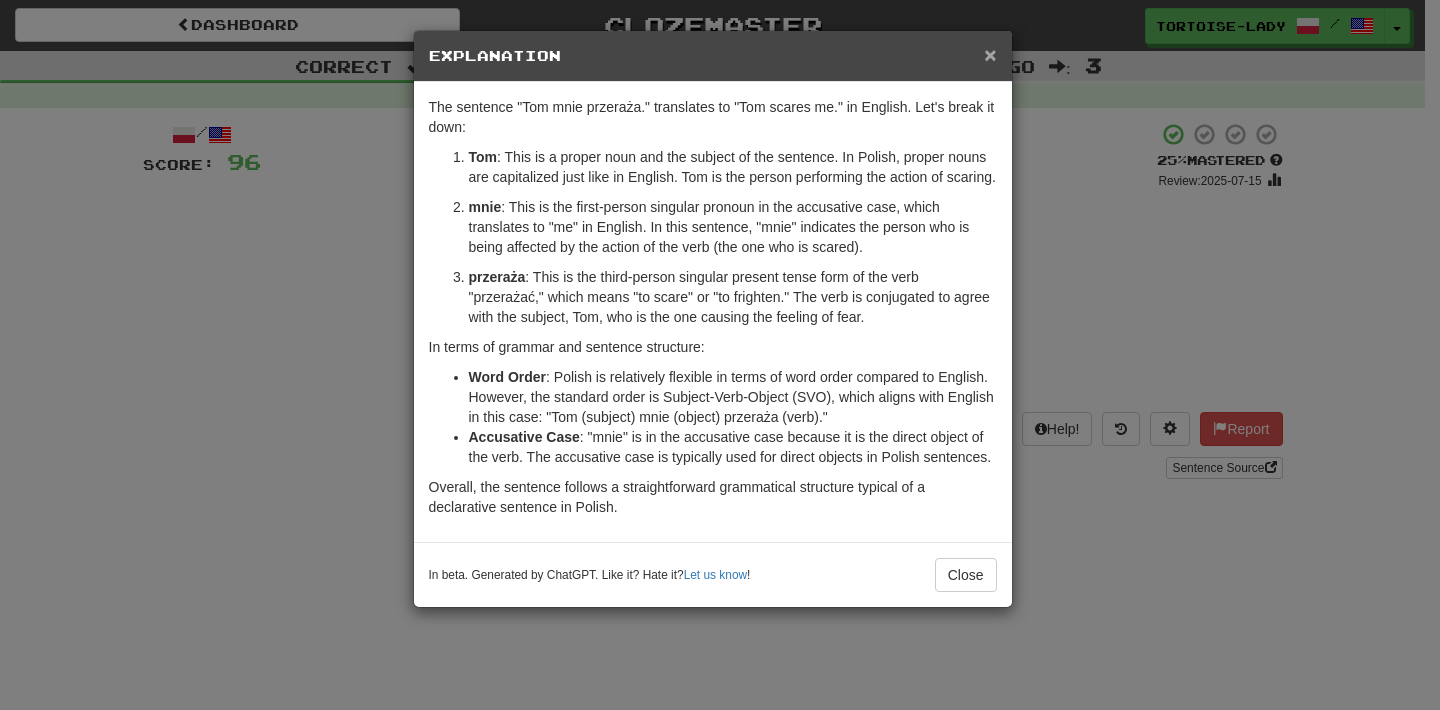 click on "×" at bounding box center (990, 54) 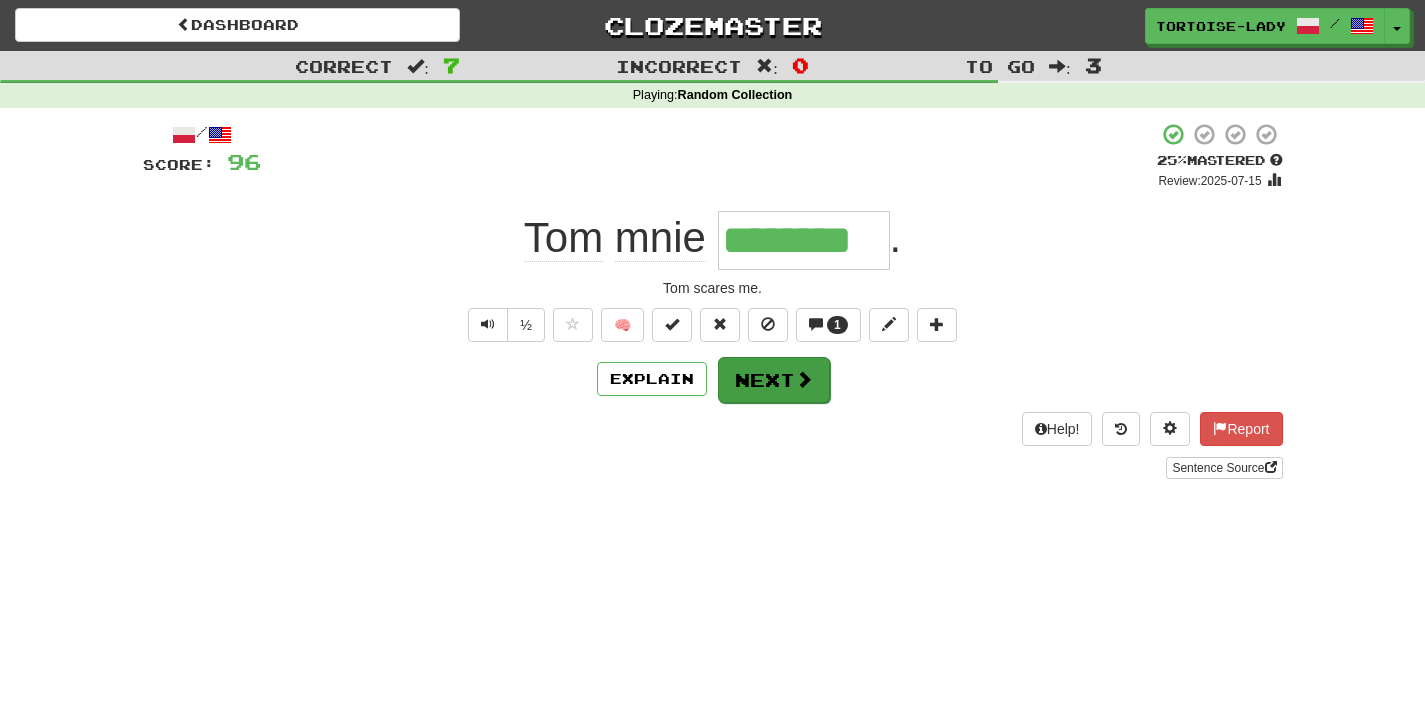 click on "Next" at bounding box center (774, 380) 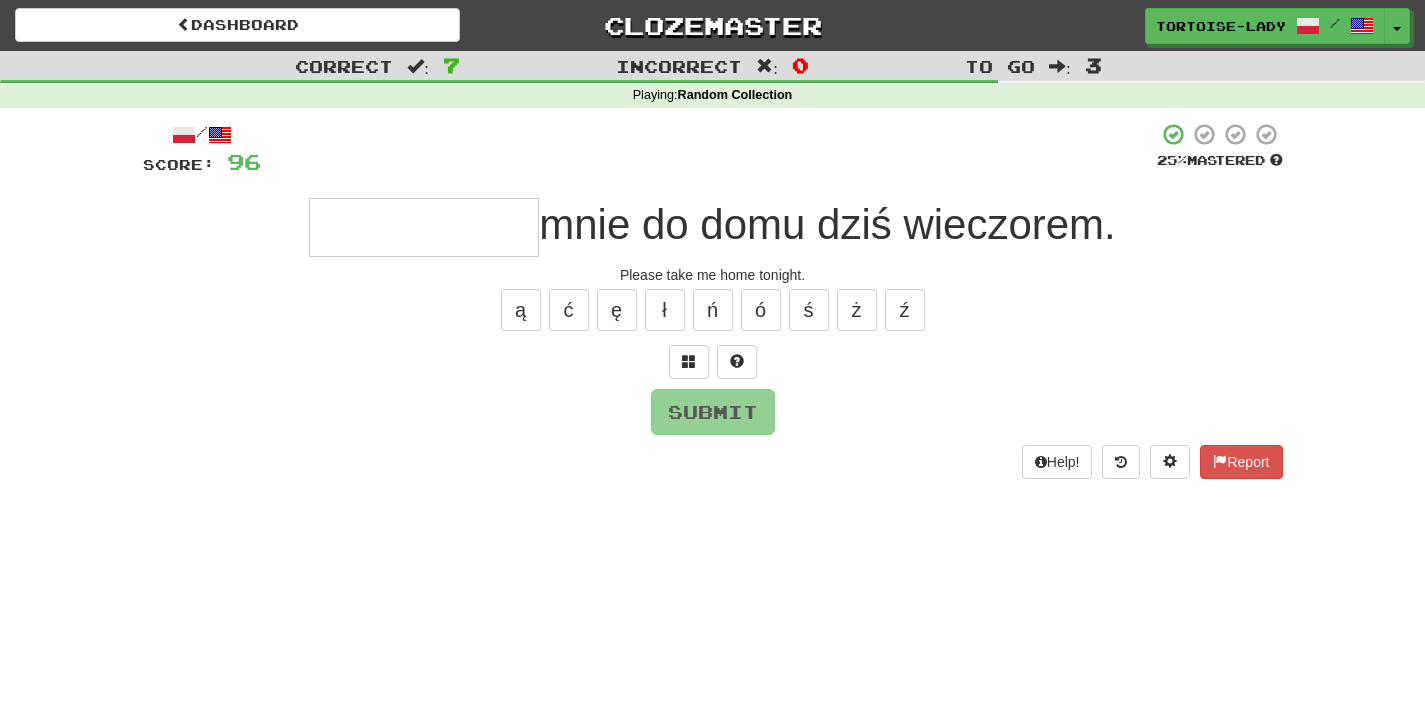 click at bounding box center (713, 362) 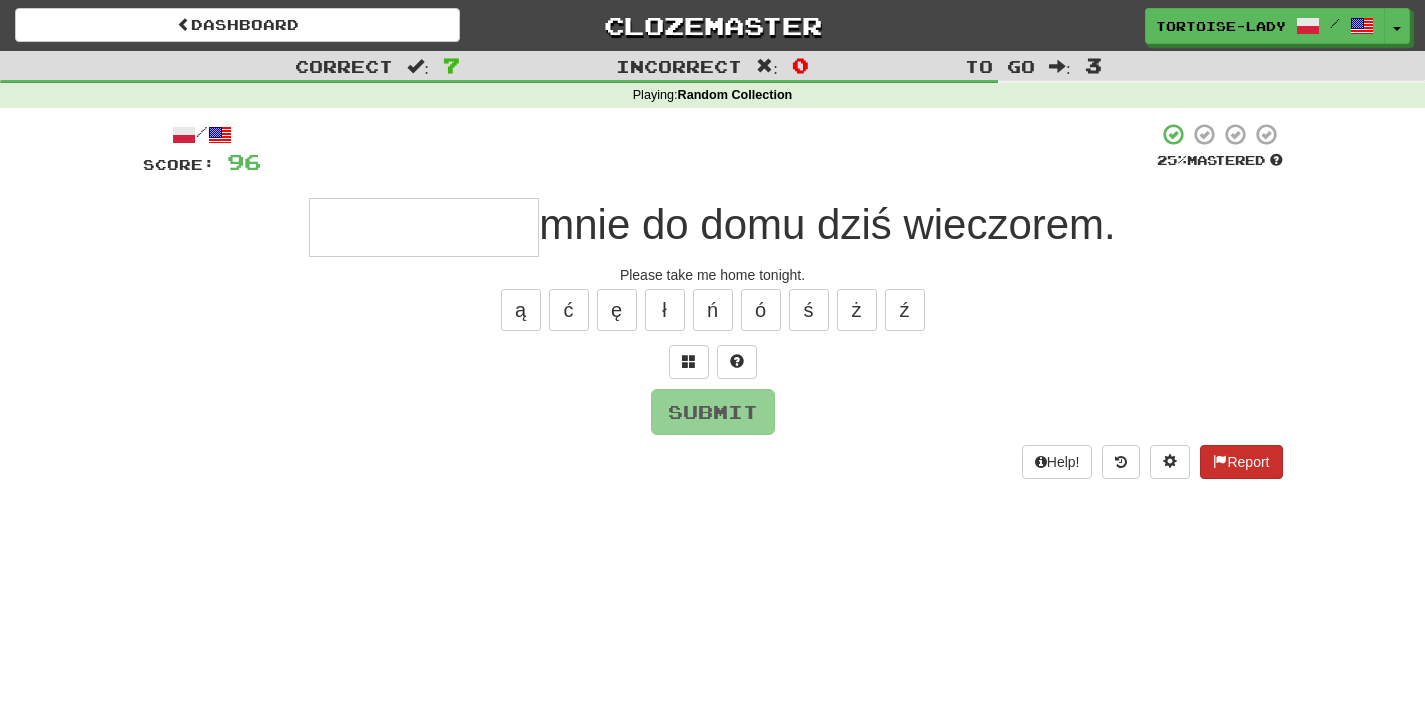click at bounding box center (1220, 461) 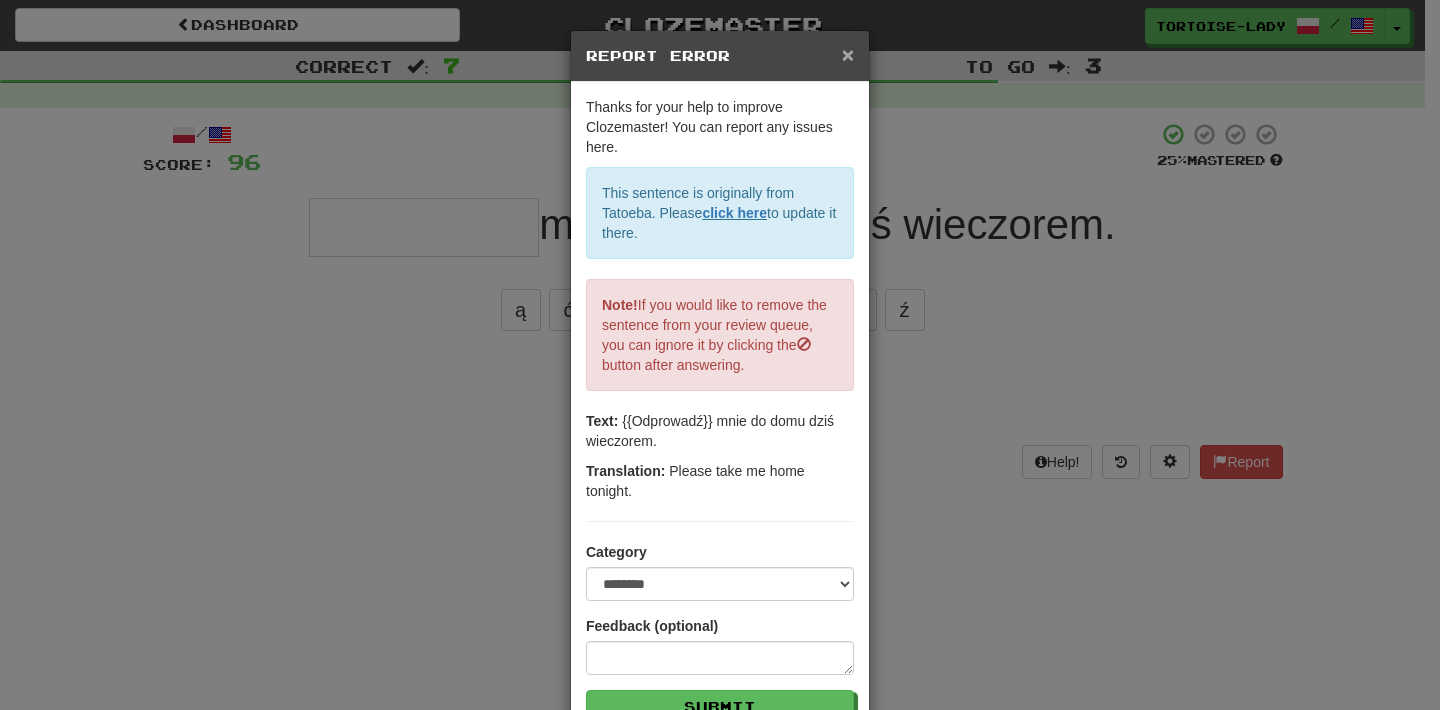 click on "×" at bounding box center (848, 54) 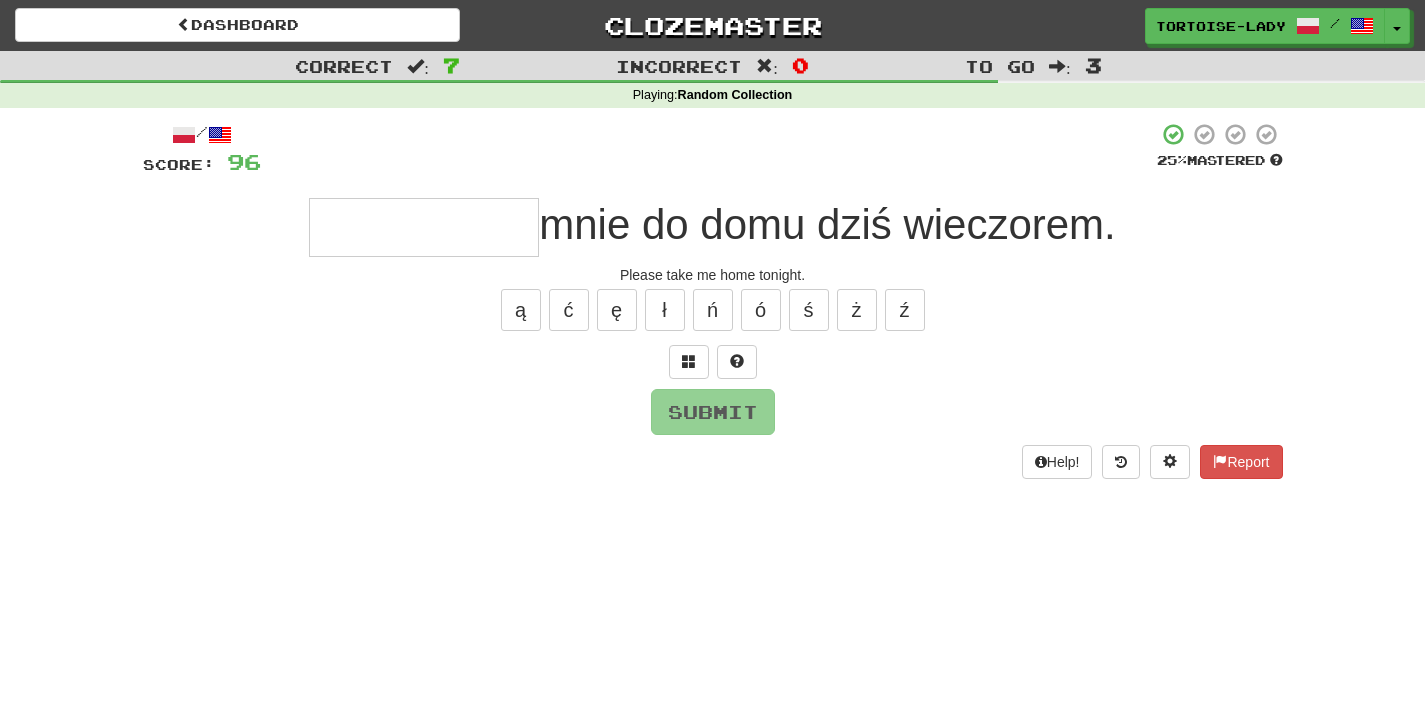 click at bounding box center [424, 227] 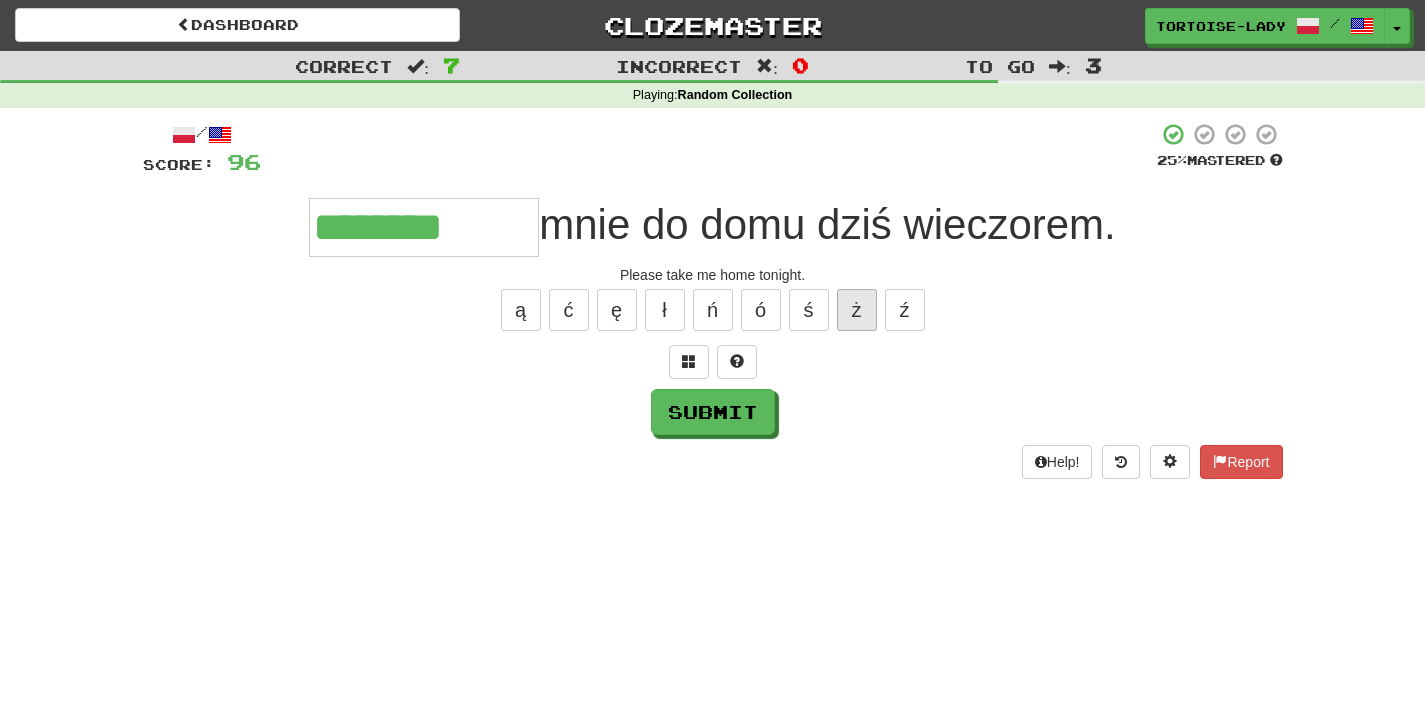 click on "ż" at bounding box center [857, 310] 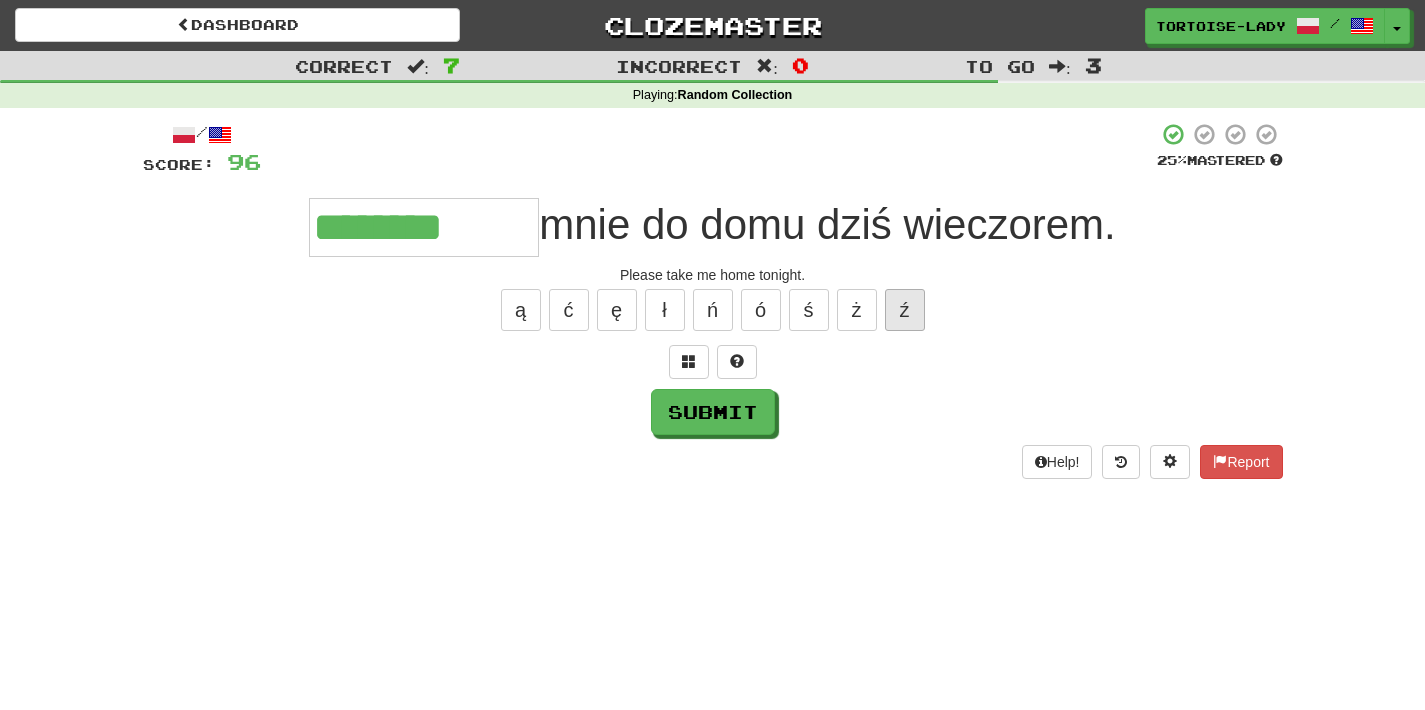 click on "ź" at bounding box center (905, 310) 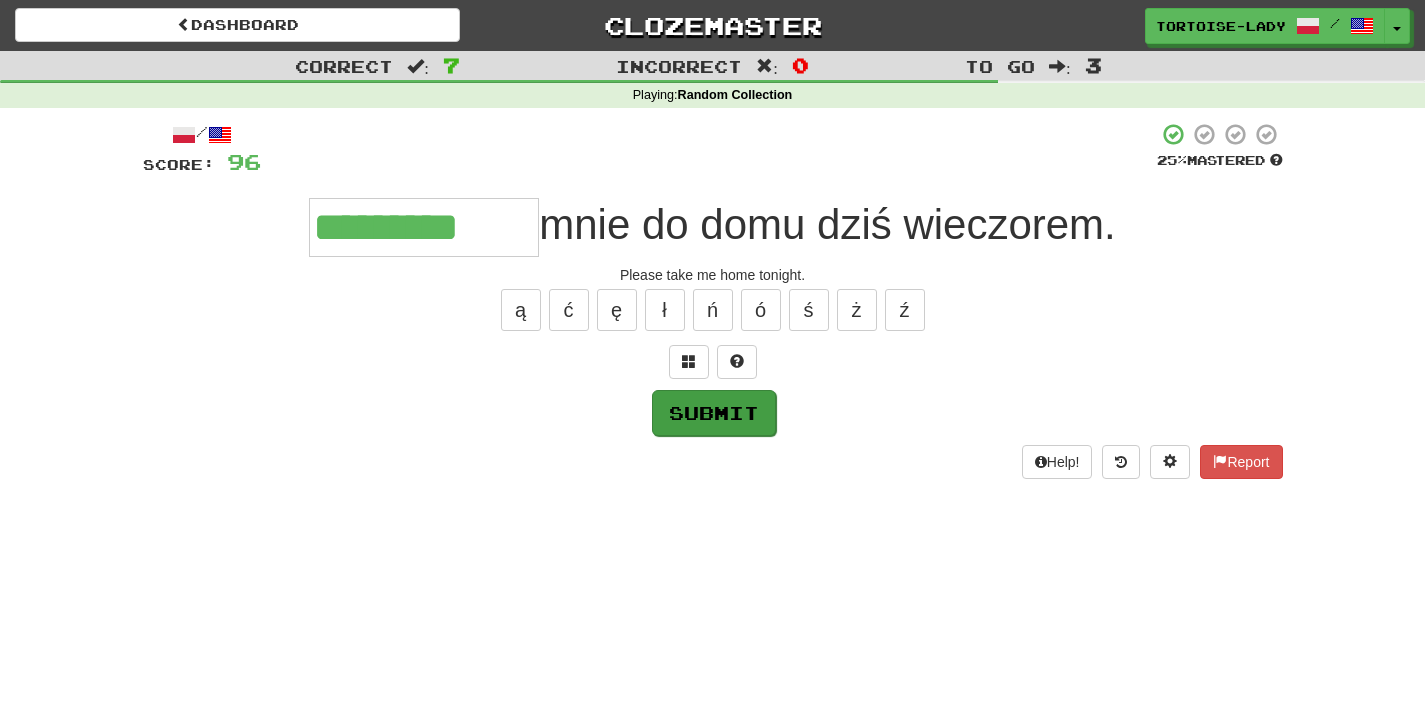 click on "Submit" at bounding box center (714, 413) 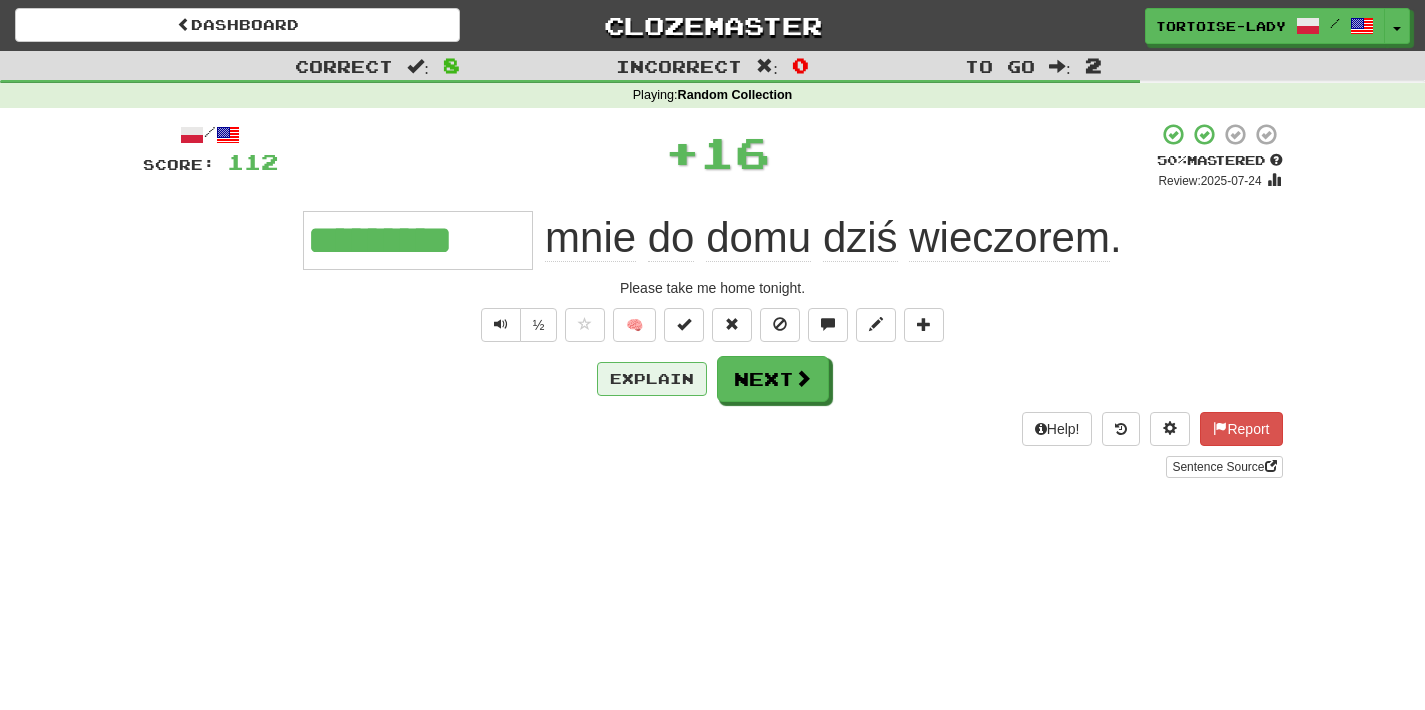 click on "Explain" at bounding box center [652, 379] 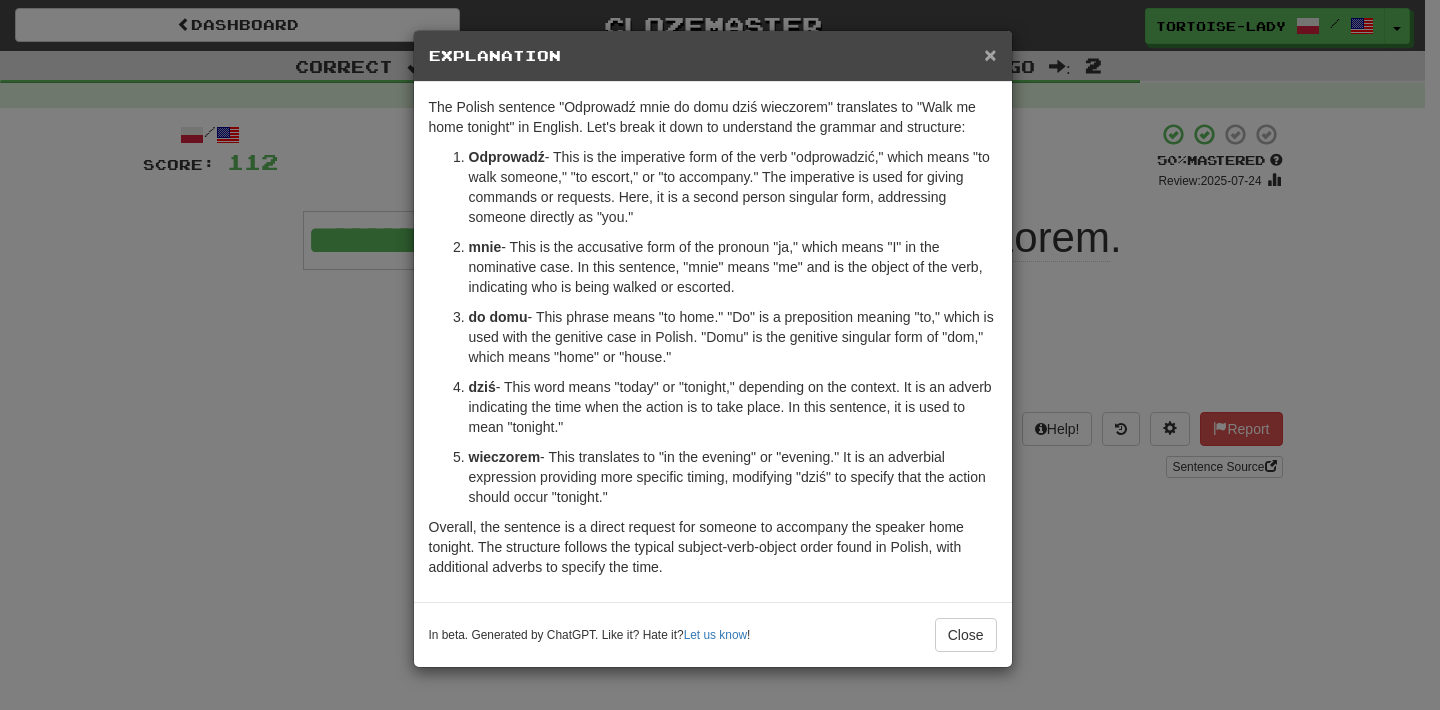 click on "×" at bounding box center (990, 54) 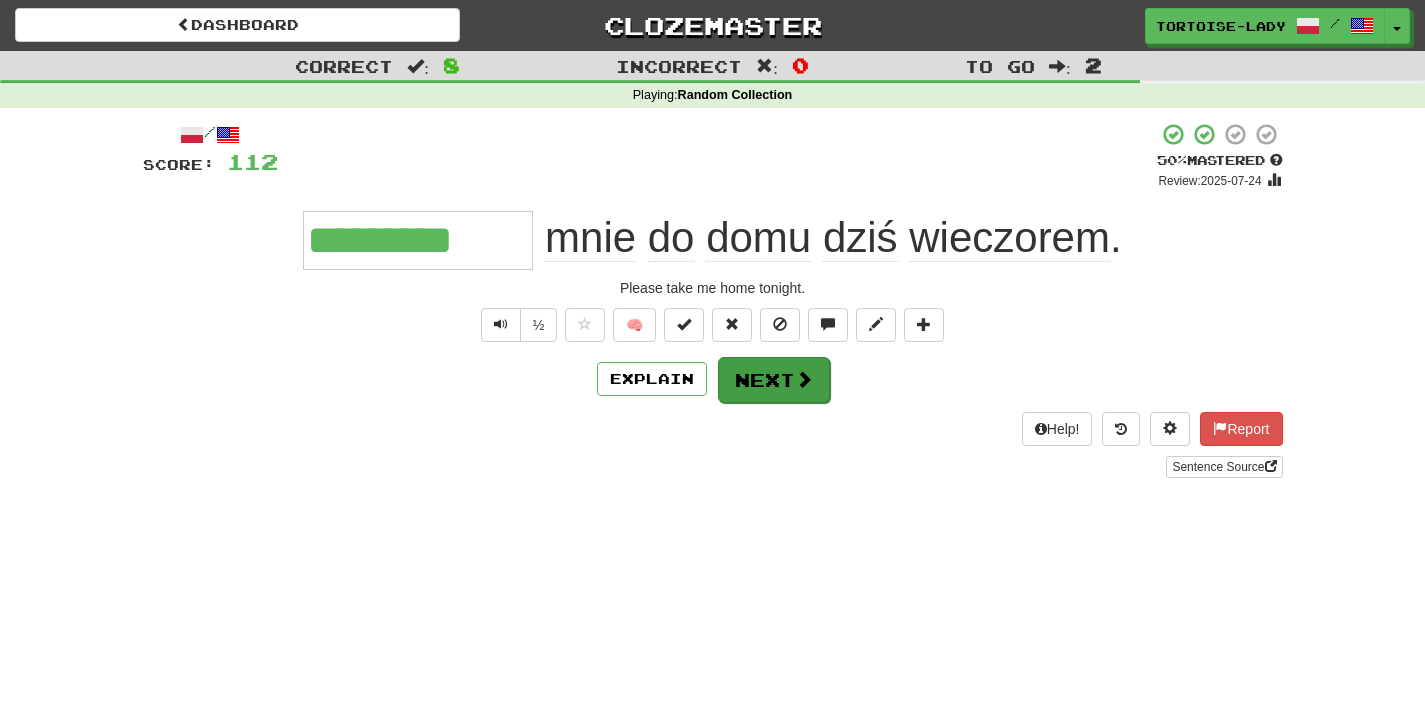 click on "Next" at bounding box center [774, 380] 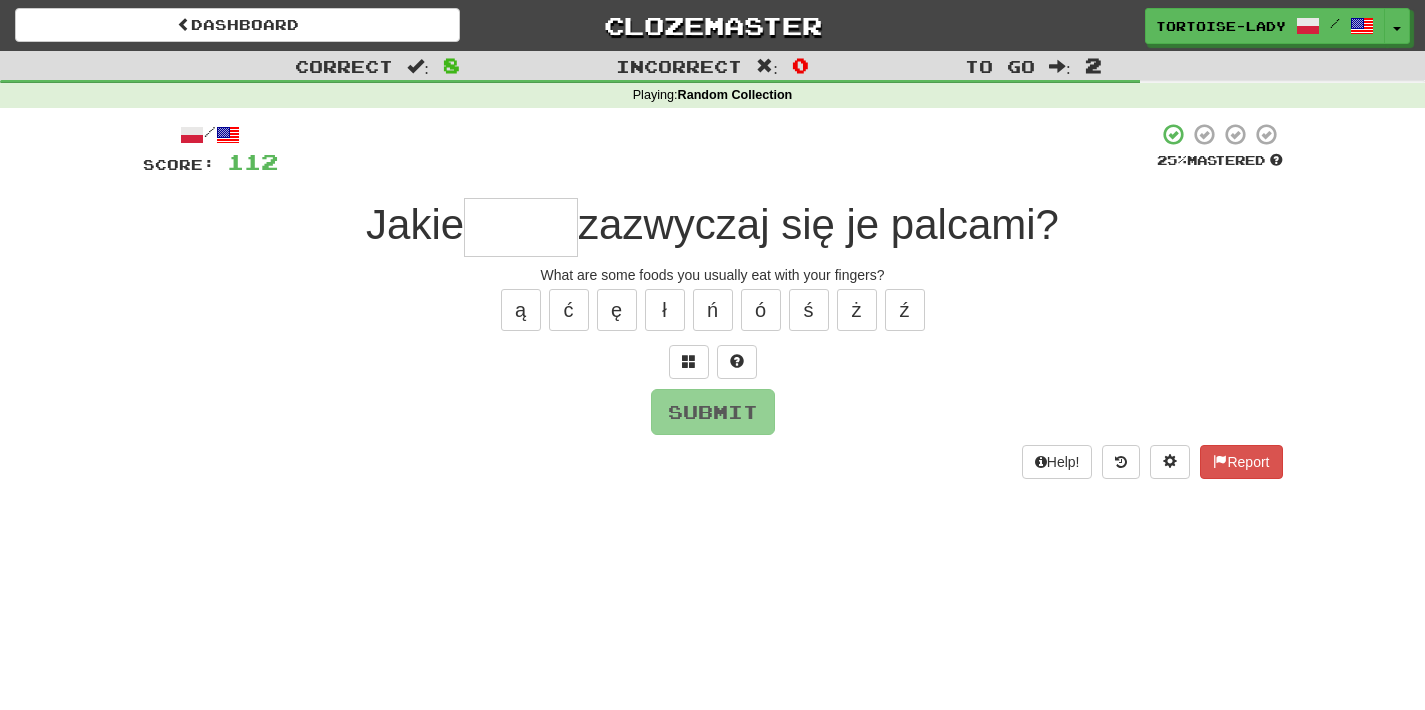 type on "*" 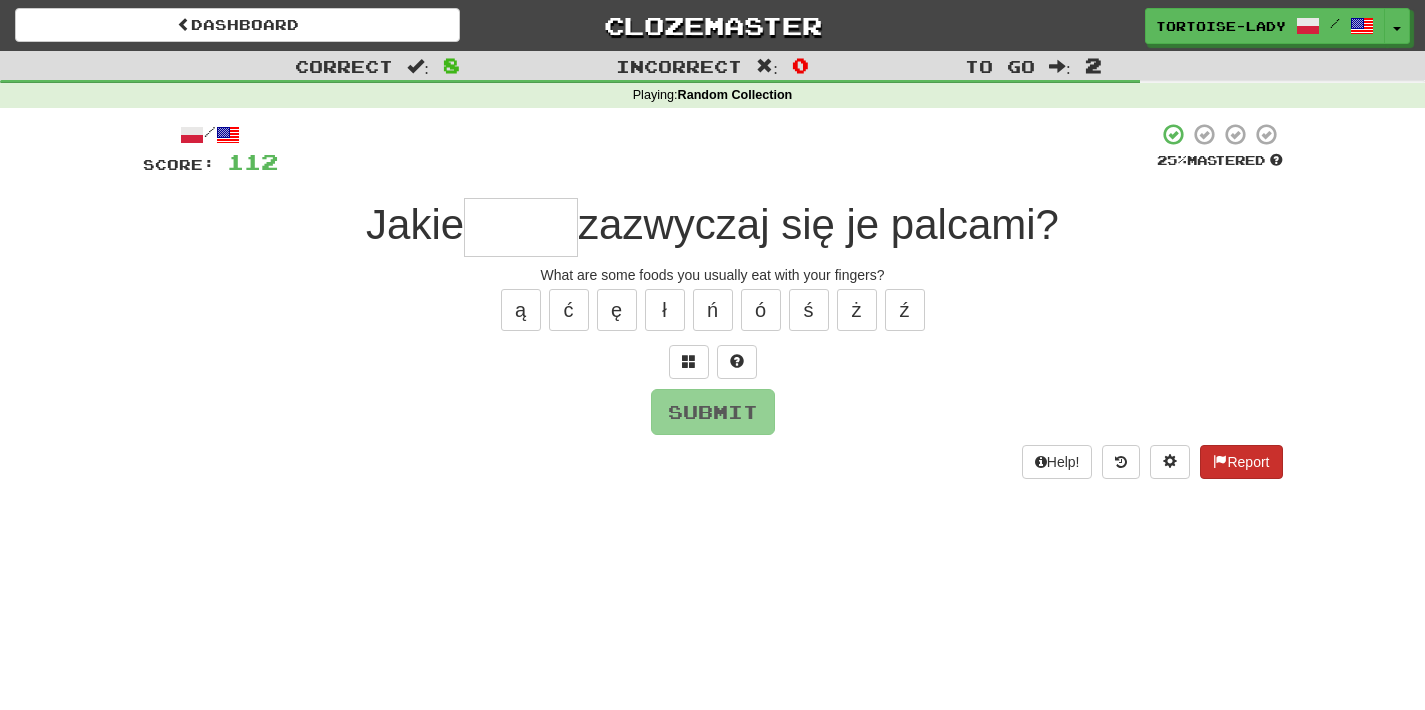 click on "Report" at bounding box center [1241, 462] 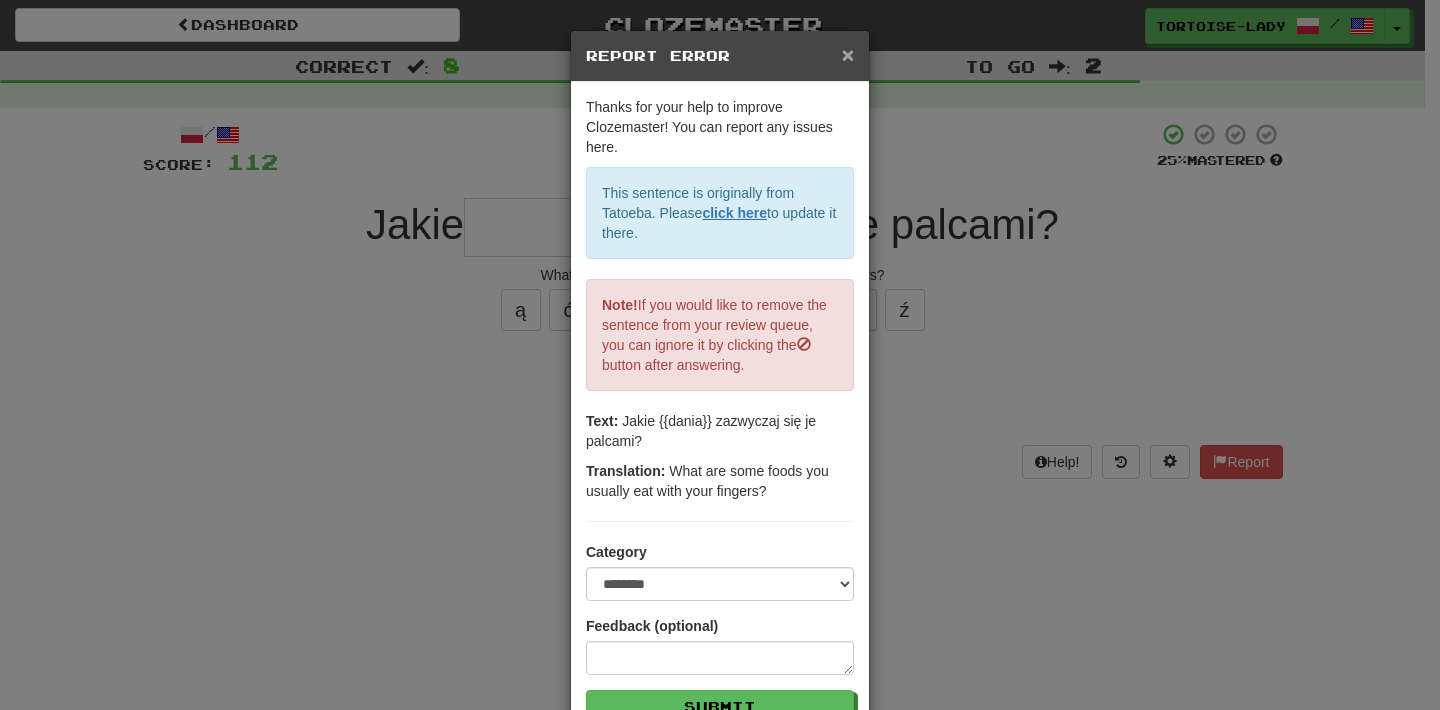 click on "×" at bounding box center (848, 54) 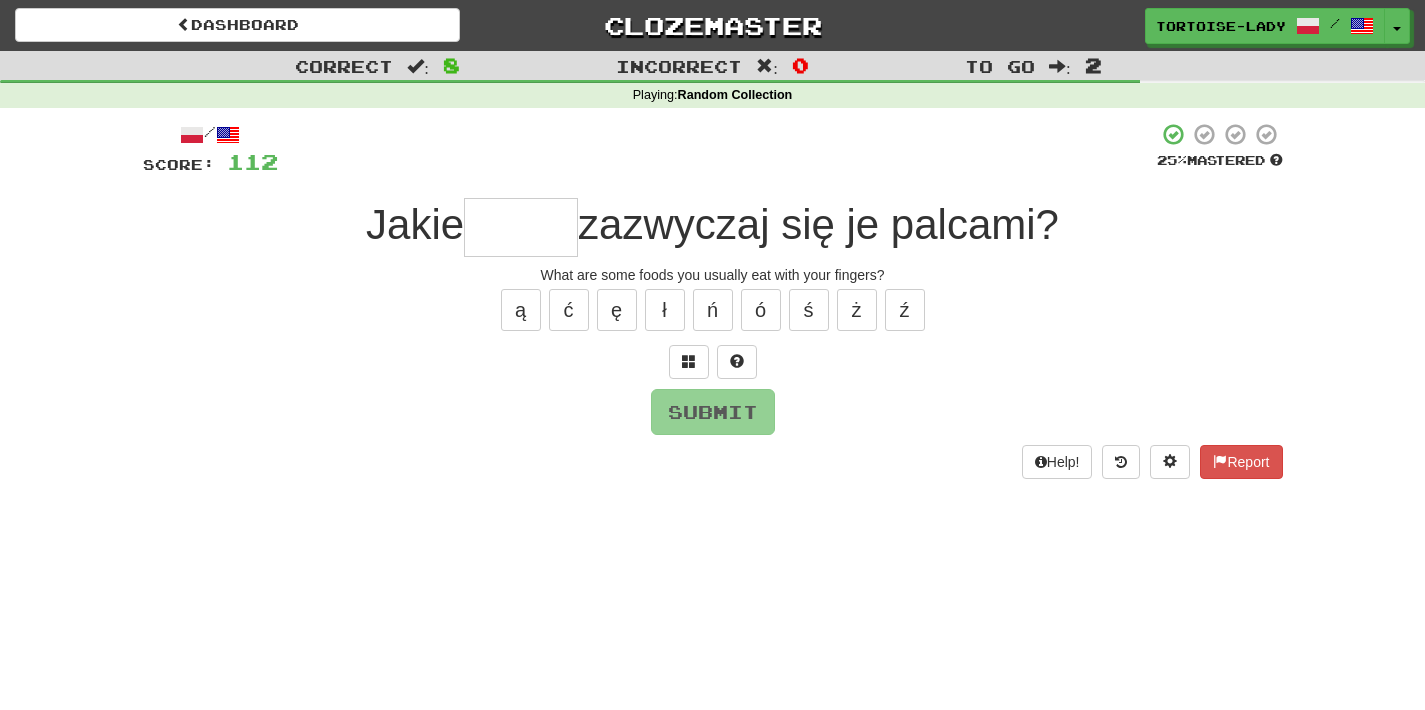 click at bounding box center [521, 227] 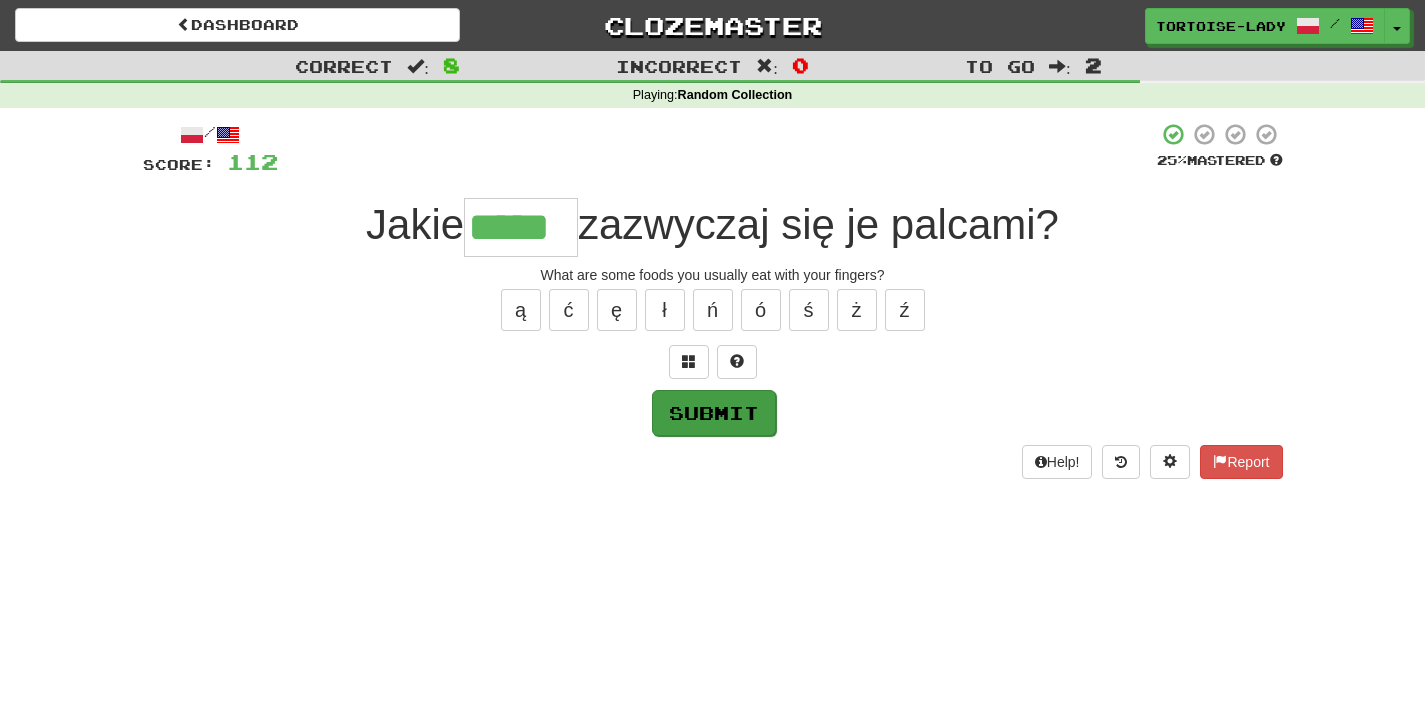type on "*****" 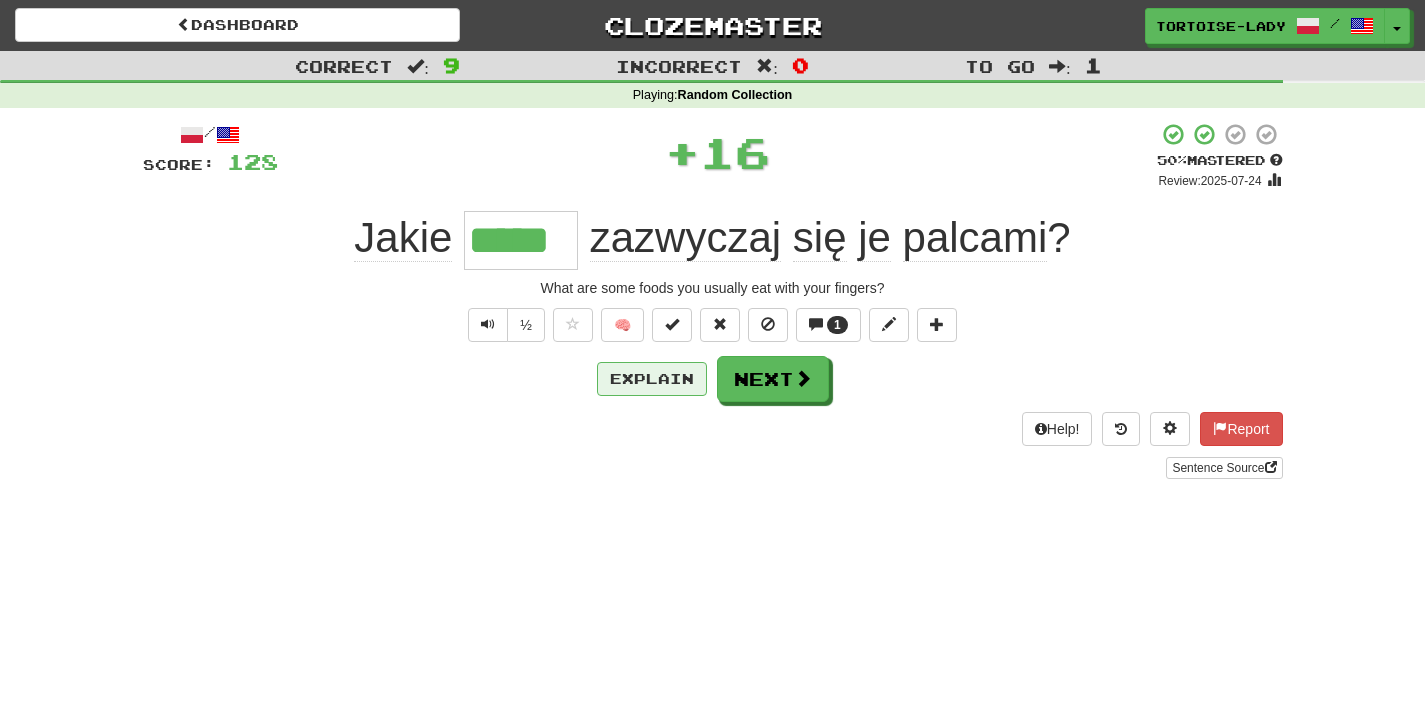 click on "Explain" at bounding box center [652, 379] 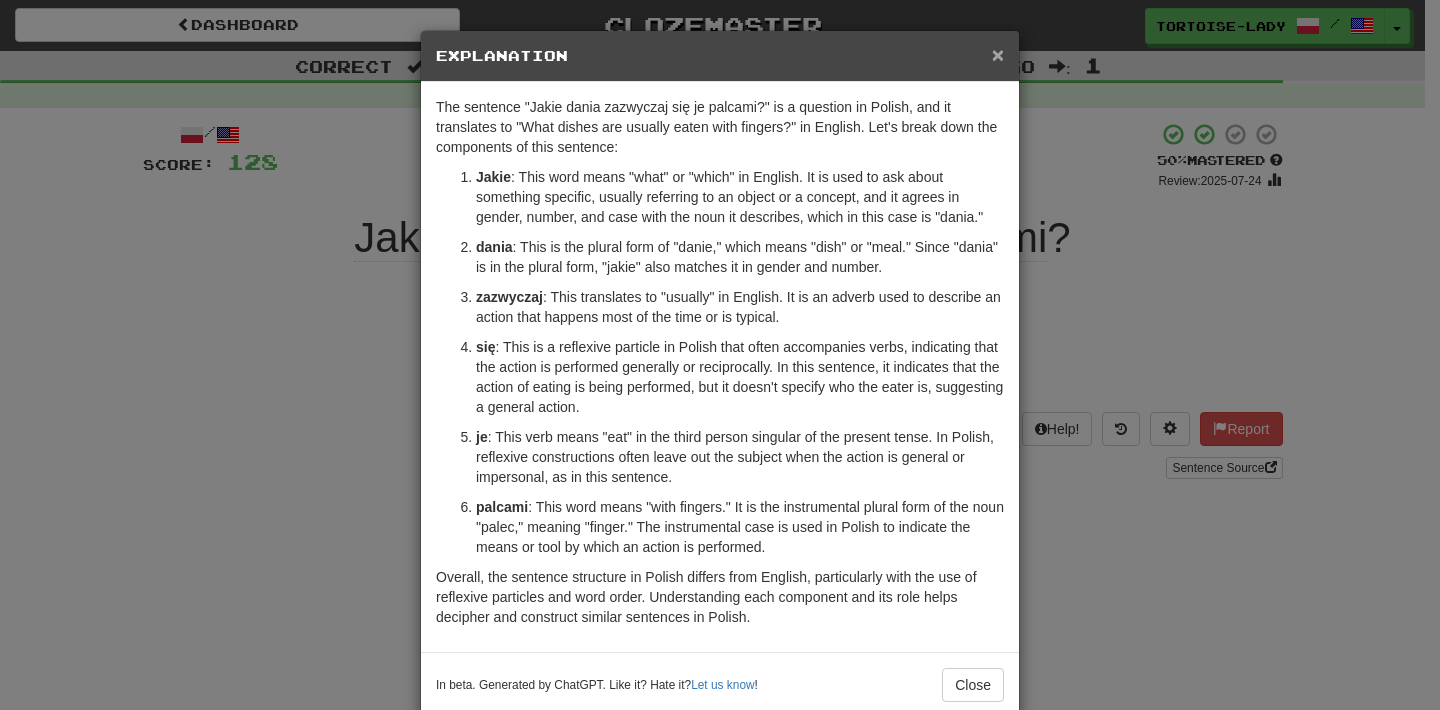 click on "×" at bounding box center [998, 54] 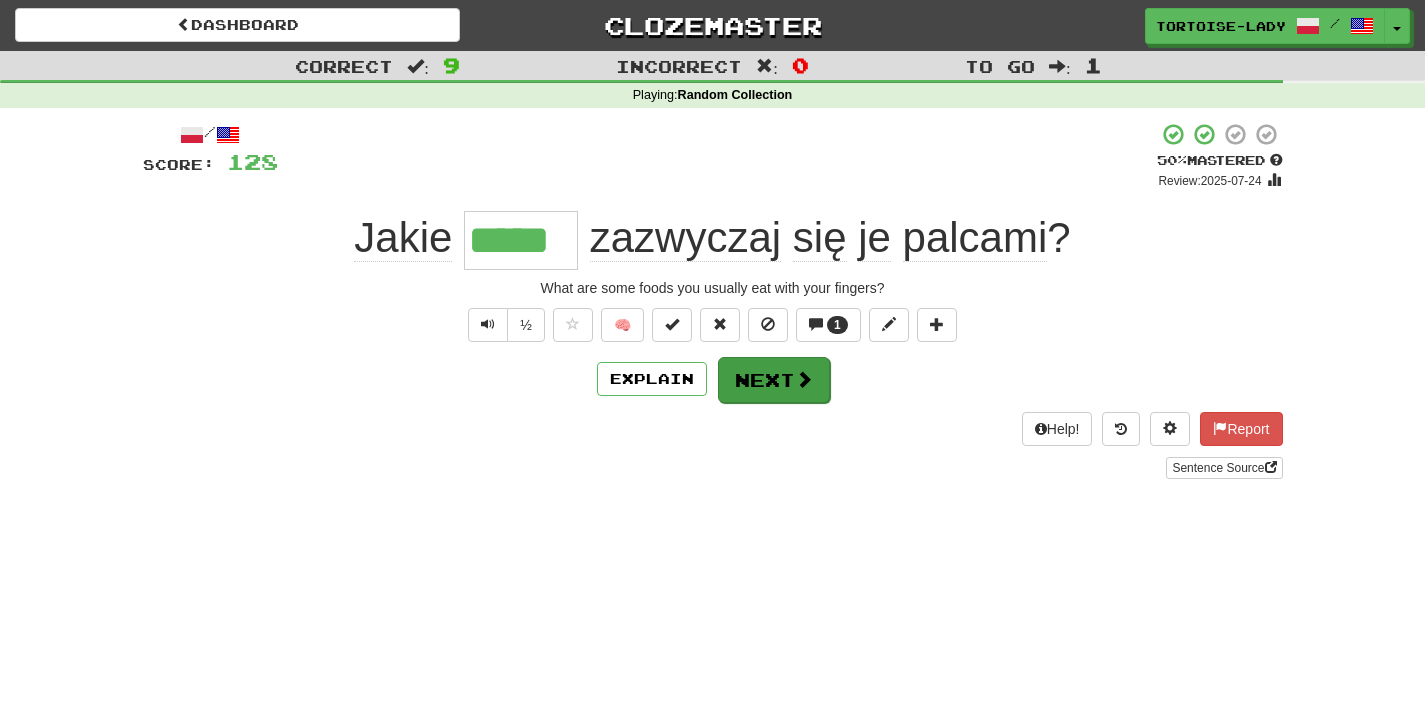 click on "Next" at bounding box center (774, 380) 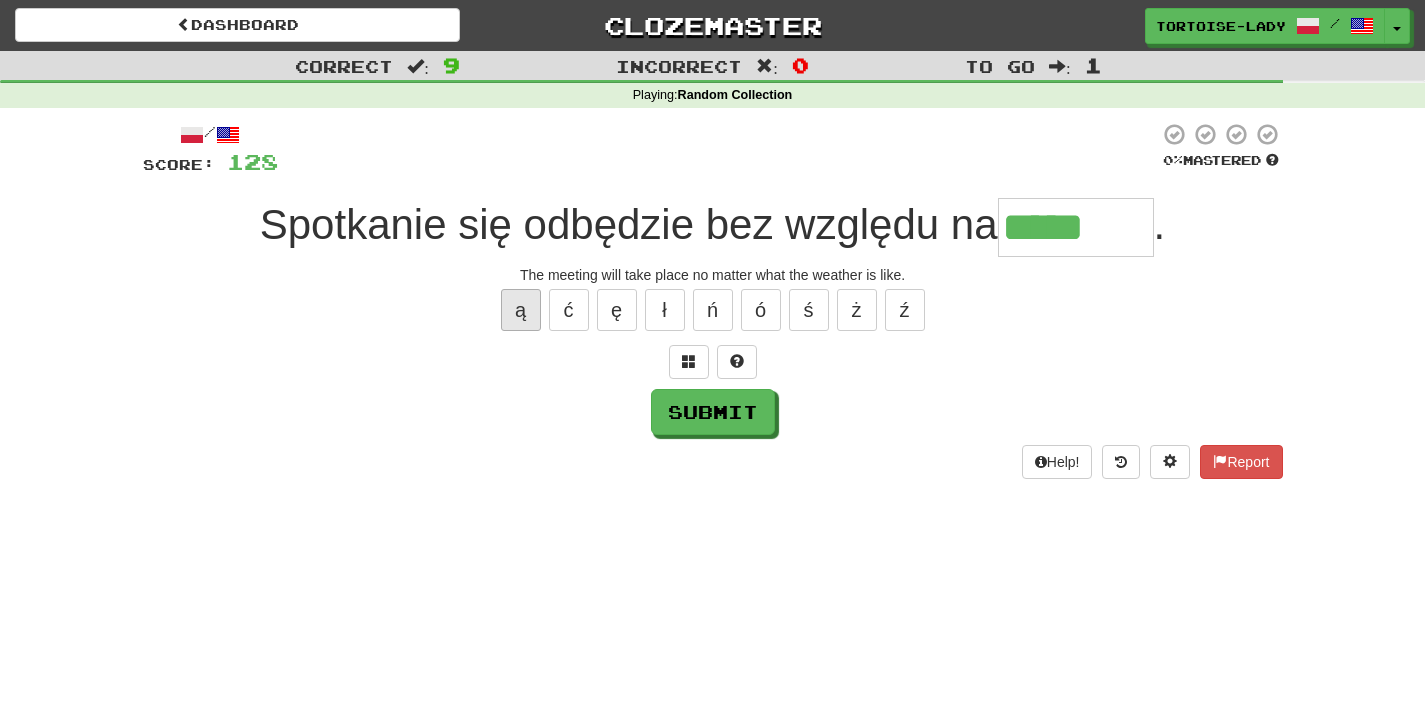 click on "ą" at bounding box center [521, 310] 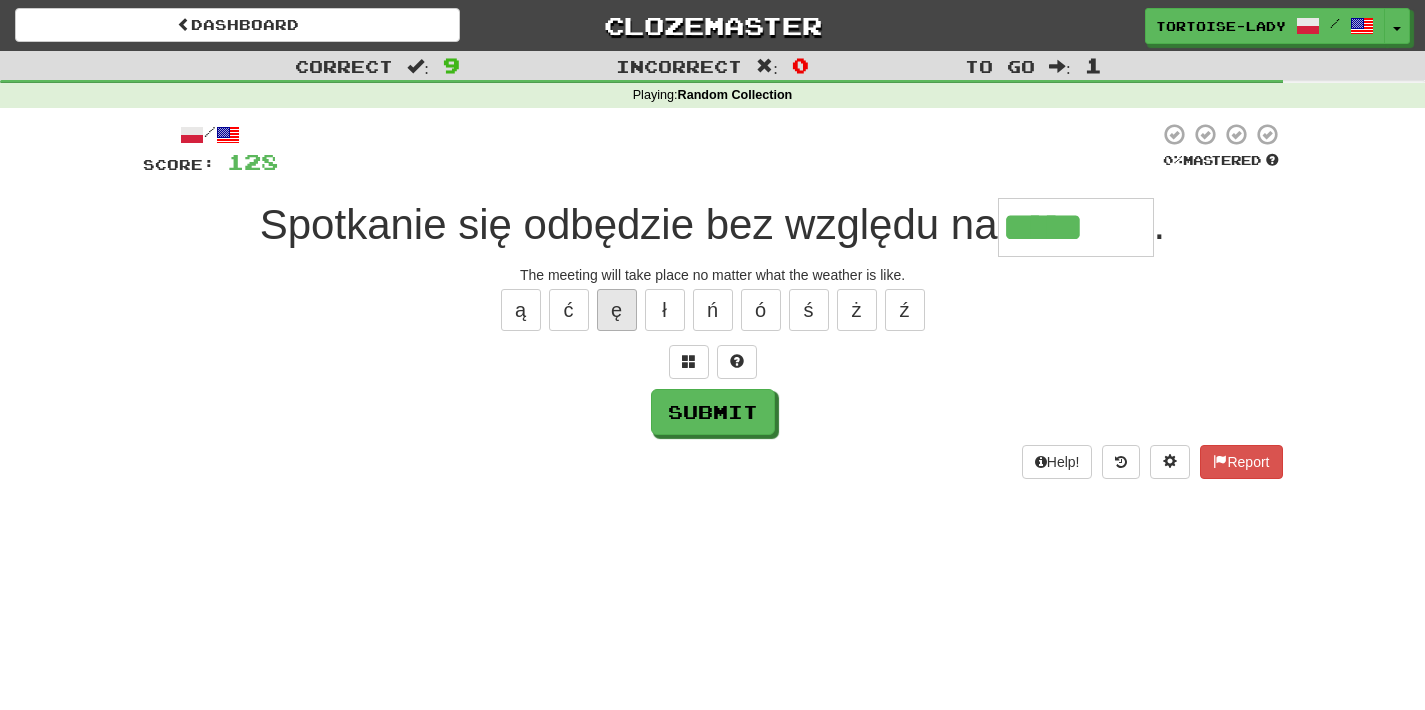 click on "ę" at bounding box center [617, 310] 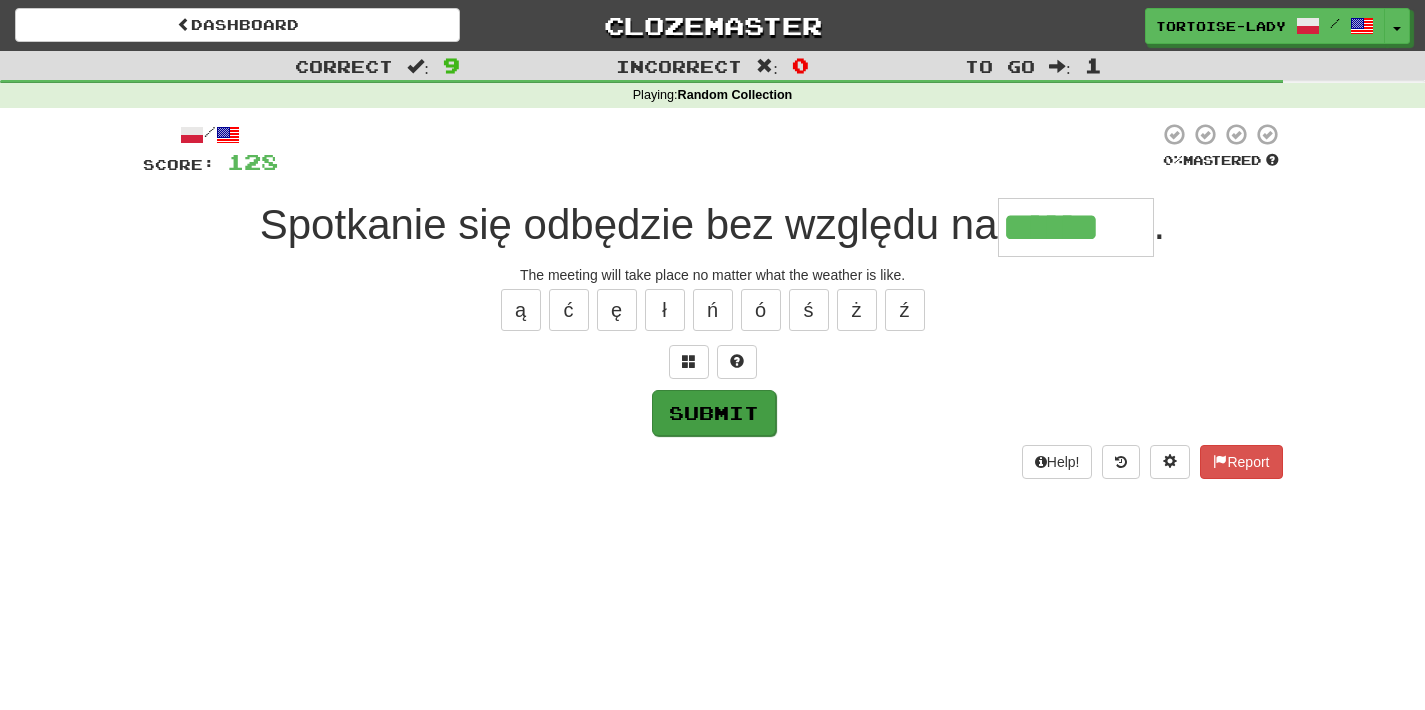 click on "Submit" at bounding box center [714, 413] 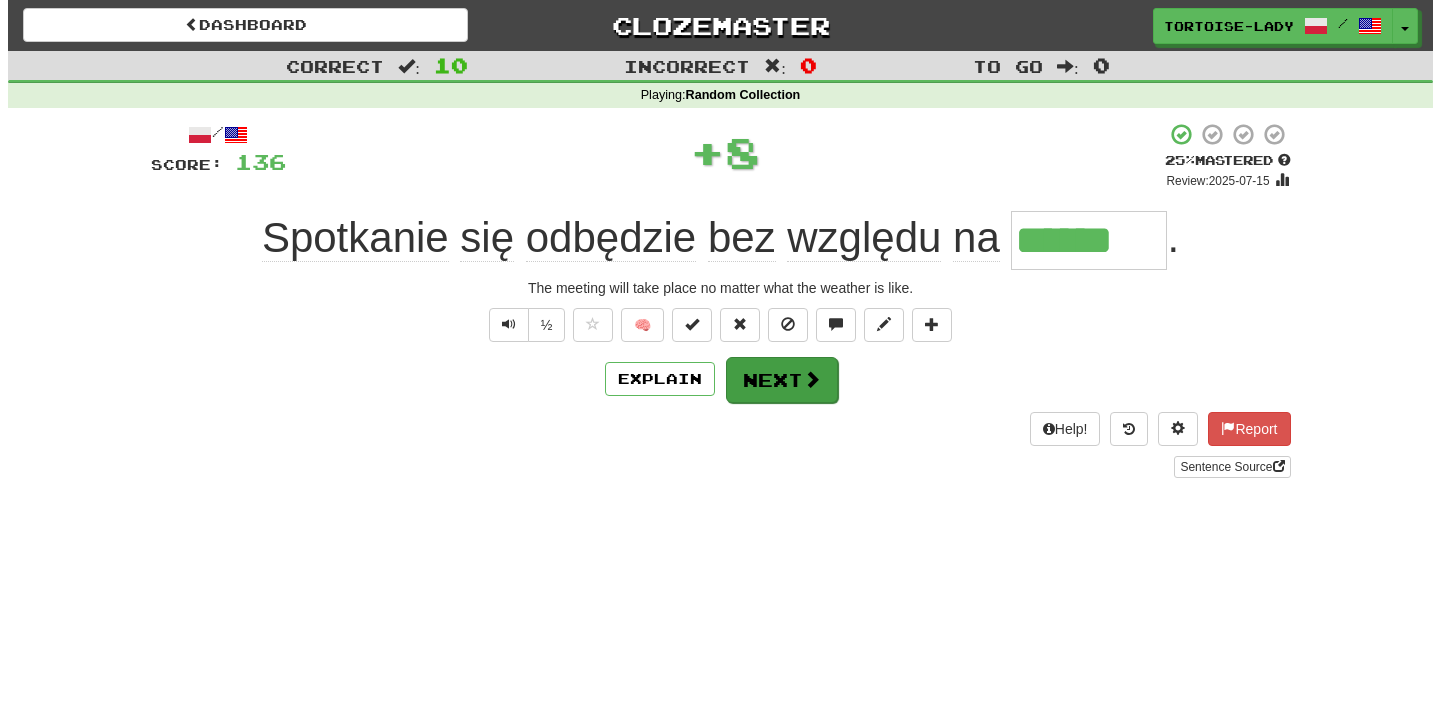 scroll, scrollTop: 1, scrollLeft: 0, axis: vertical 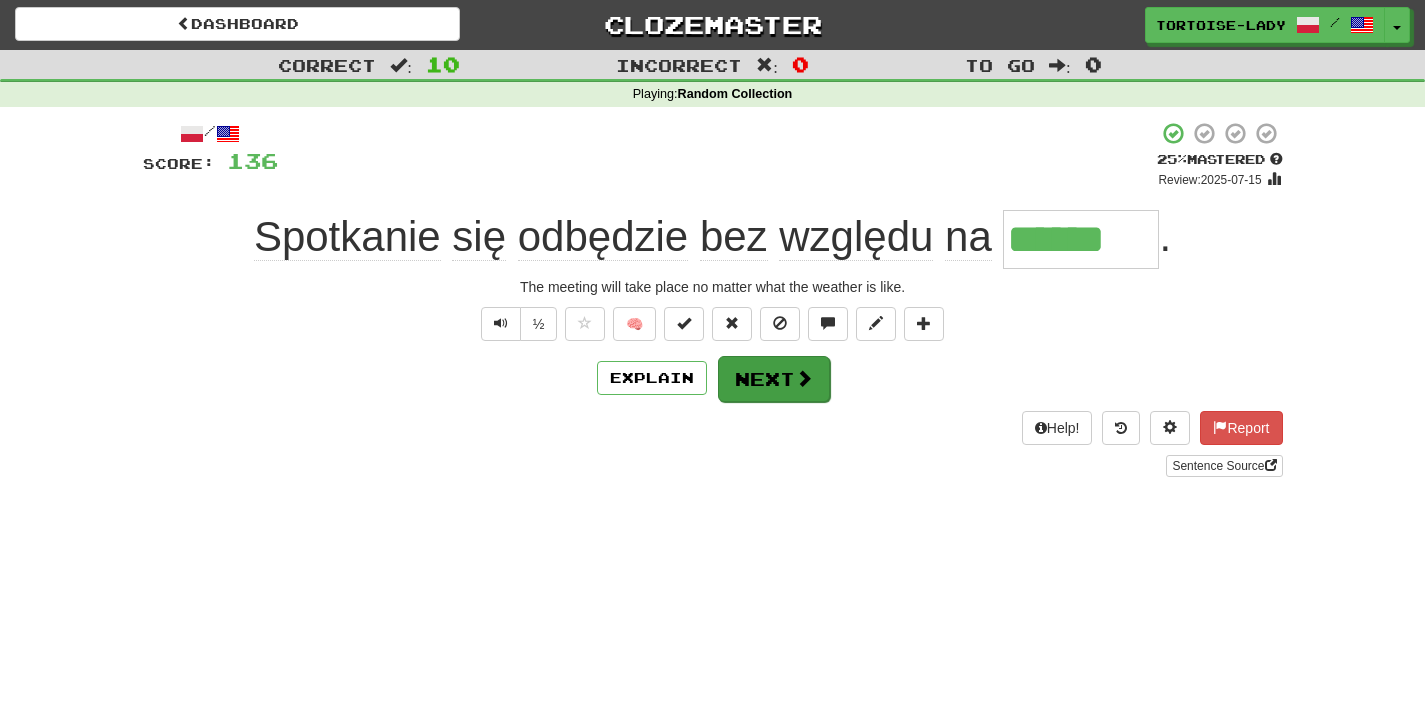 click on "Next" at bounding box center (774, 379) 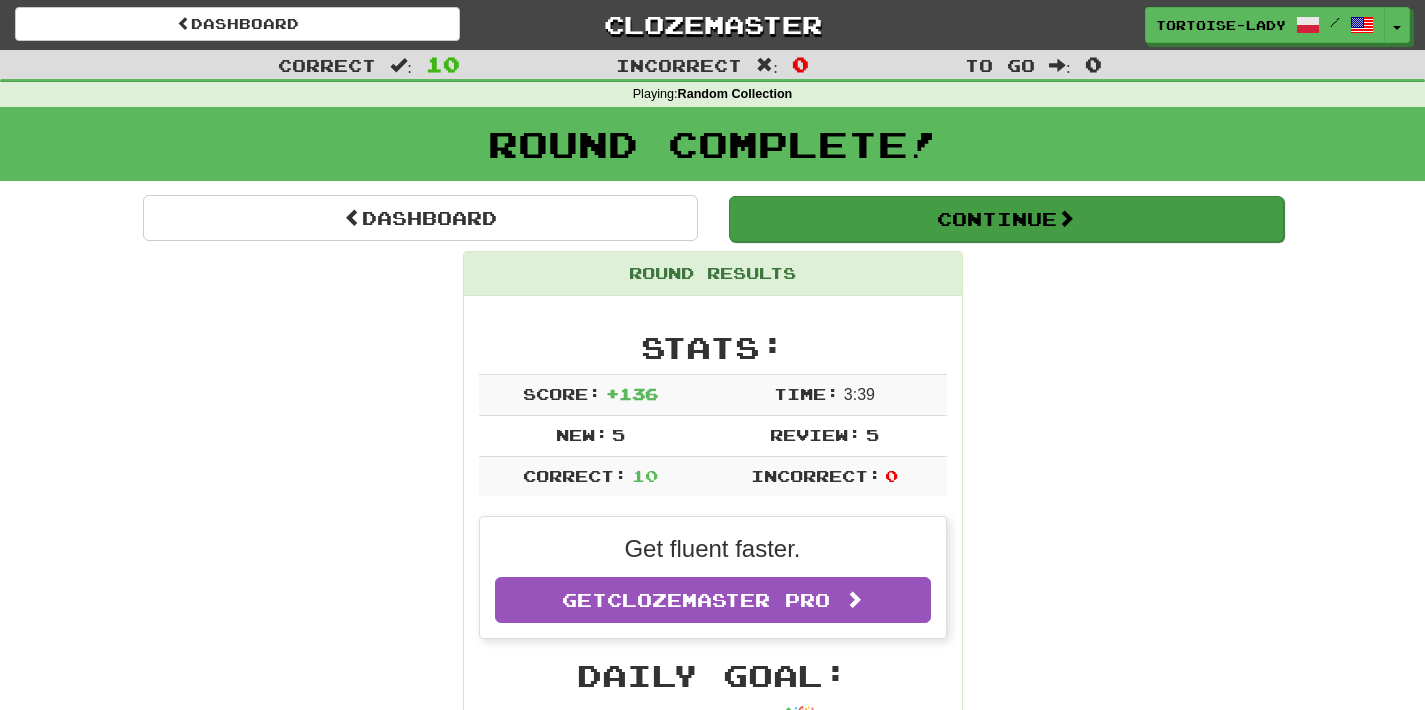 click on "Continue" at bounding box center [1006, 219] 